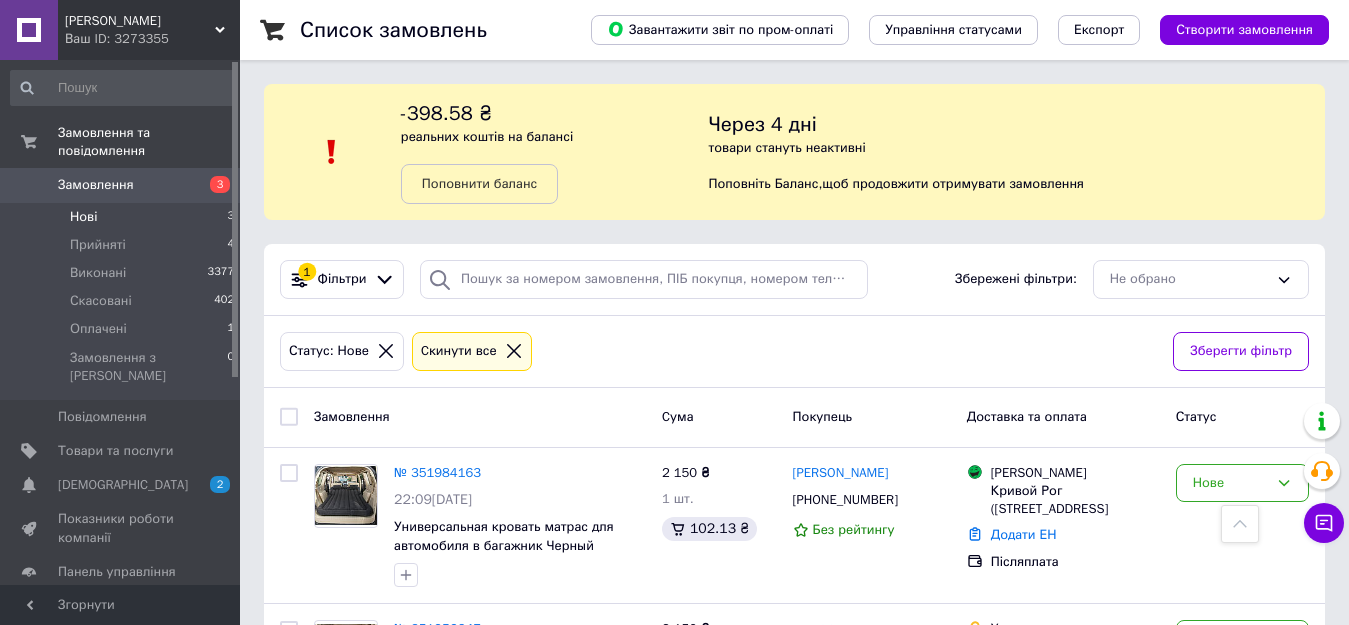 scroll, scrollTop: 0, scrollLeft: 0, axis: both 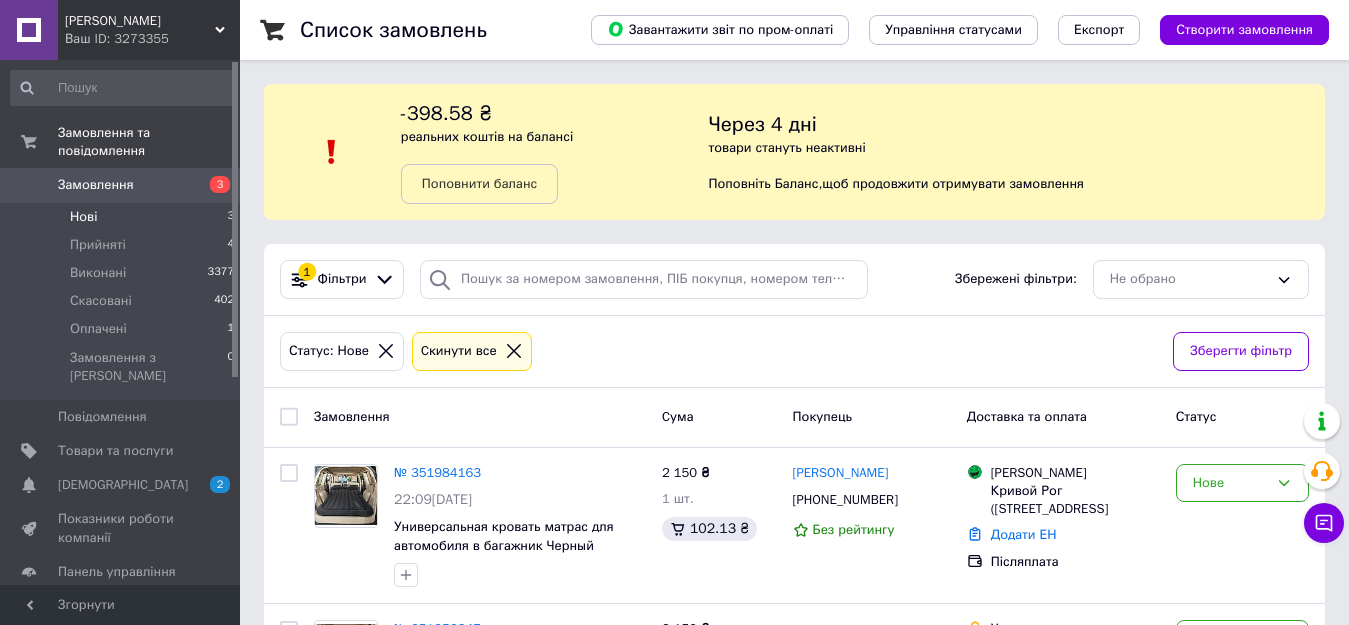 click on "Нові 3" at bounding box center [123, 217] 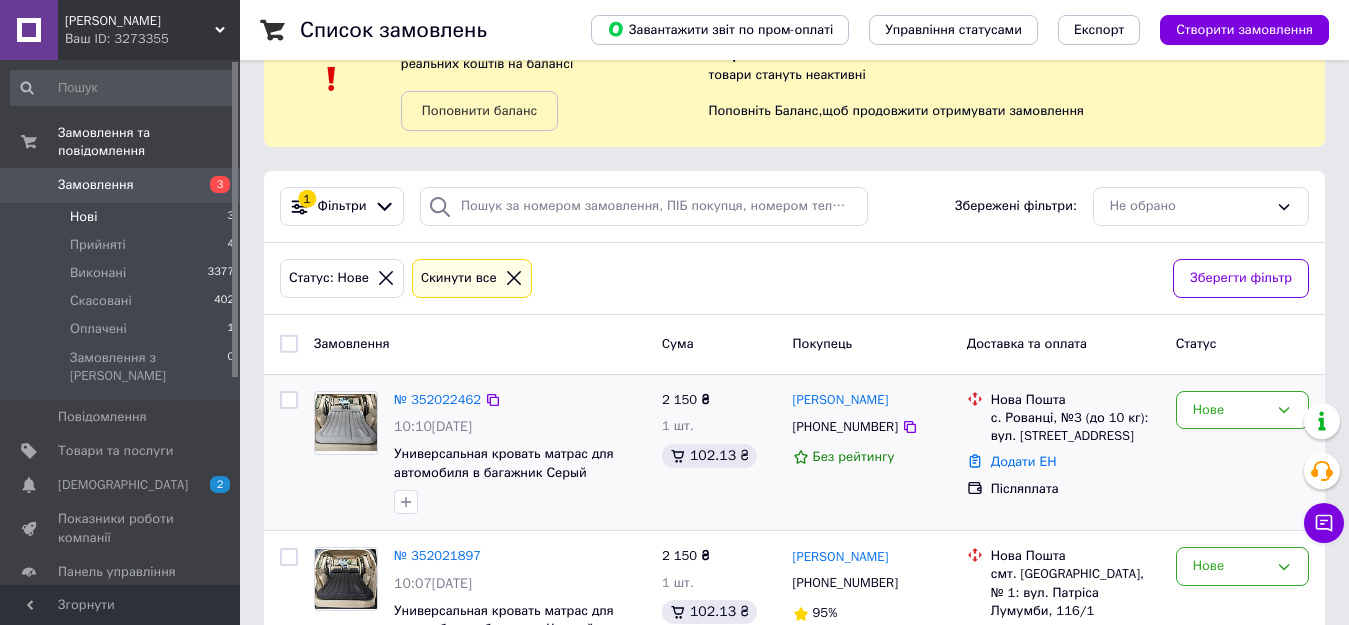 scroll, scrollTop: 0, scrollLeft: 0, axis: both 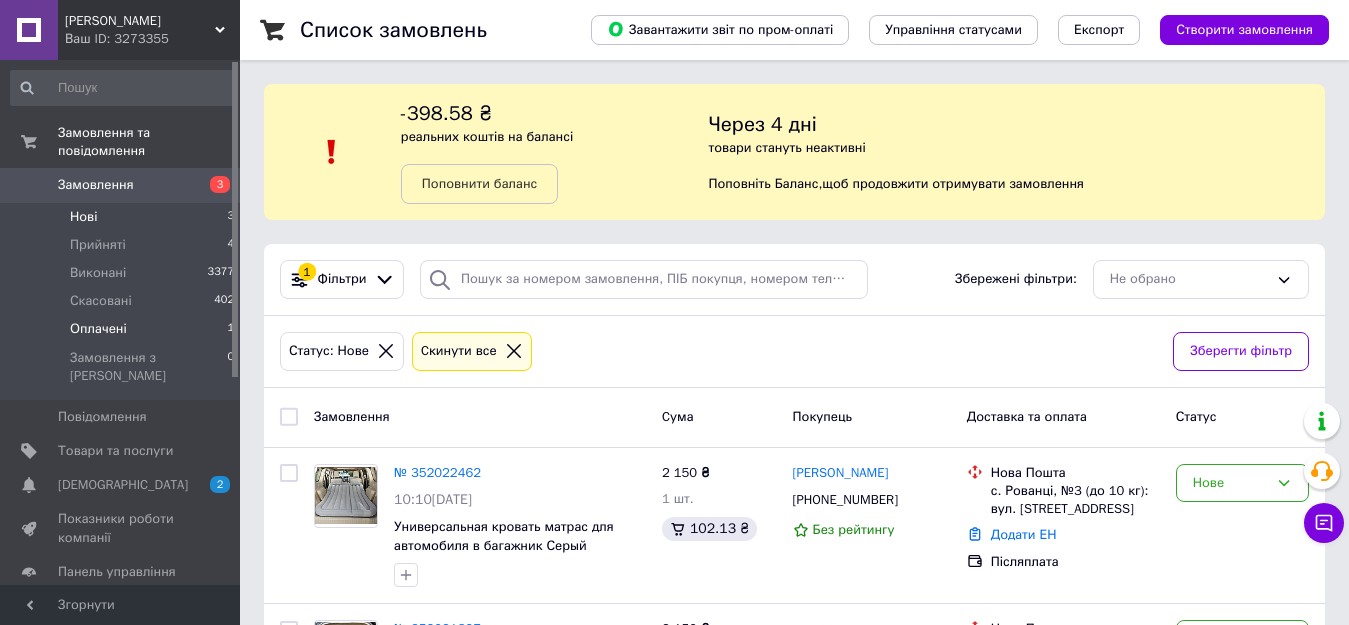 click on "Оплачені 1" at bounding box center [123, 329] 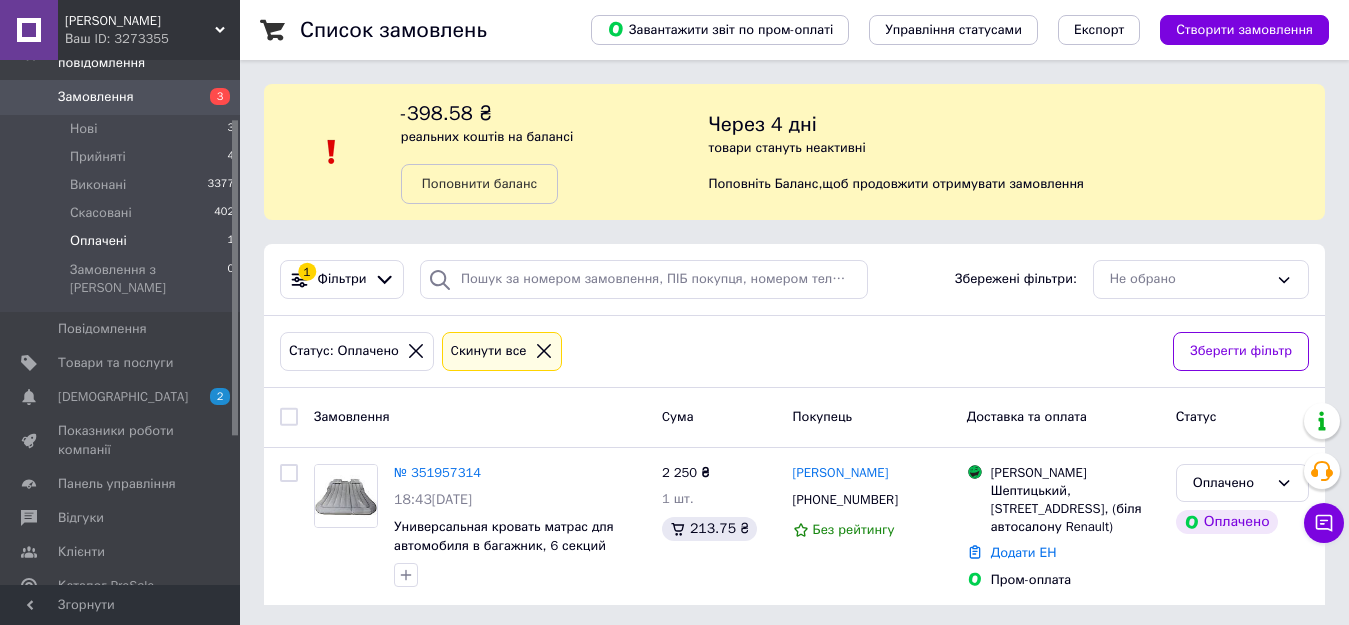 scroll, scrollTop: 100, scrollLeft: 0, axis: vertical 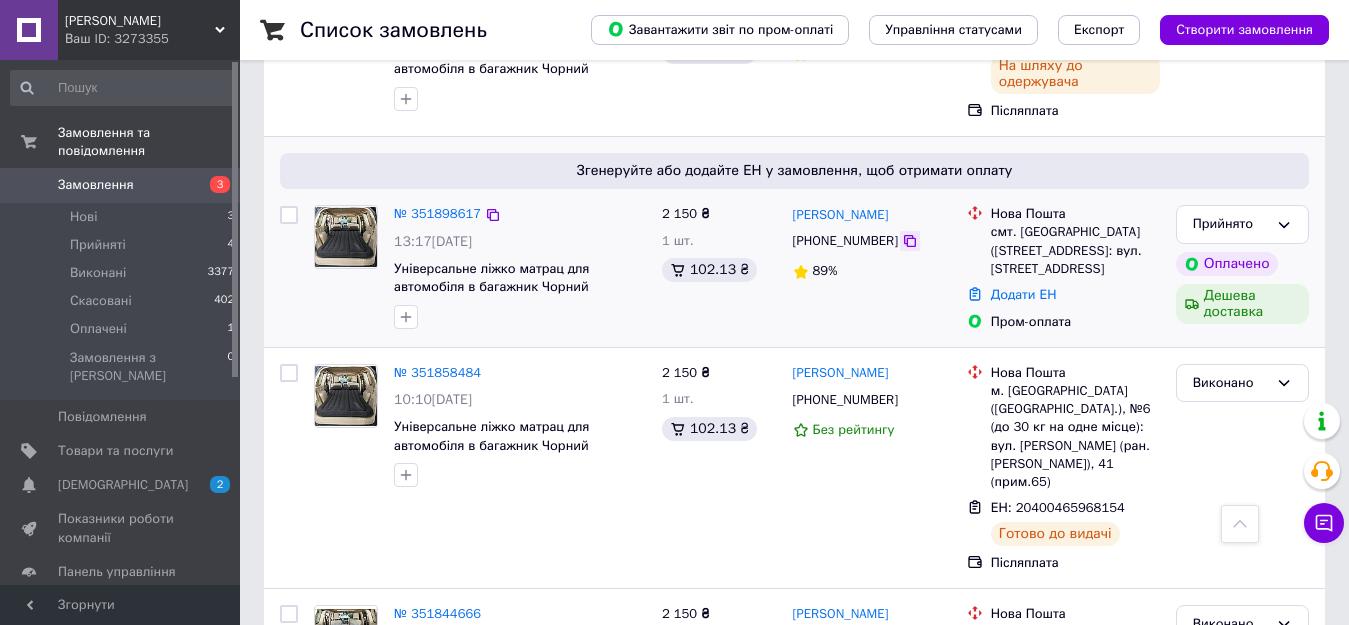 click 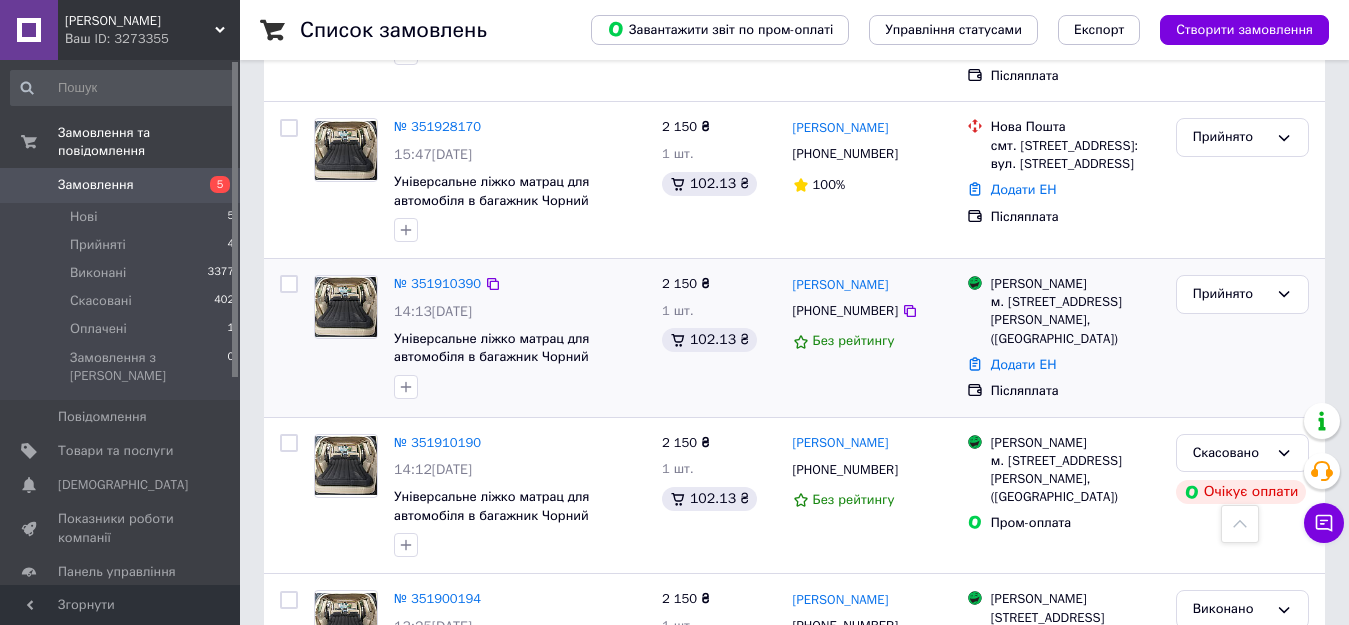 scroll, scrollTop: 1300, scrollLeft: 0, axis: vertical 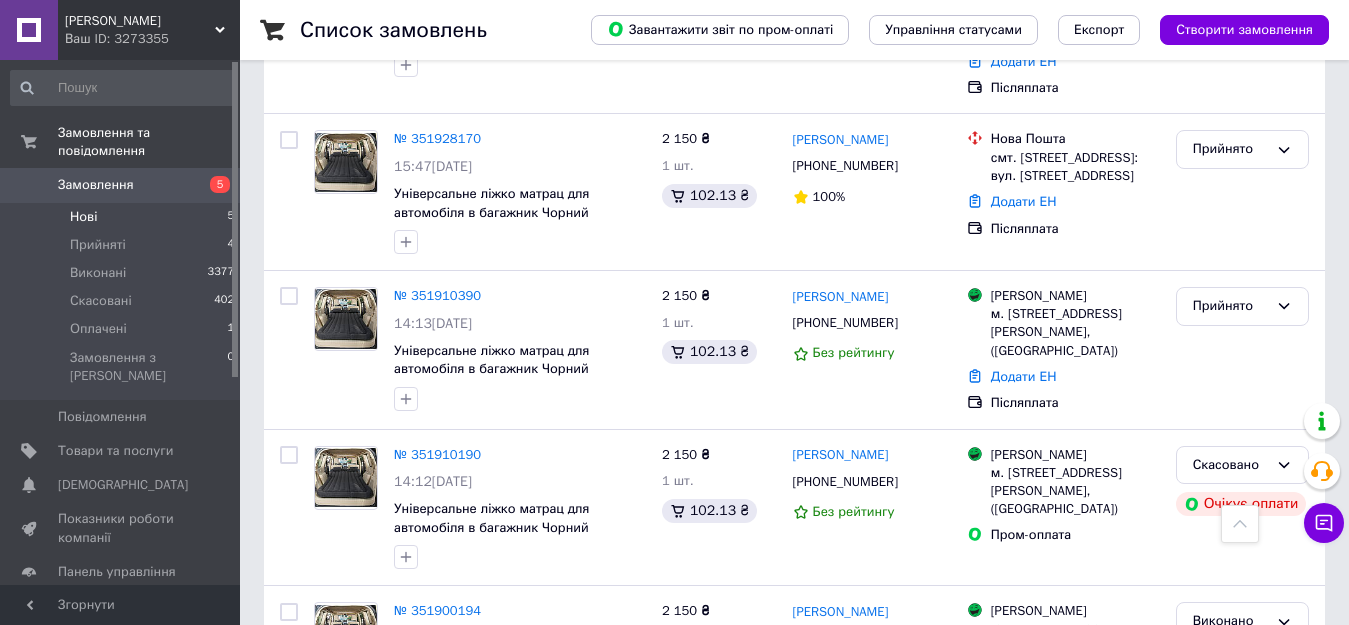 click on "Нові 5" at bounding box center [123, 217] 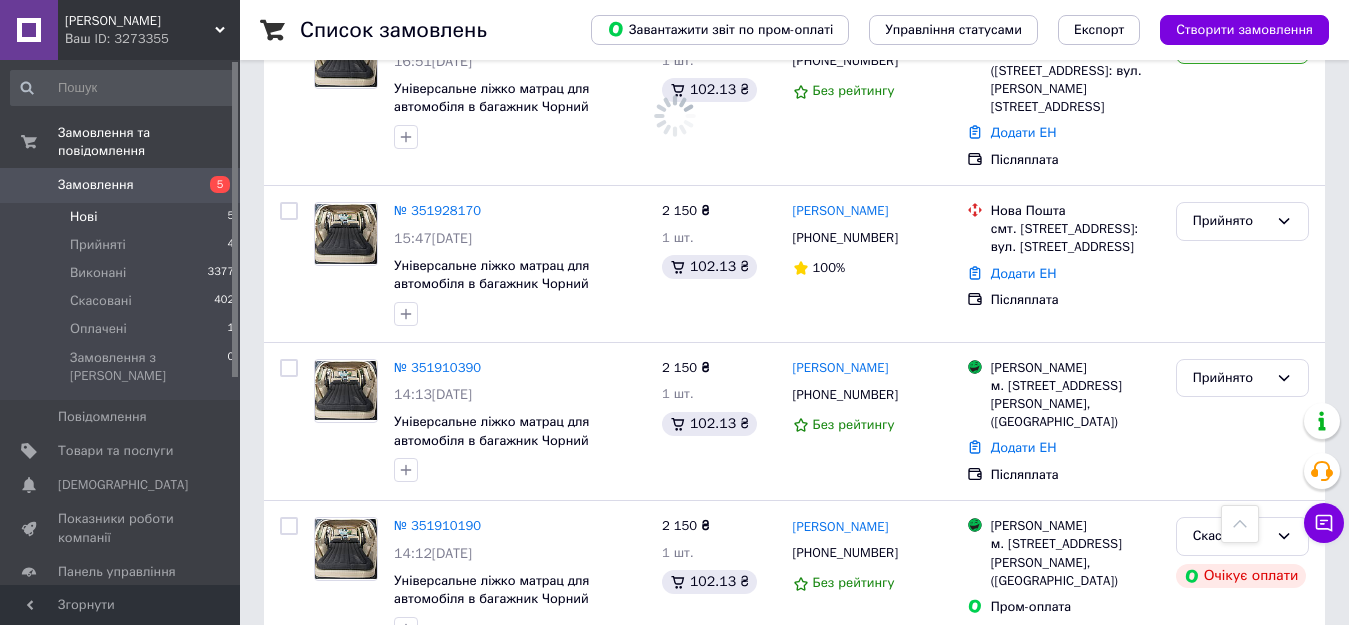 scroll, scrollTop: 1372, scrollLeft: 0, axis: vertical 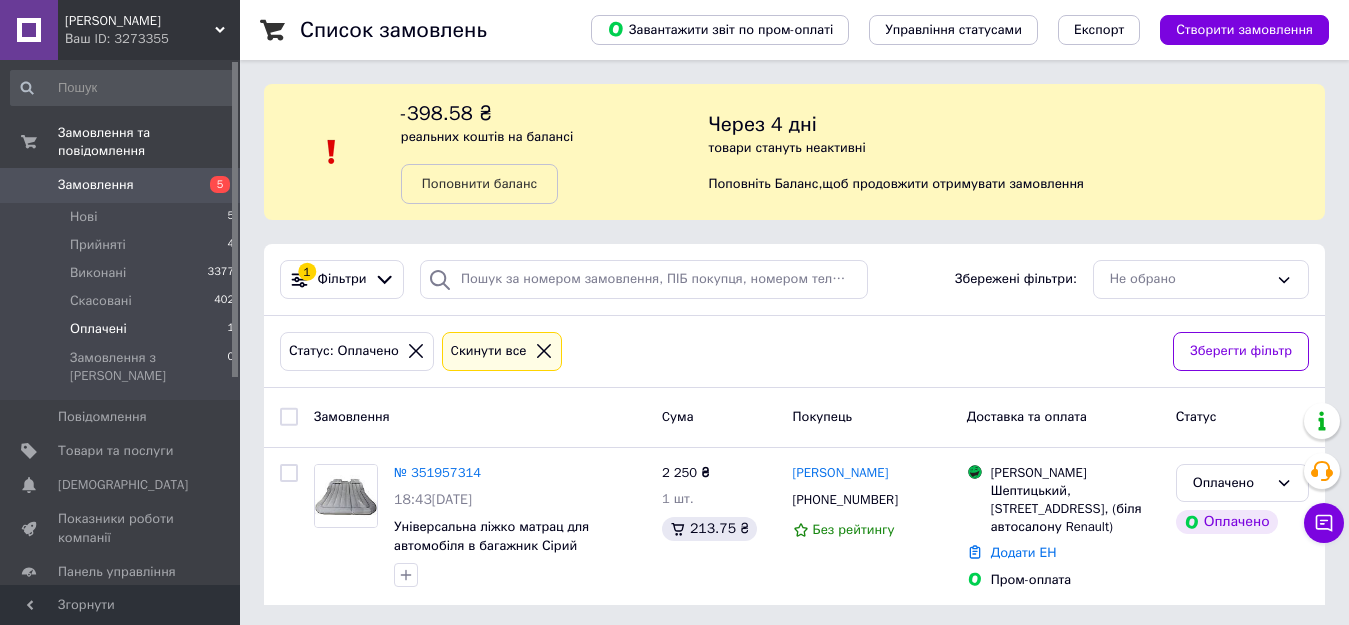 click on "Оплачені 1" at bounding box center (123, 329) 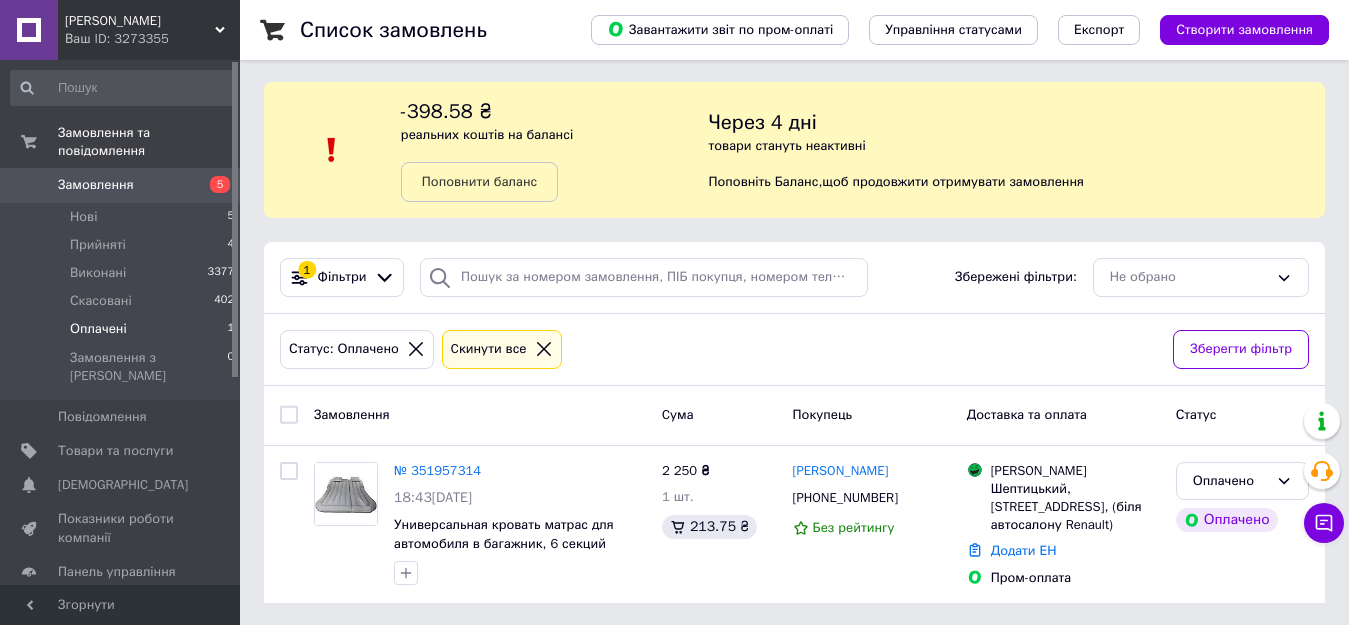 scroll, scrollTop: 0, scrollLeft: 0, axis: both 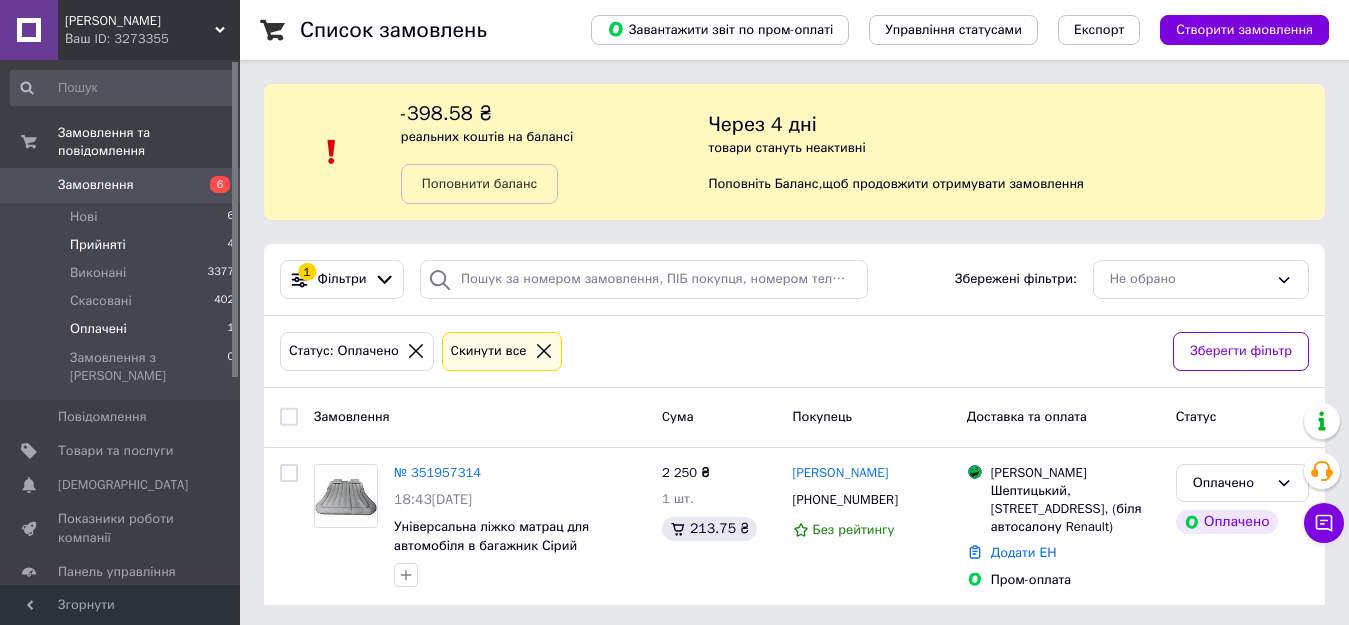 click on "Прийняті 4" at bounding box center (123, 245) 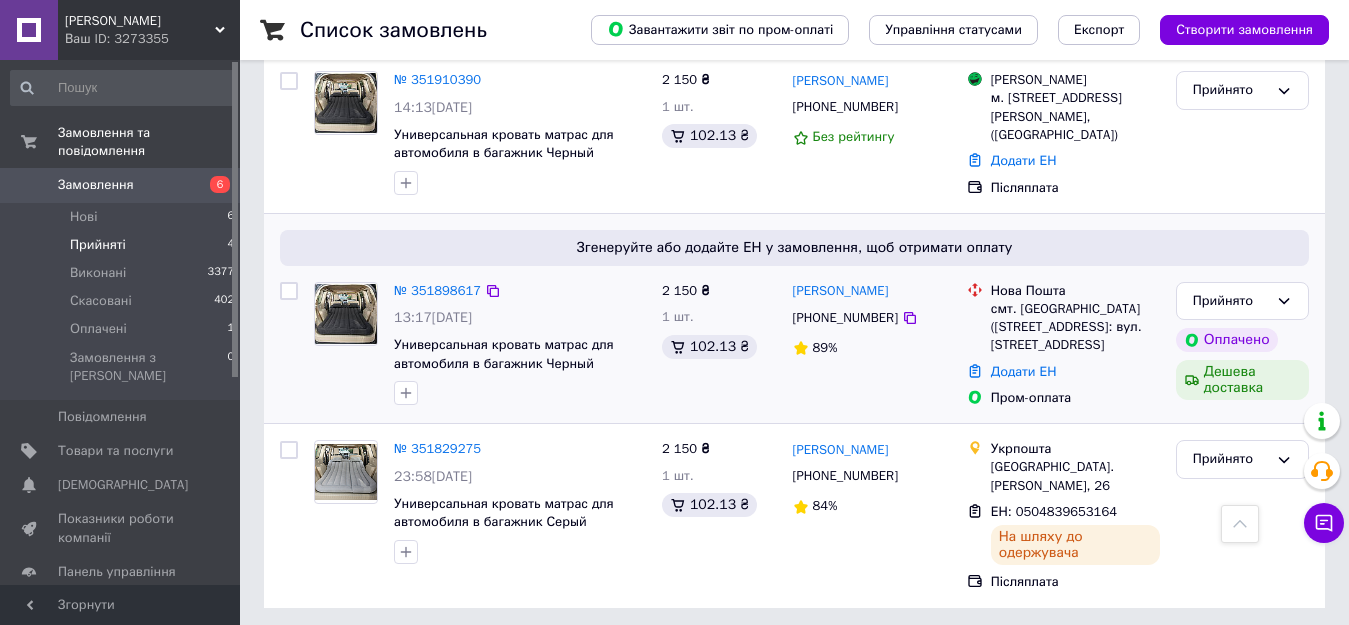 scroll, scrollTop: 556, scrollLeft: 0, axis: vertical 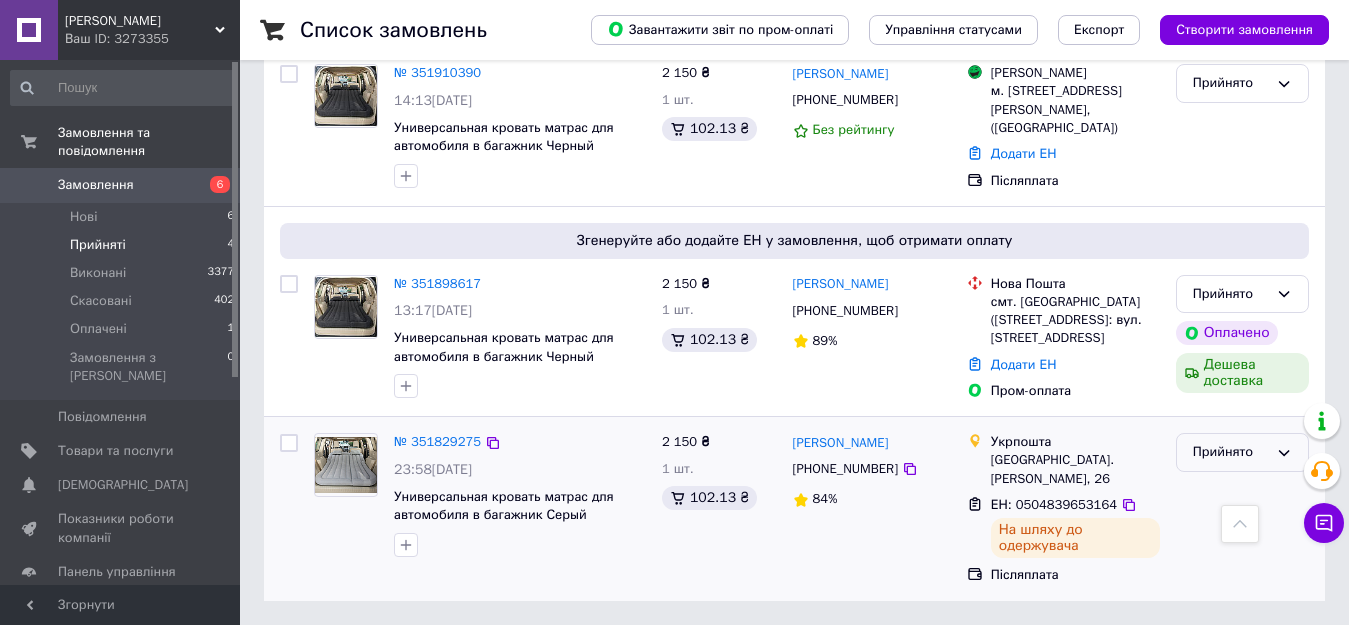 click on "Прийнято" at bounding box center [1230, 452] 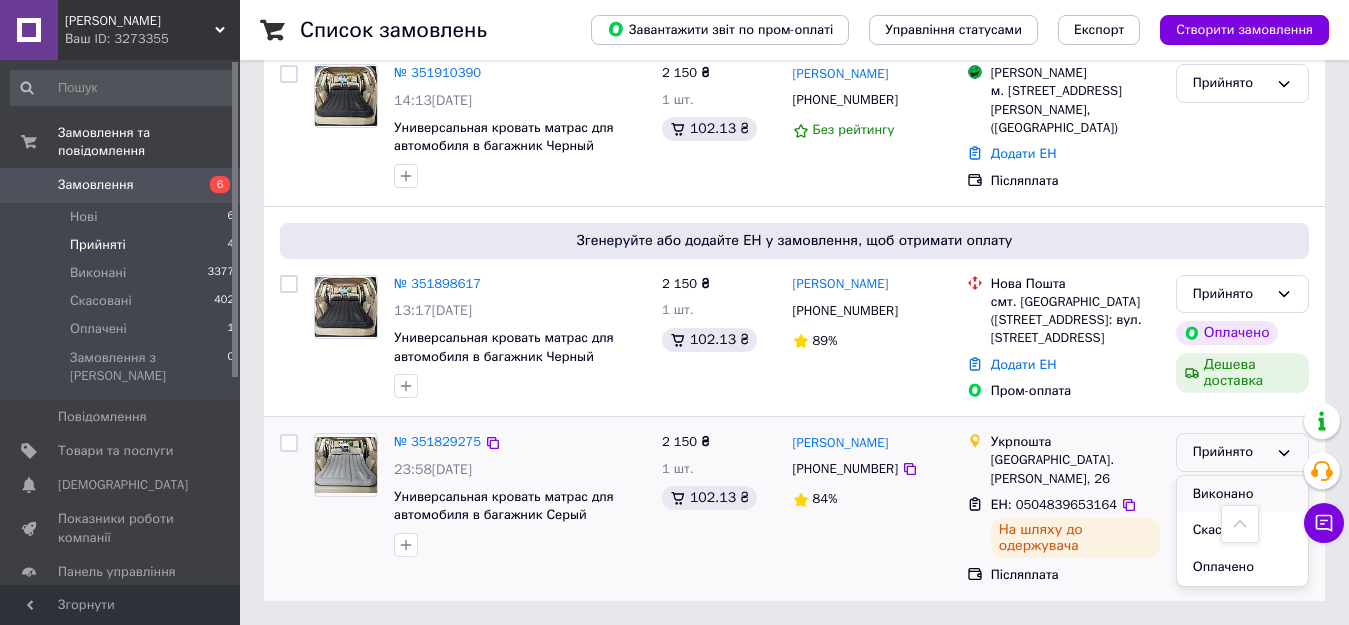 click on "Виконано" at bounding box center (1242, 494) 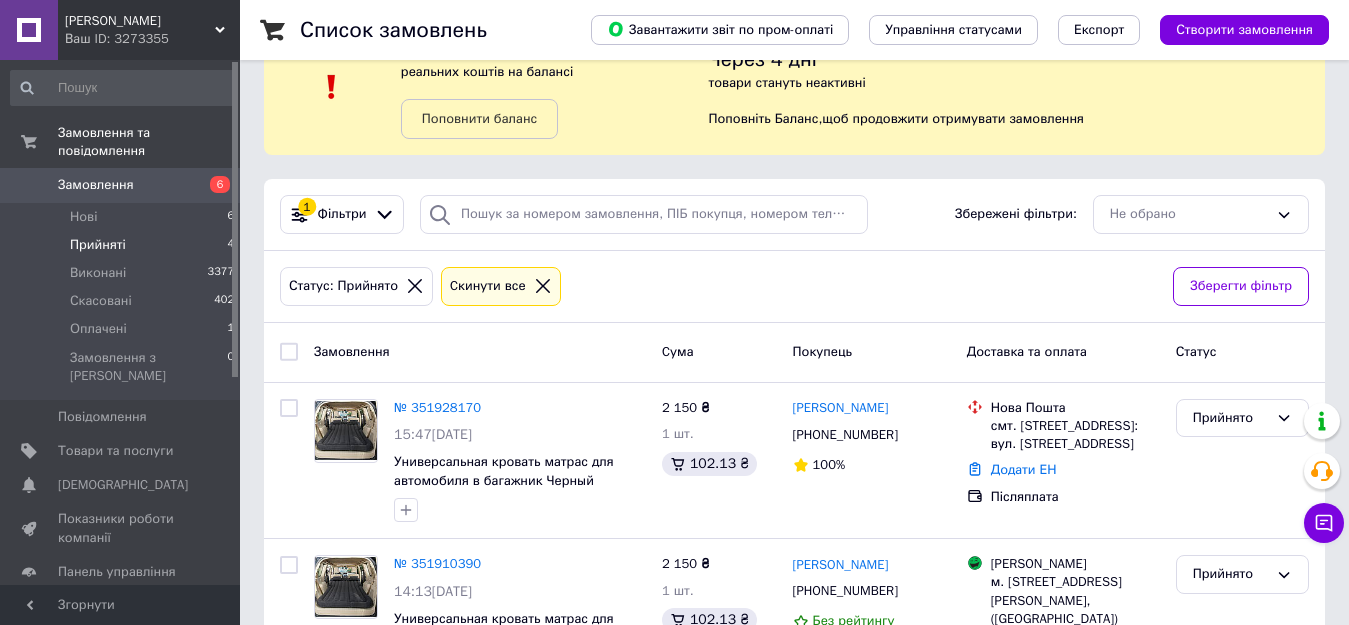 scroll, scrollTop: 56, scrollLeft: 0, axis: vertical 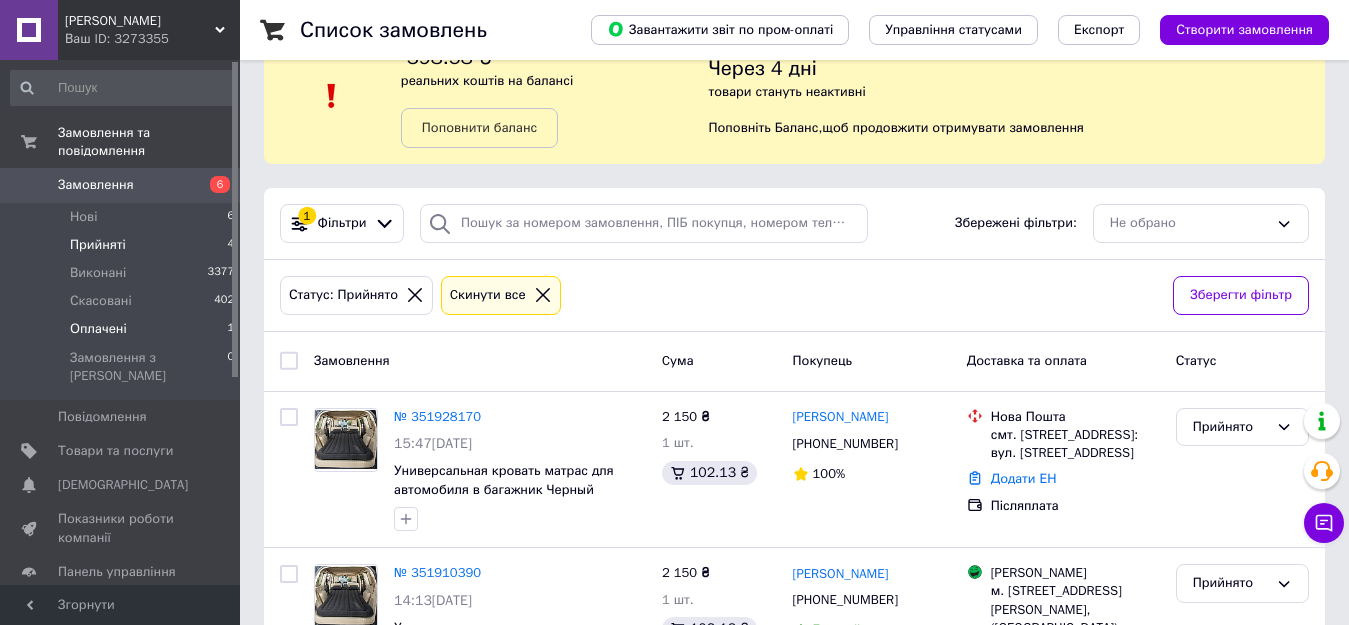 click on "Оплачені 1" at bounding box center (123, 329) 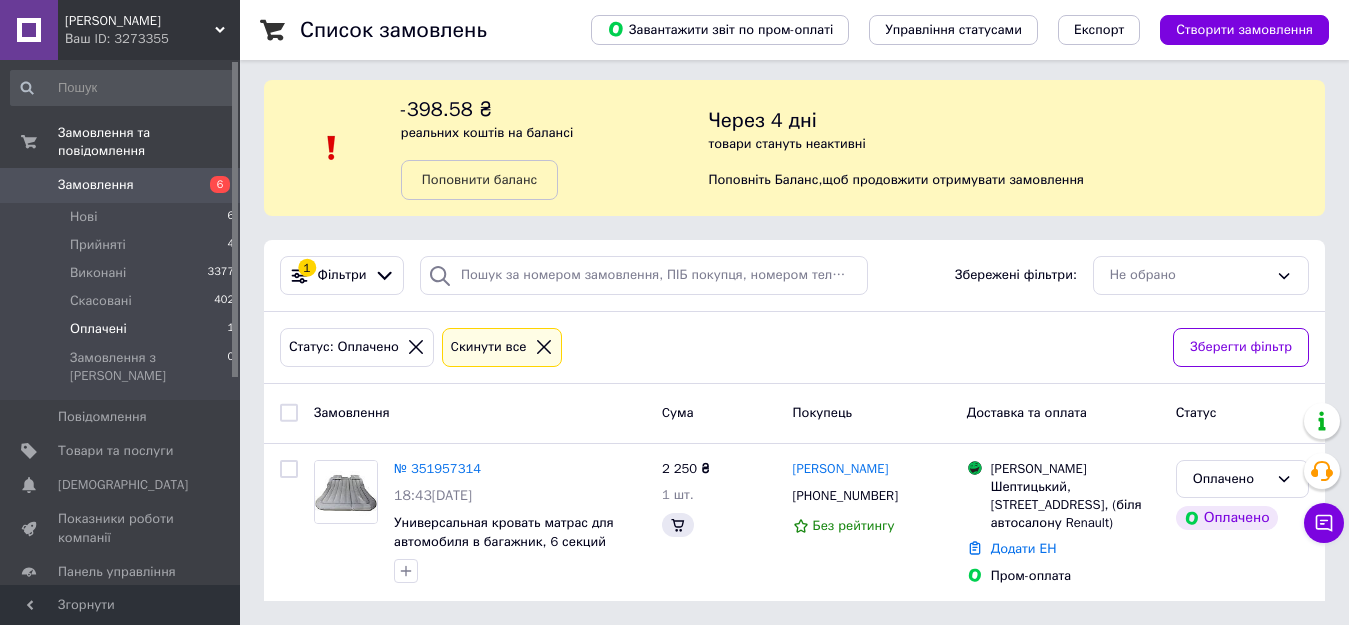 scroll, scrollTop: 0, scrollLeft: 0, axis: both 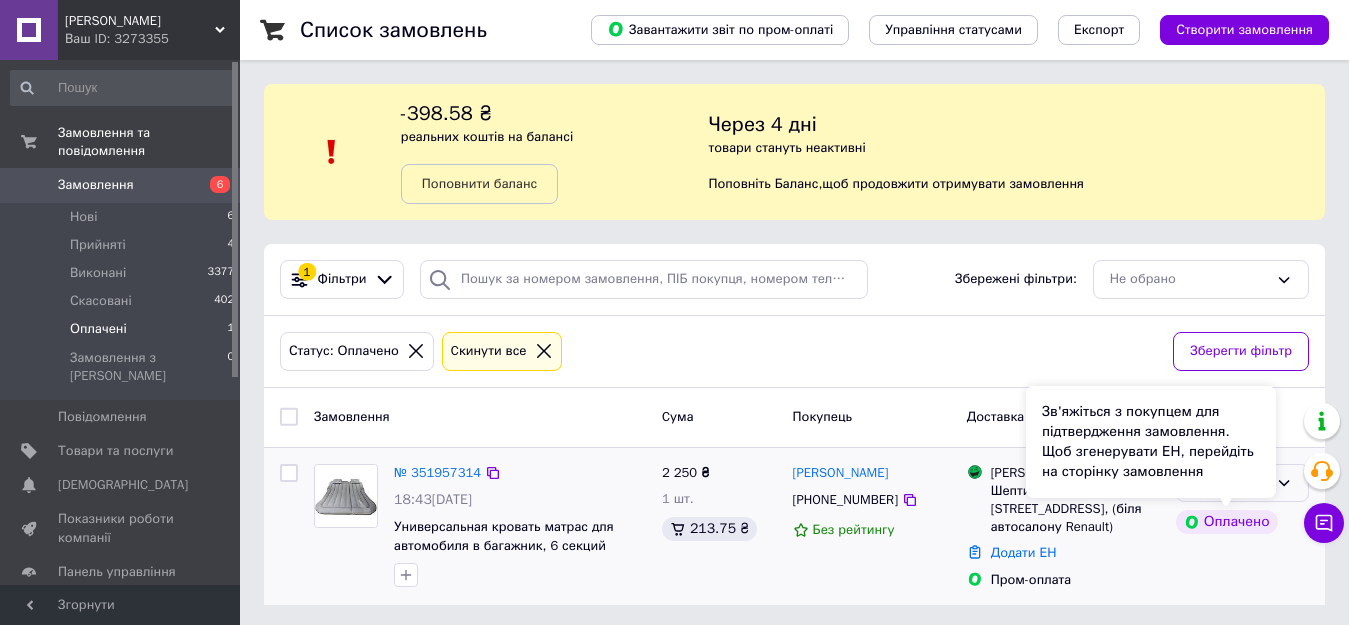 click on "Оплачено" at bounding box center [1242, 483] 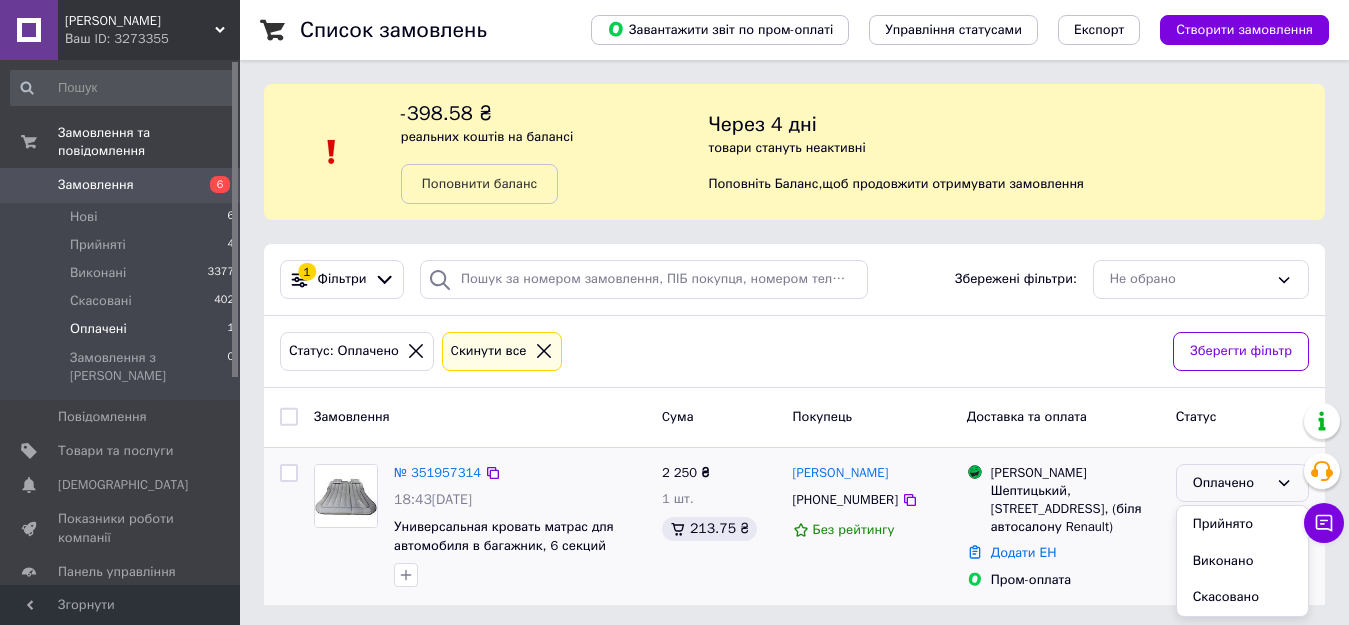 click on "Оплачено" at bounding box center (1230, 483) 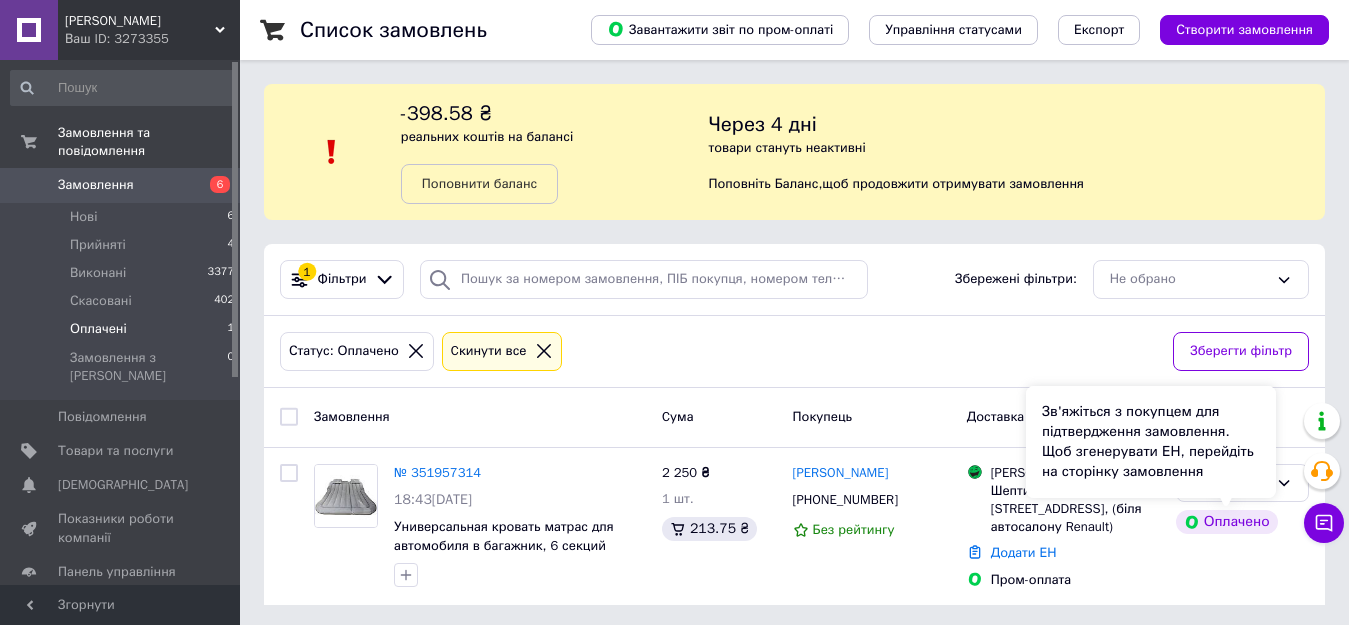 click on "Зв'яжіться з покупцем для підтвердження замовлення.
Щоб згенерувати ЕН, перейдіть на сторінку замовлення" at bounding box center [1151, 442] 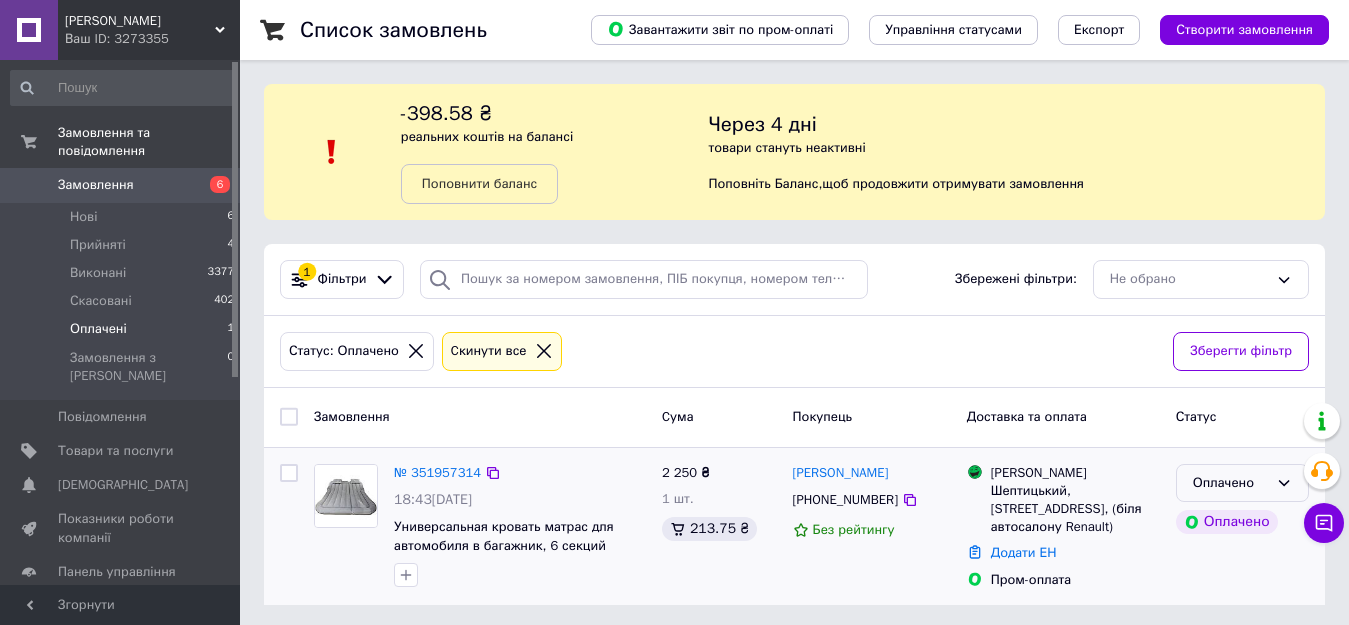 click 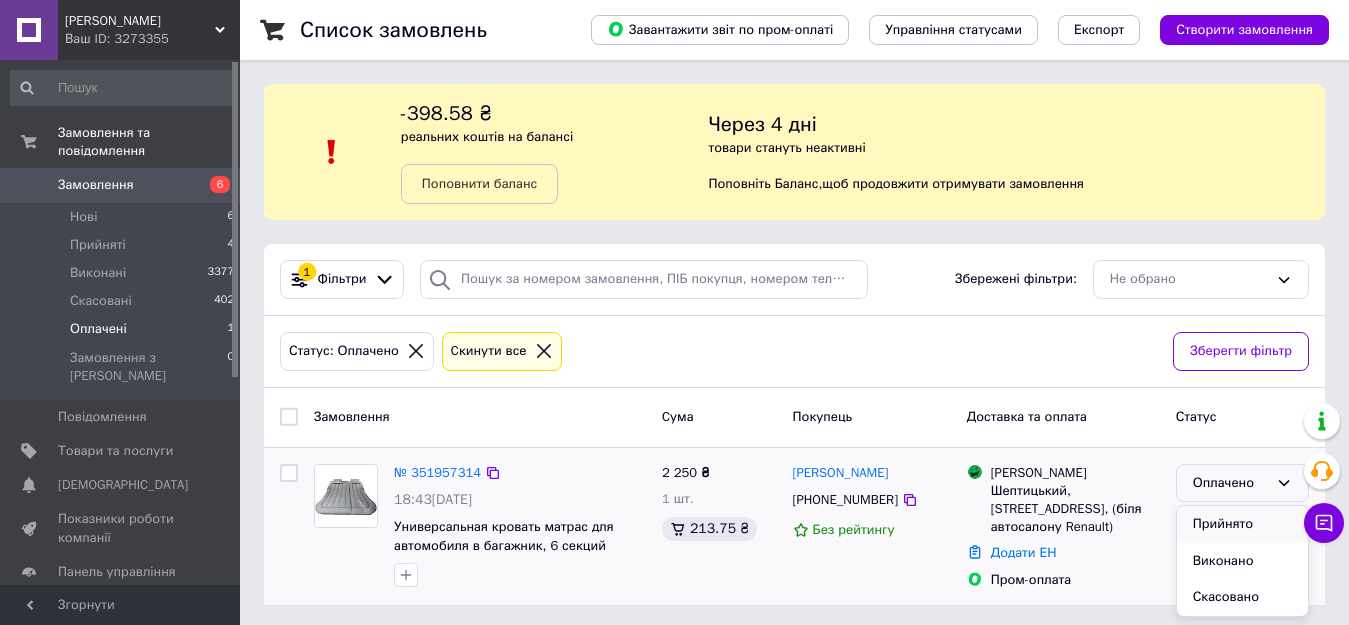 click on "Прийнято" at bounding box center (1242, 524) 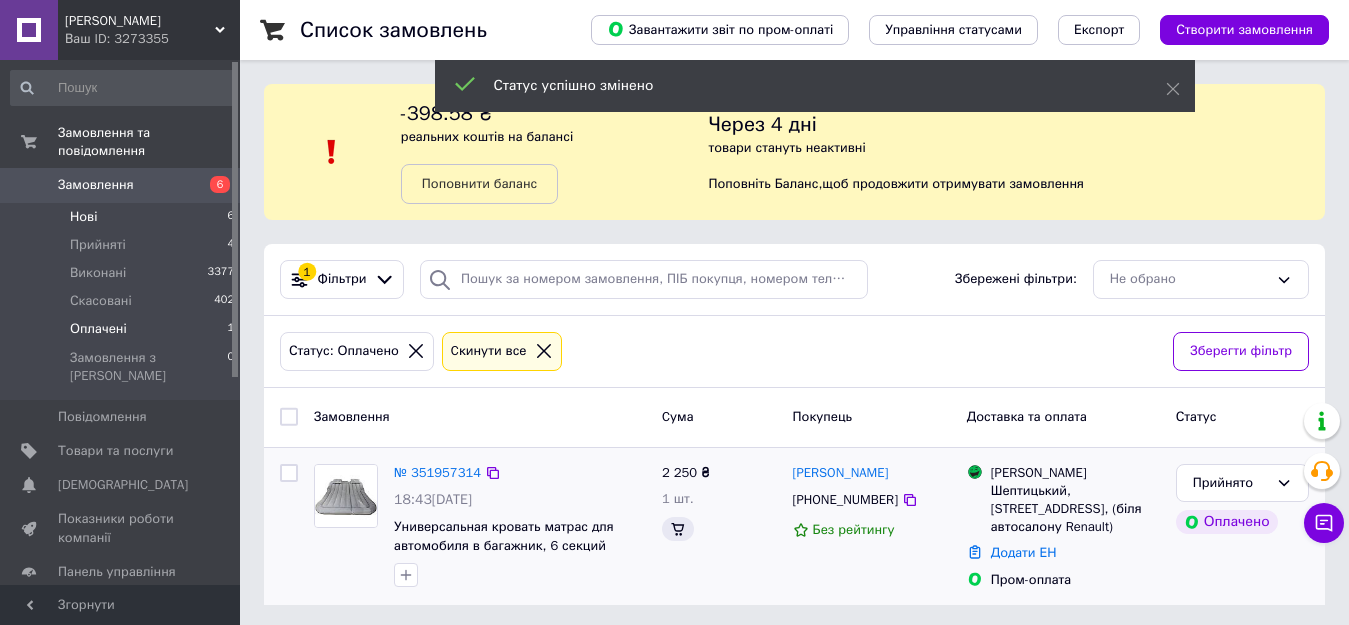click on "Нові 6" at bounding box center [123, 217] 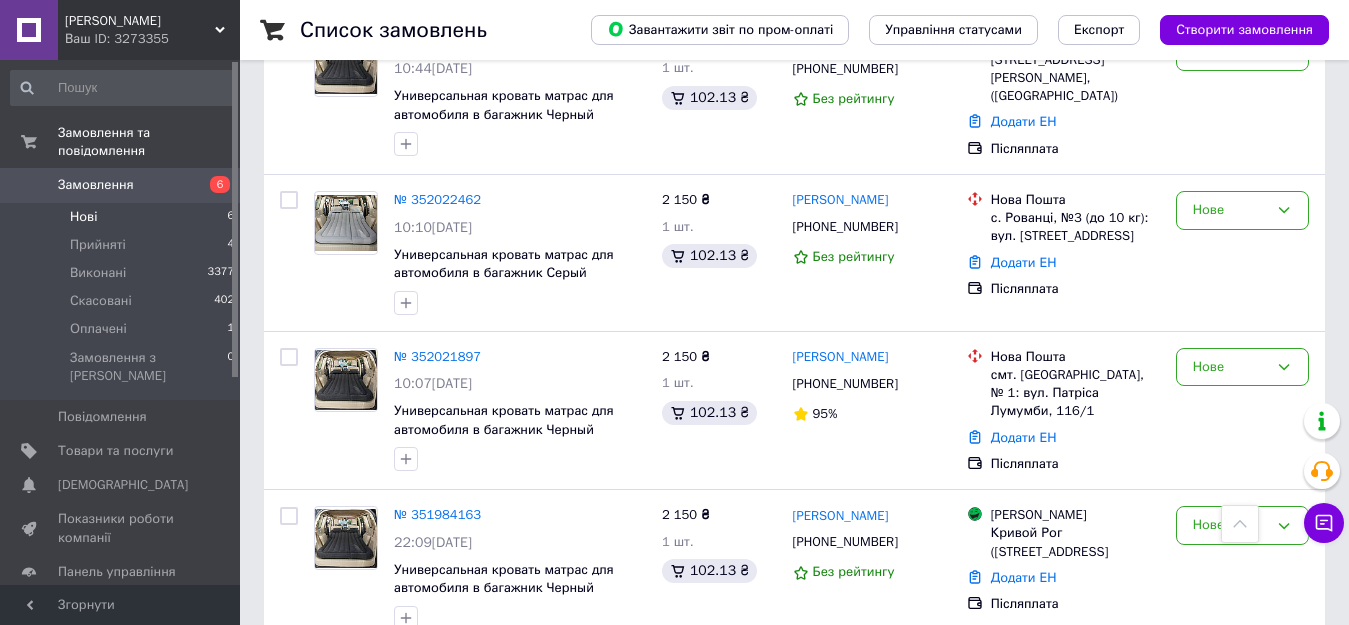 scroll, scrollTop: 347, scrollLeft: 0, axis: vertical 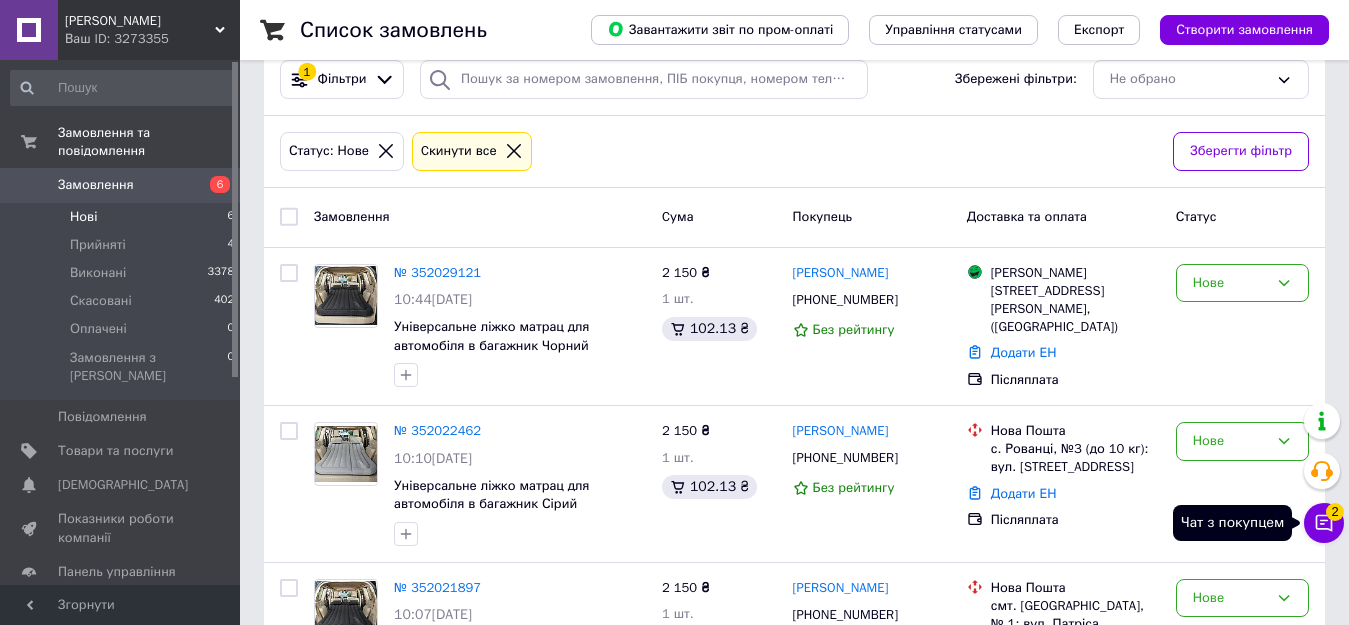 click 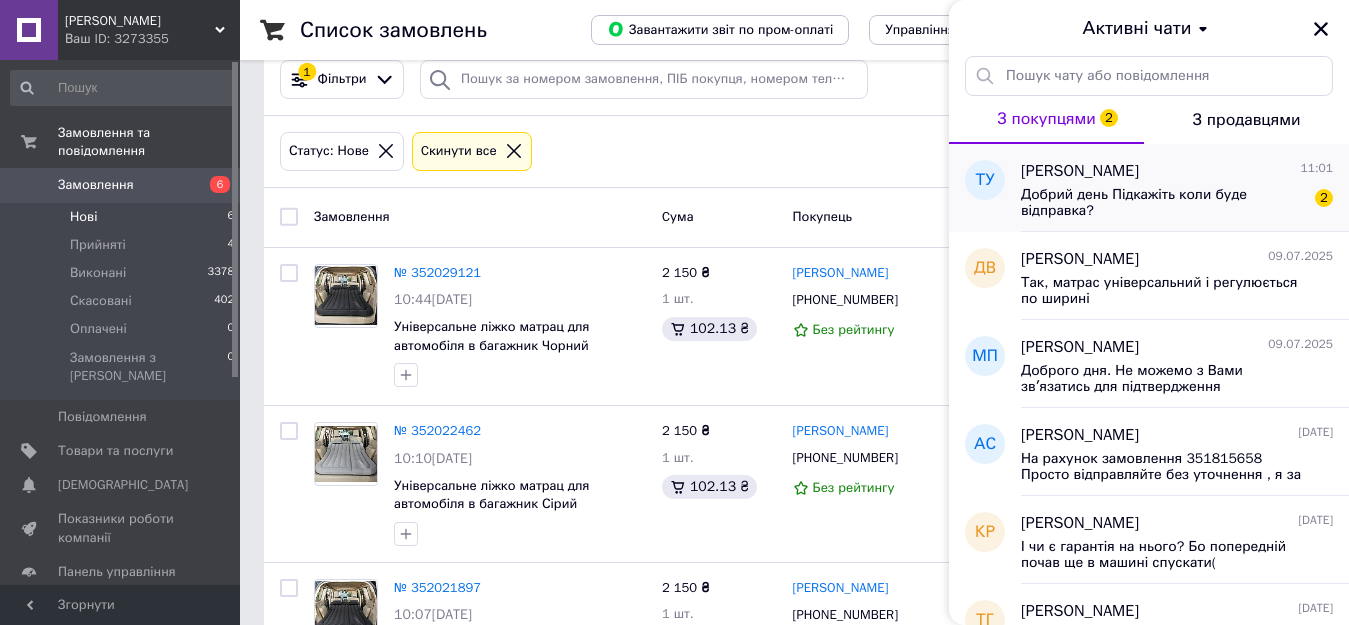 click on "Добрий день
Підкажіть коли буде відправка?" at bounding box center (1163, 203) 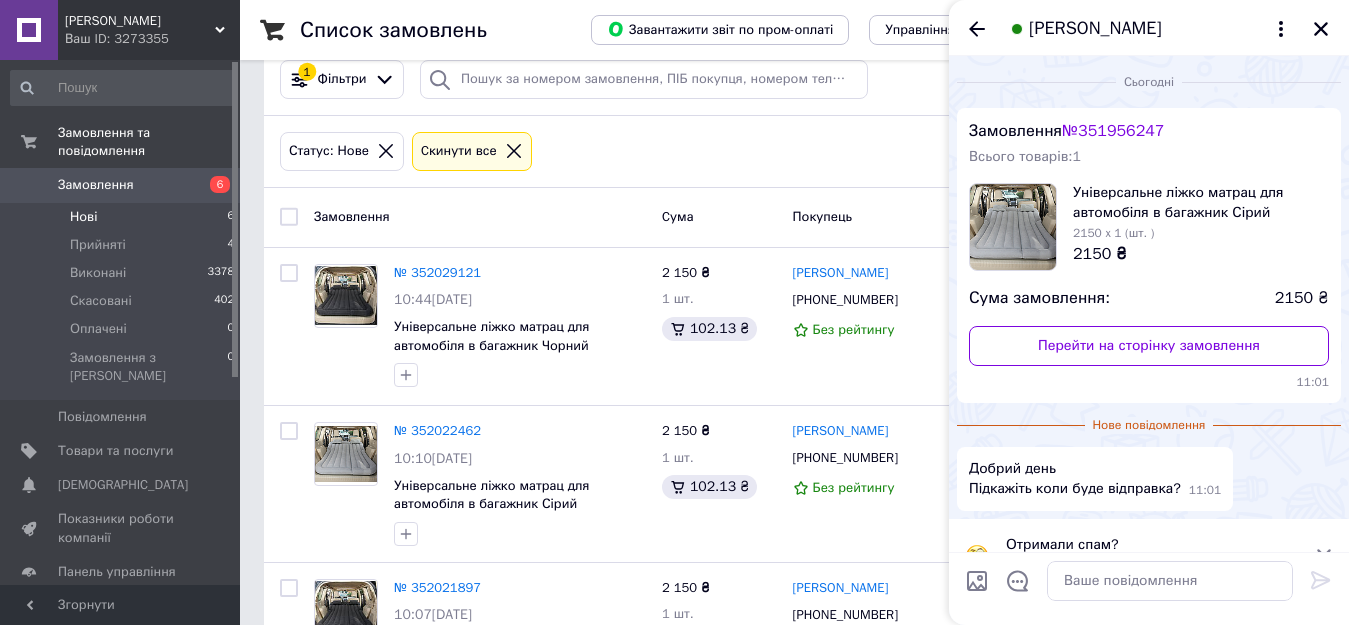 scroll, scrollTop: 40, scrollLeft: 0, axis: vertical 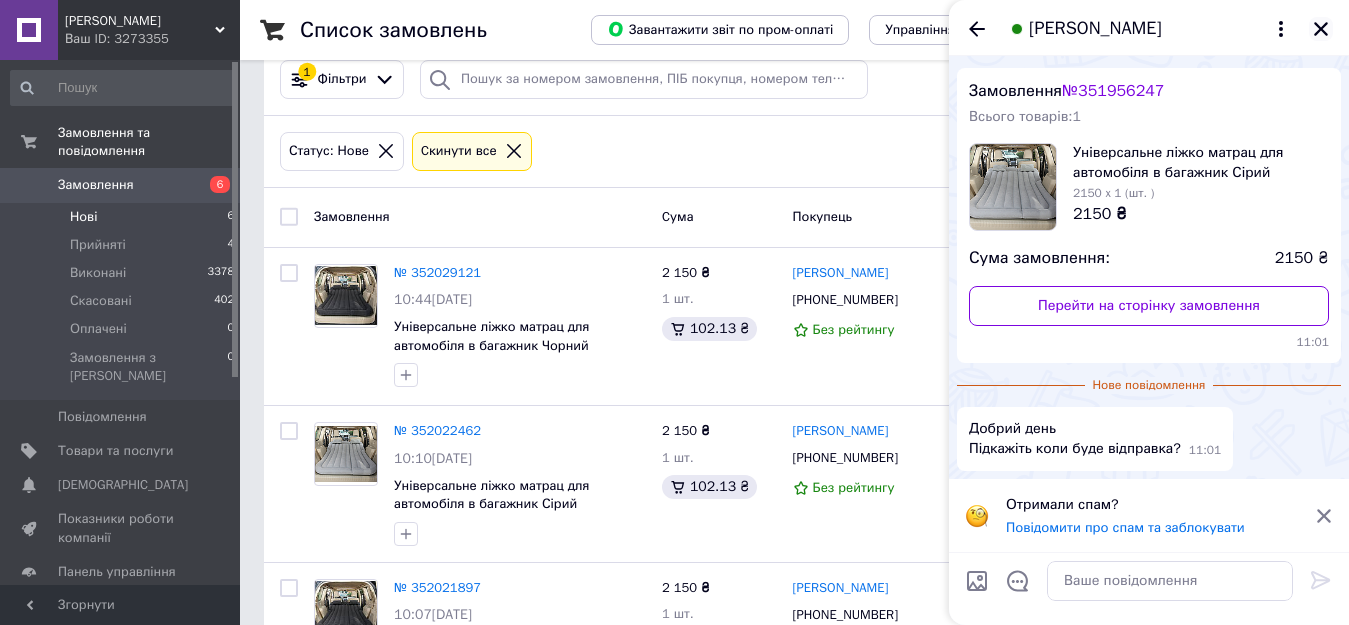 click 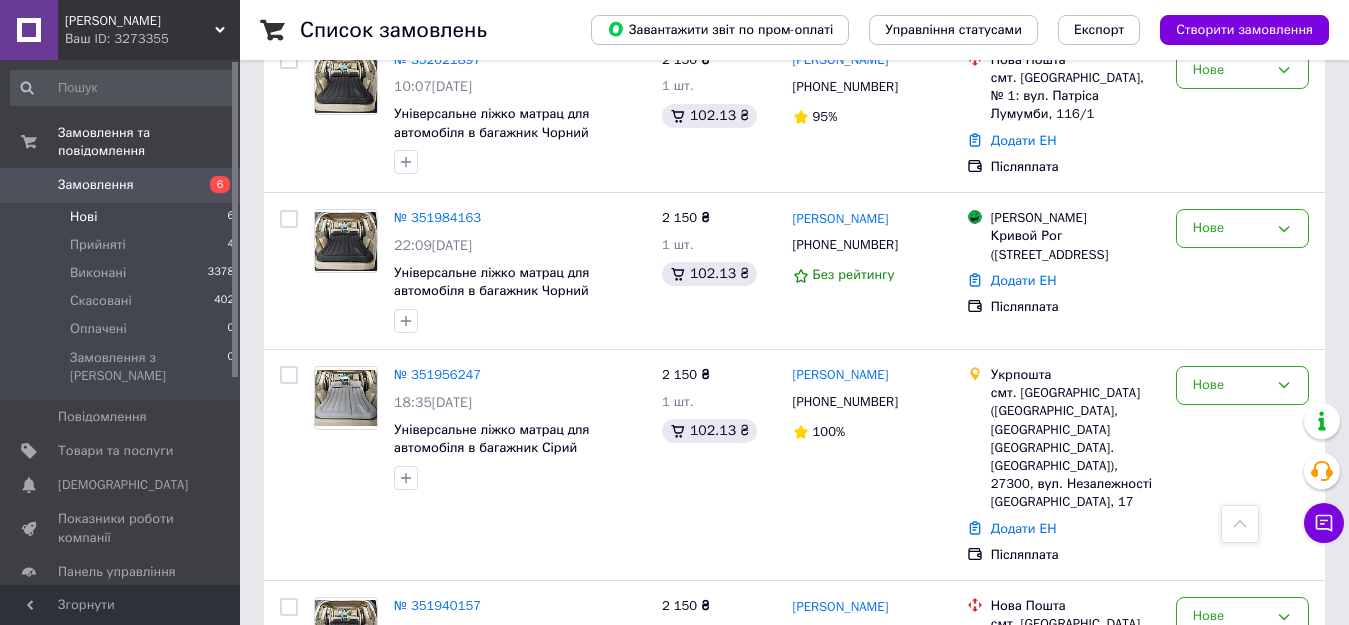 scroll, scrollTop: 800, scrollLeft: 0, axis: vertical 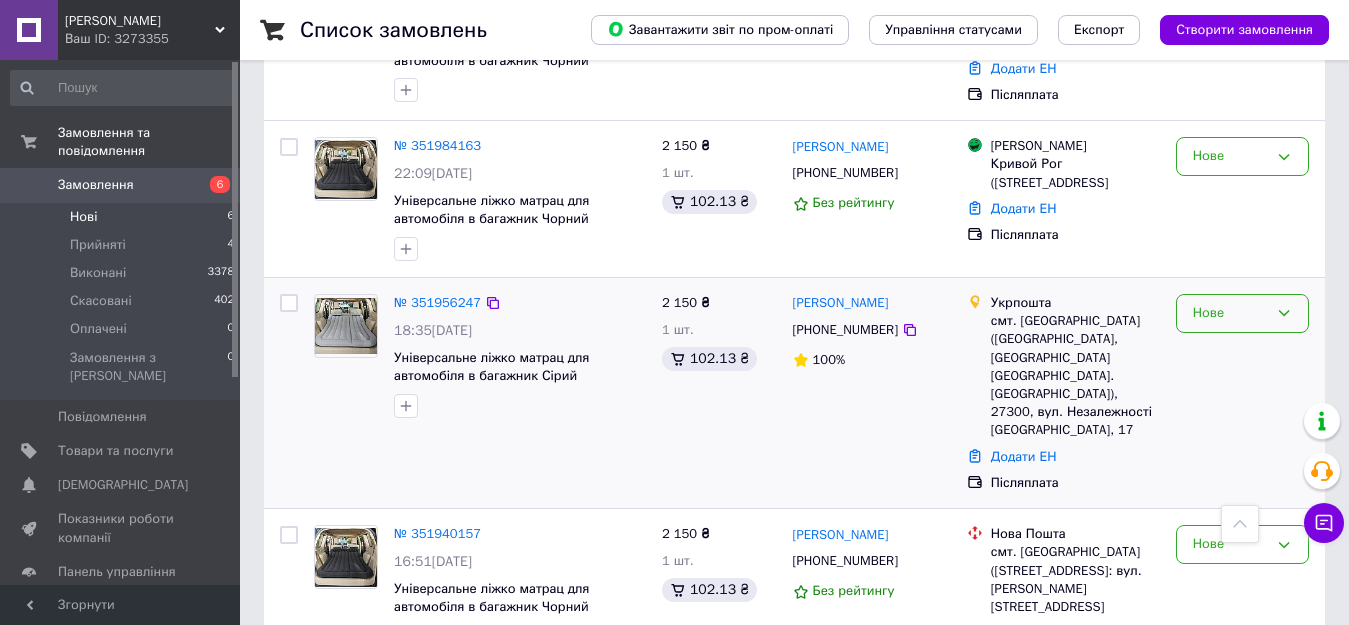 drag, startPoint x: 1223, startPoint y: 328, endPoint x: 1222, endPoint y: 317, distance: 11.045361 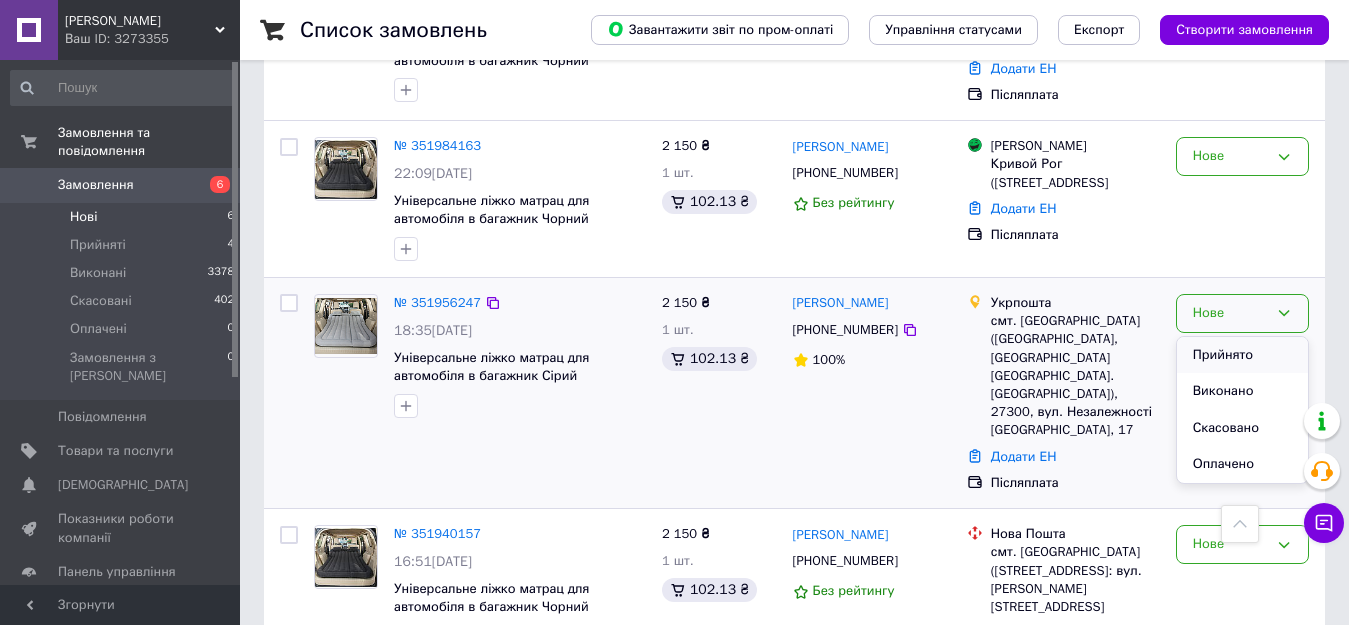 click on "Прийнято" at bounding box center [1242, 355] 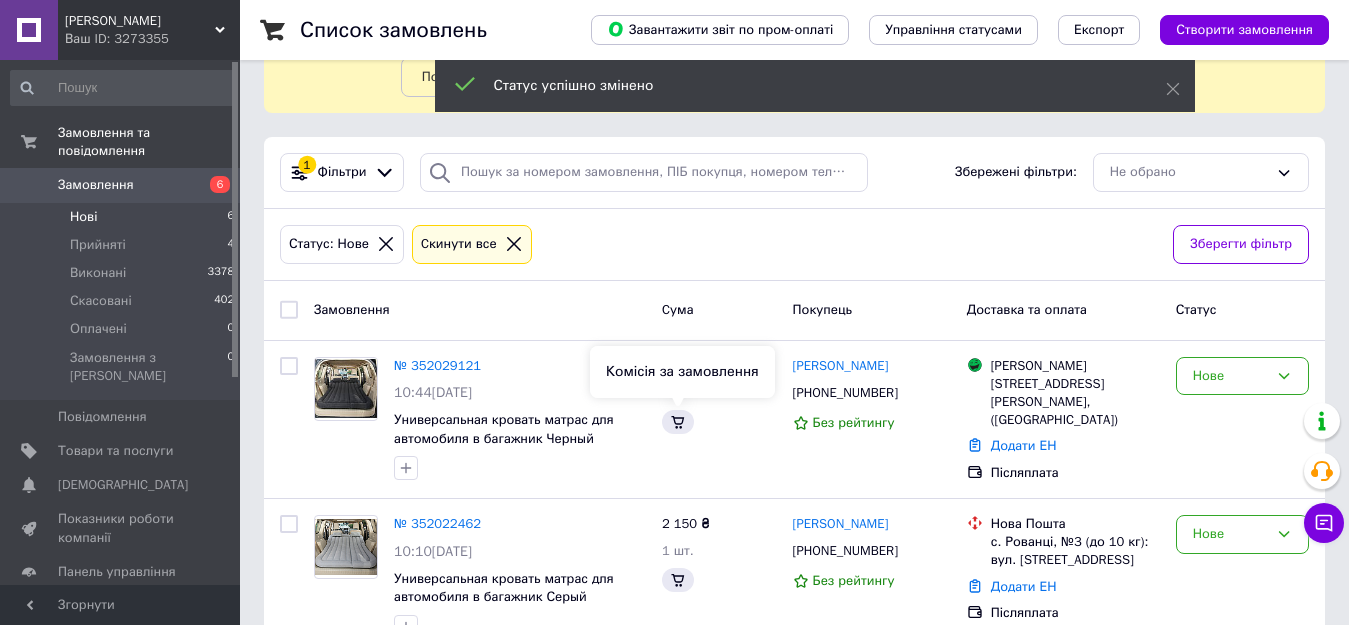 scroll, scrollTop: 100, scrollLeft: 0, axis: vertical 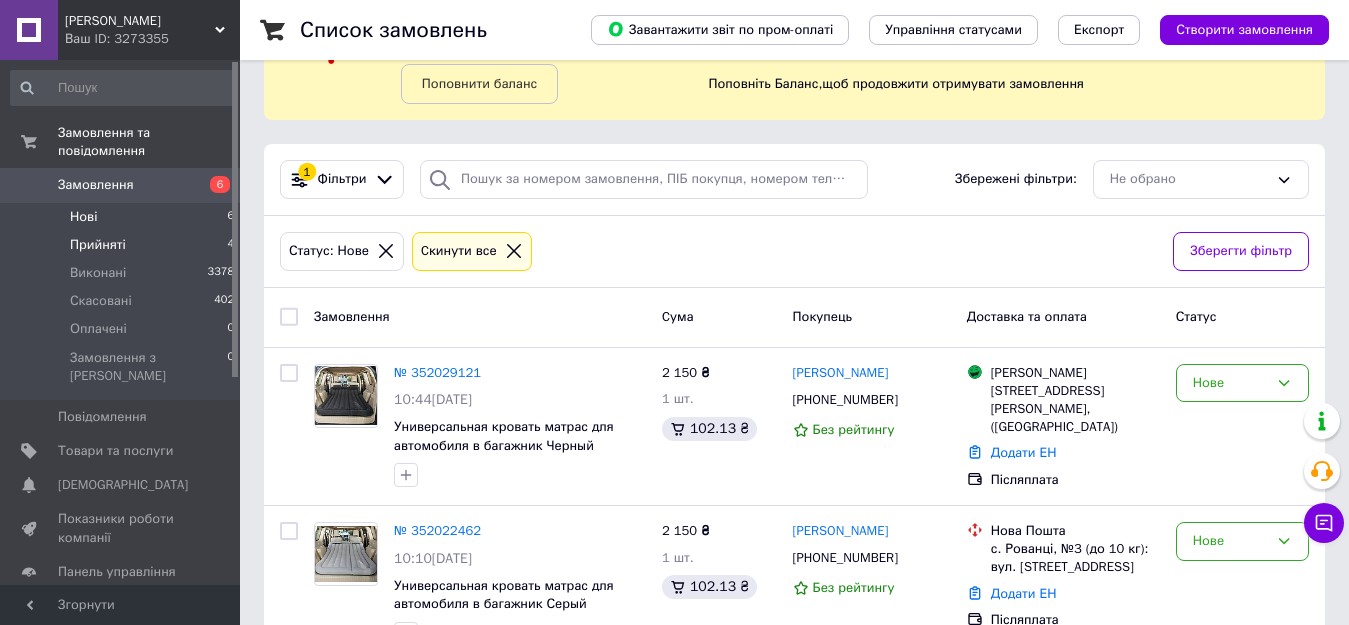 click on "Прийняті 4" at bounding box center [123, 245] 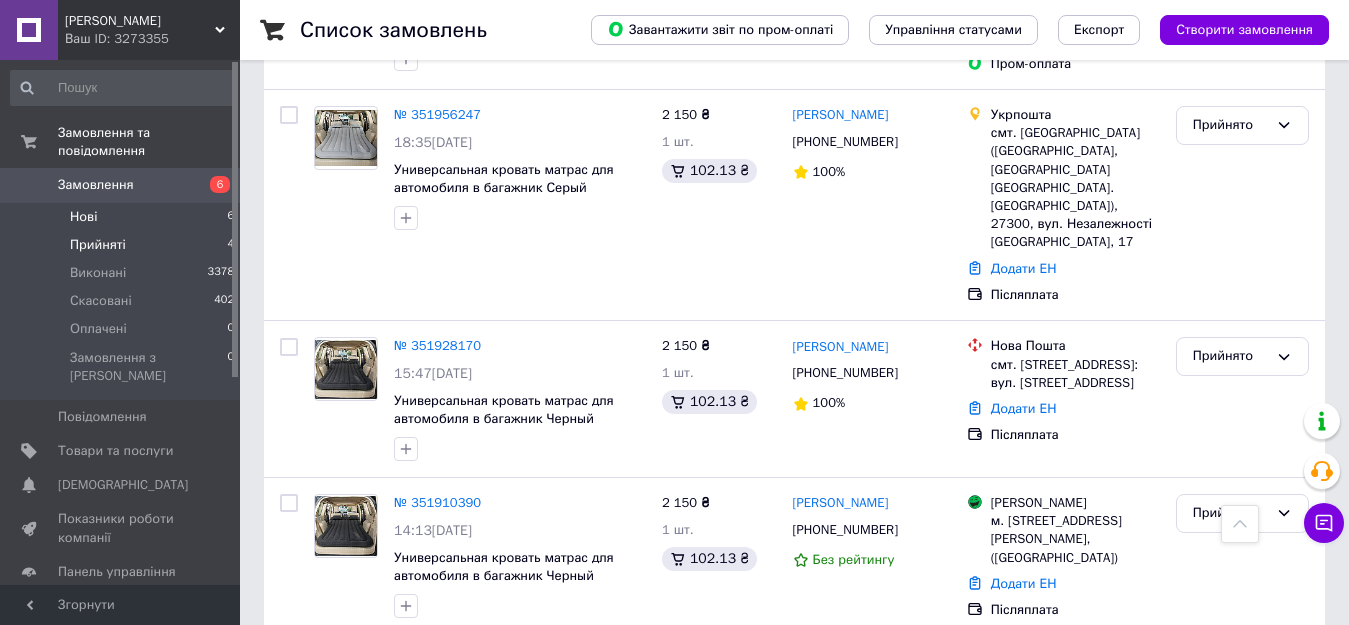 scroll, scrollTop: 504, scrollLeft: 0, axis: vertical 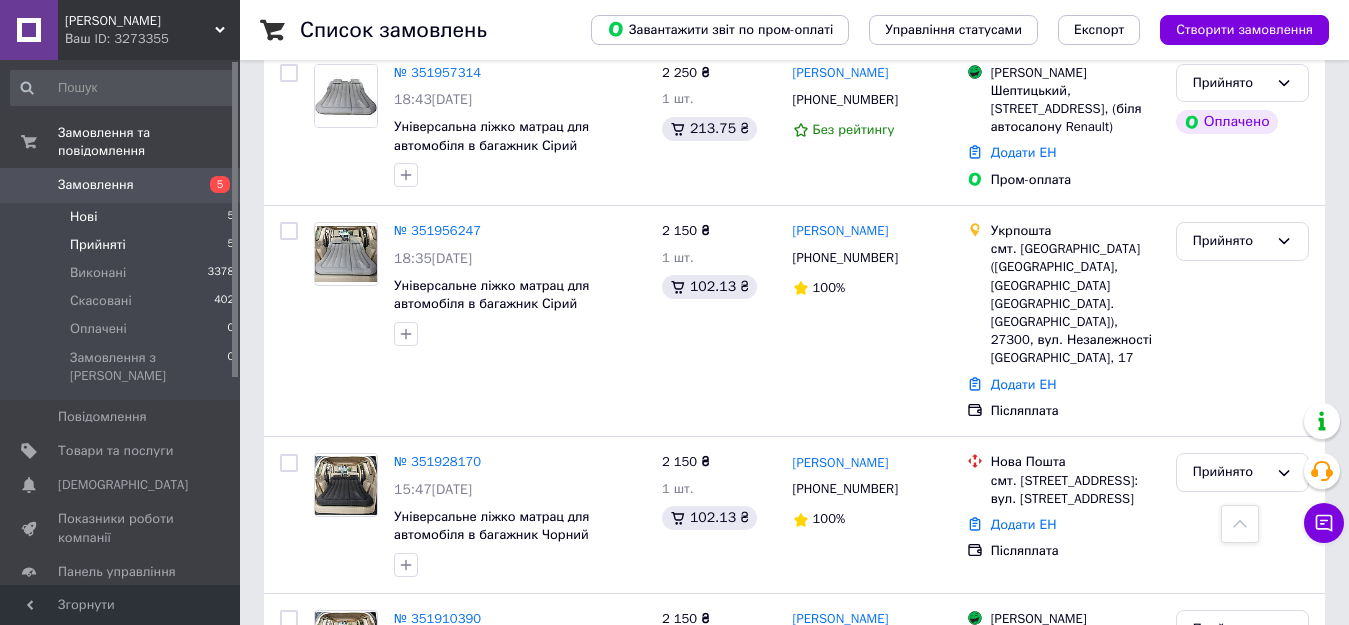click on "Нові 5" at bounding box center [123, 217] 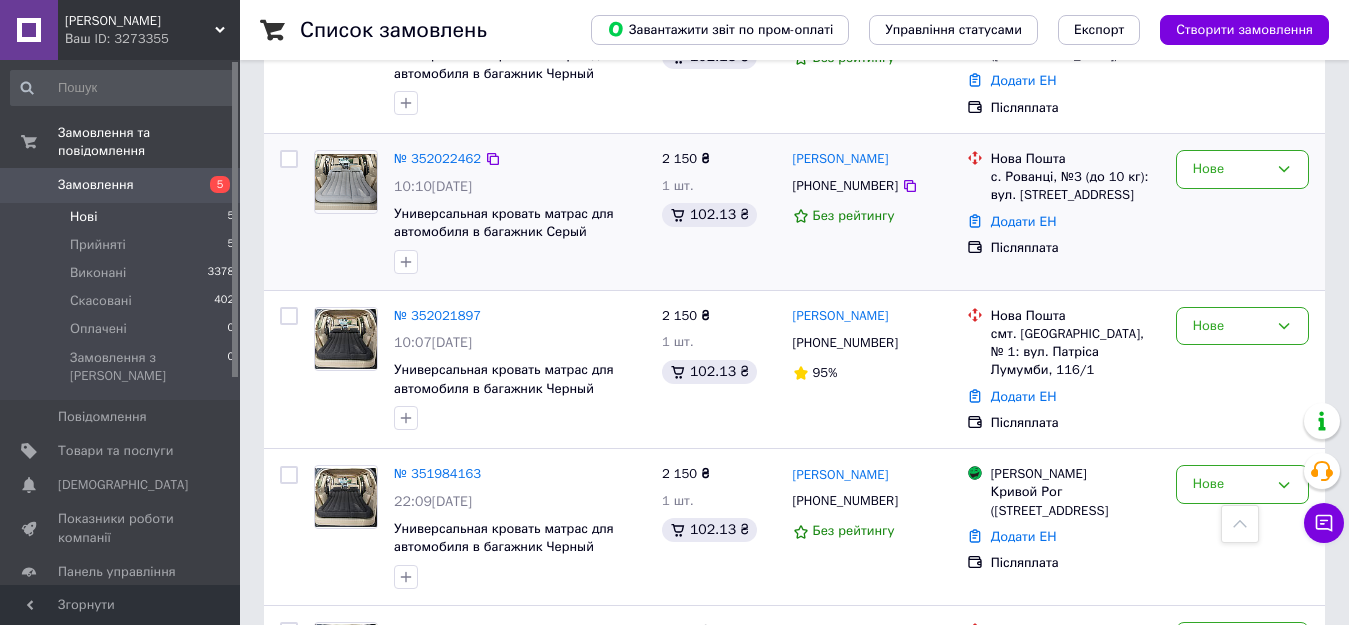 scroll, scrollTop: 334, scrollLeft: 0, axis: vertical 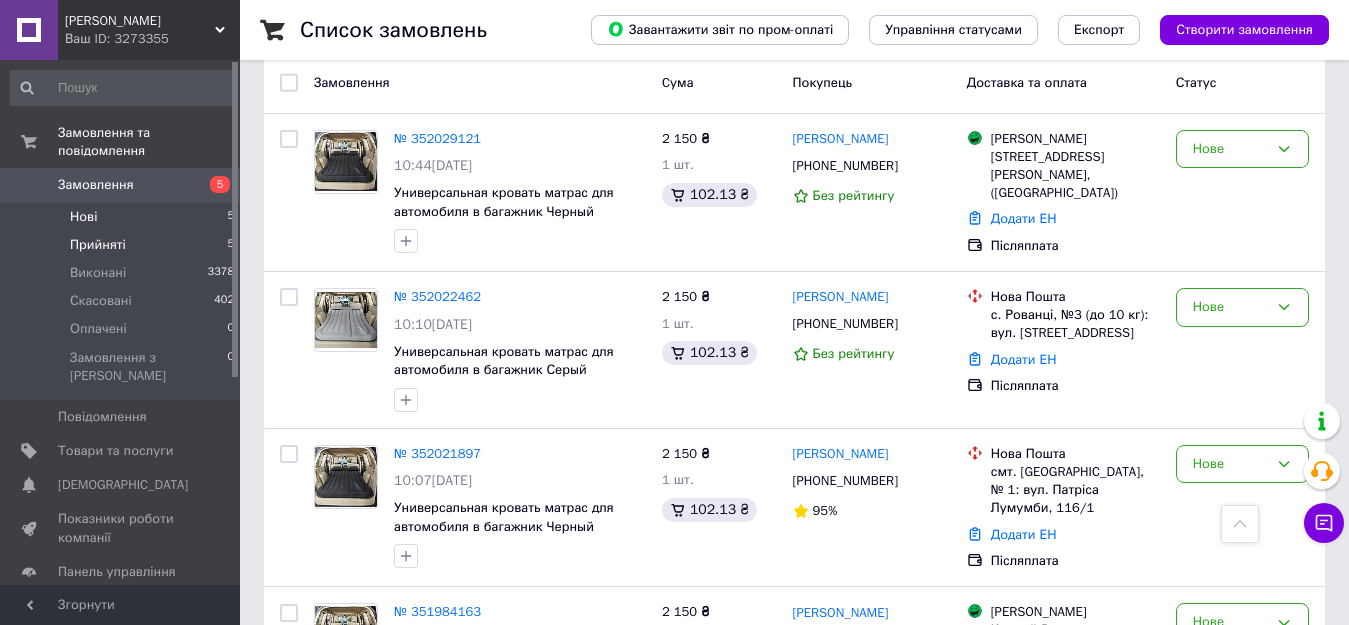 click on "Прийняті 5" at bounding box center (123, 245) 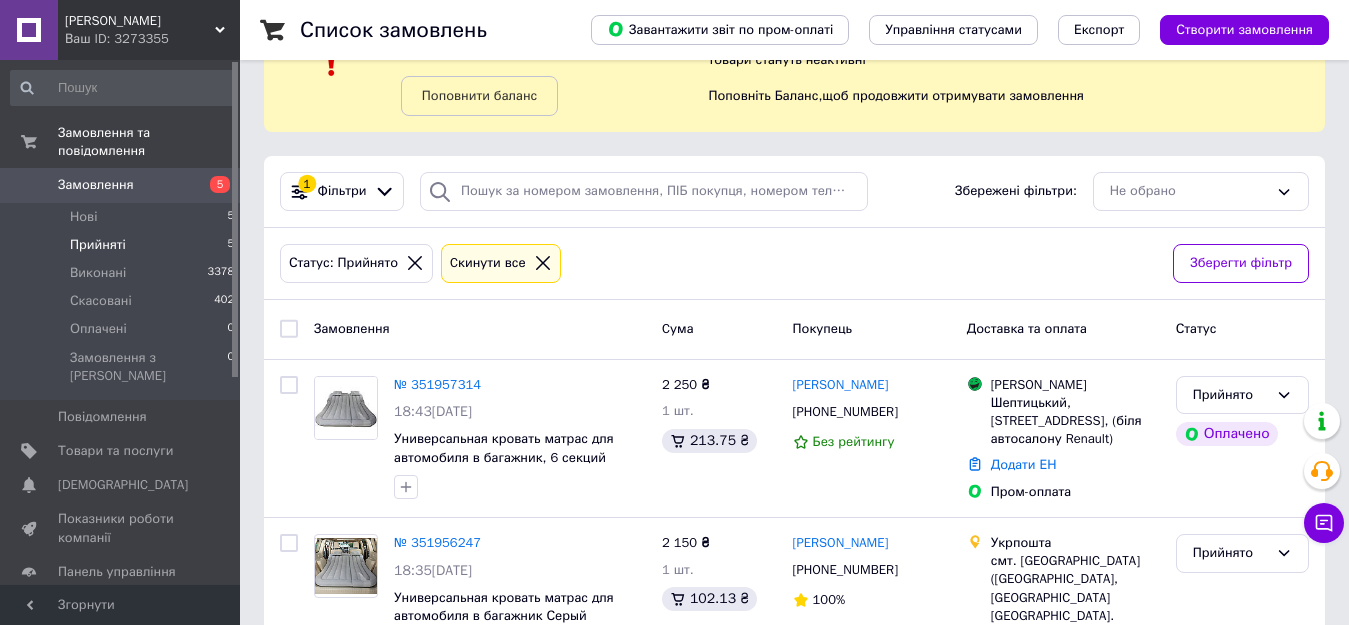 scroll, scrollTop: 100, scrollLeft: 0, axis: vertical 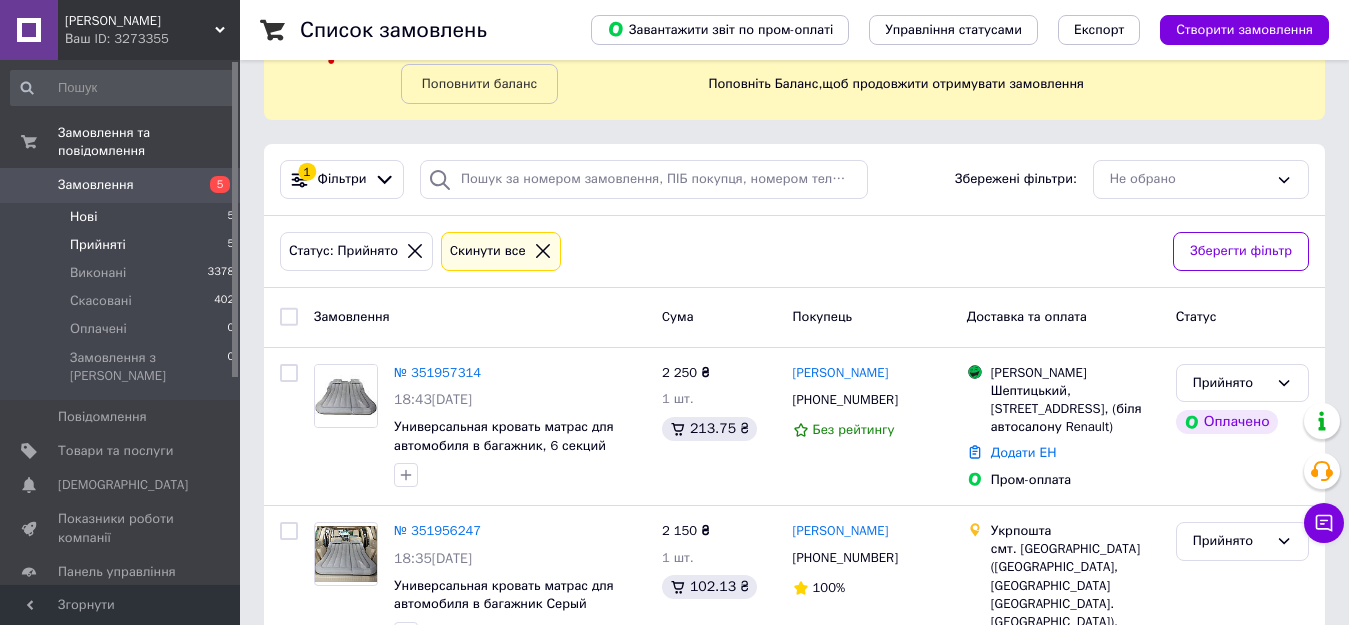 click on "Нові 5" at bounding box center (123, 217) 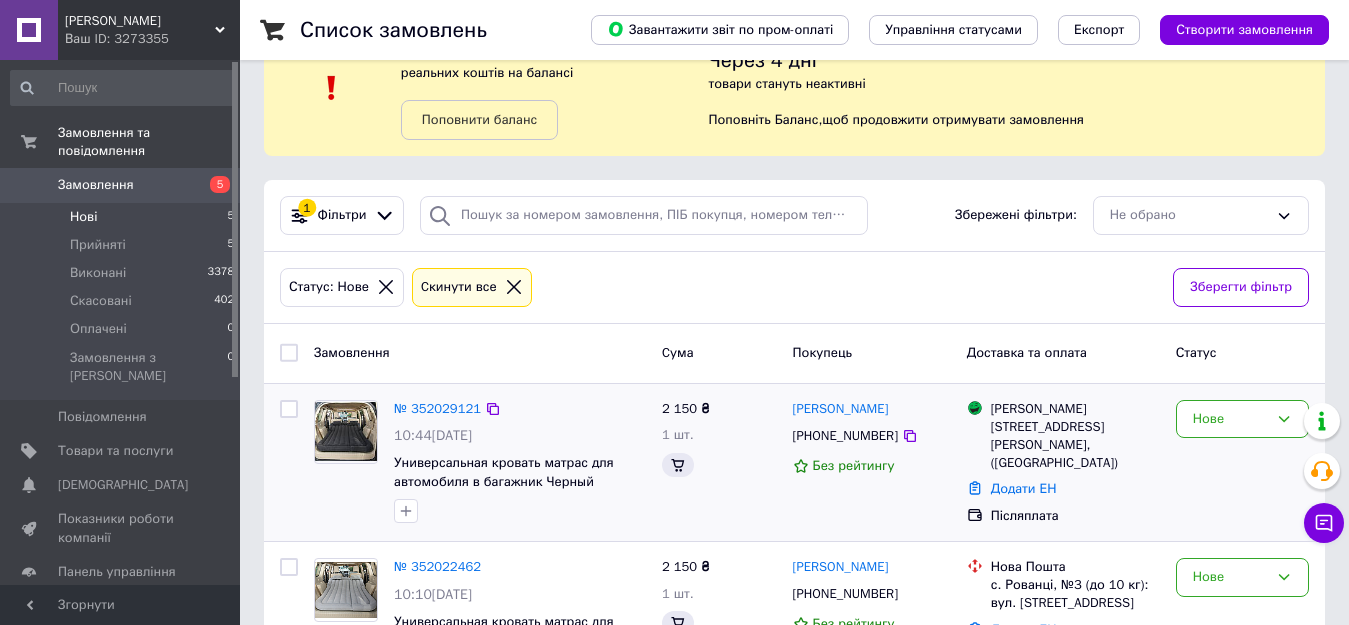 scroll, scrollTop: 300, scrollLeft: 0, axis: vertical 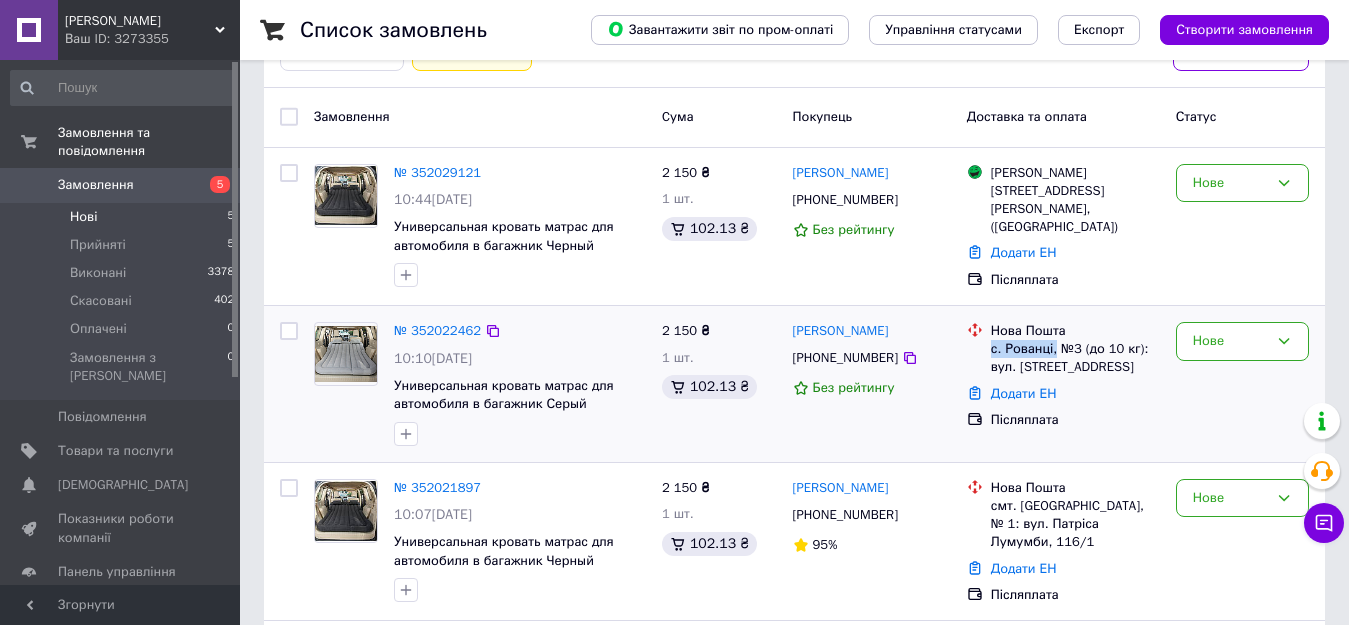 drag, startPoint x: 1054, startPoint y: 351, endPoint x: 985, endPoint y: 350, distance: 69.00725 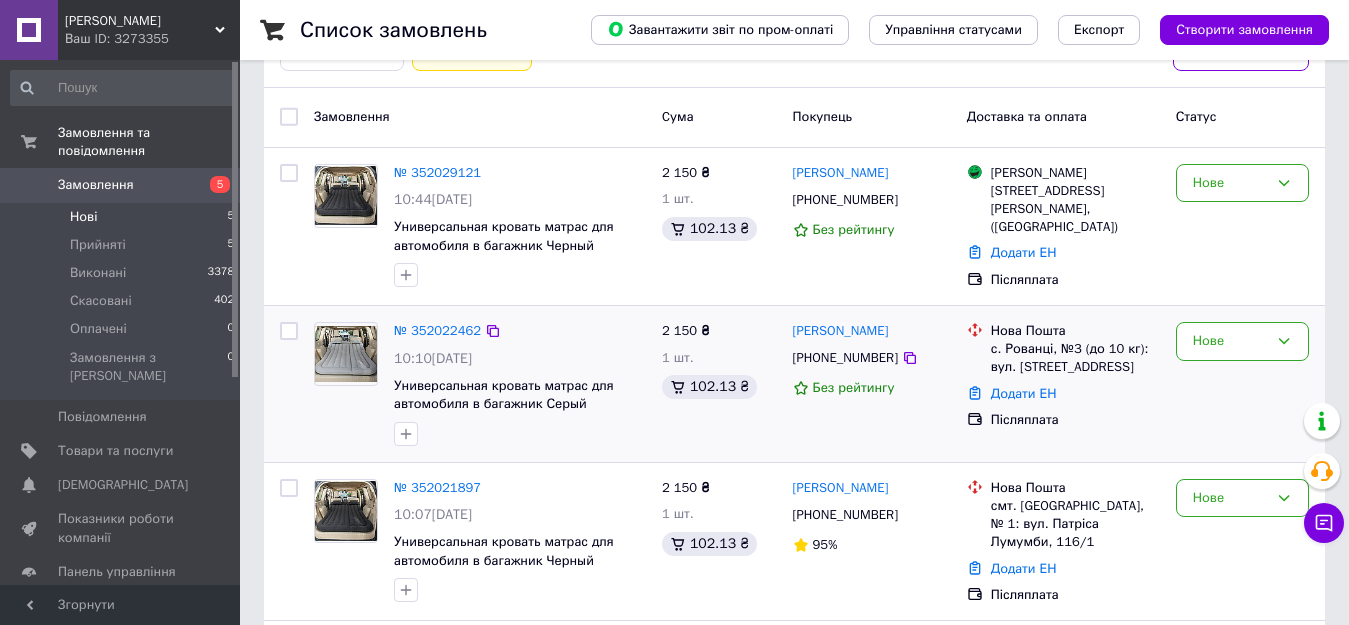 click at bounding box center (975, 349) 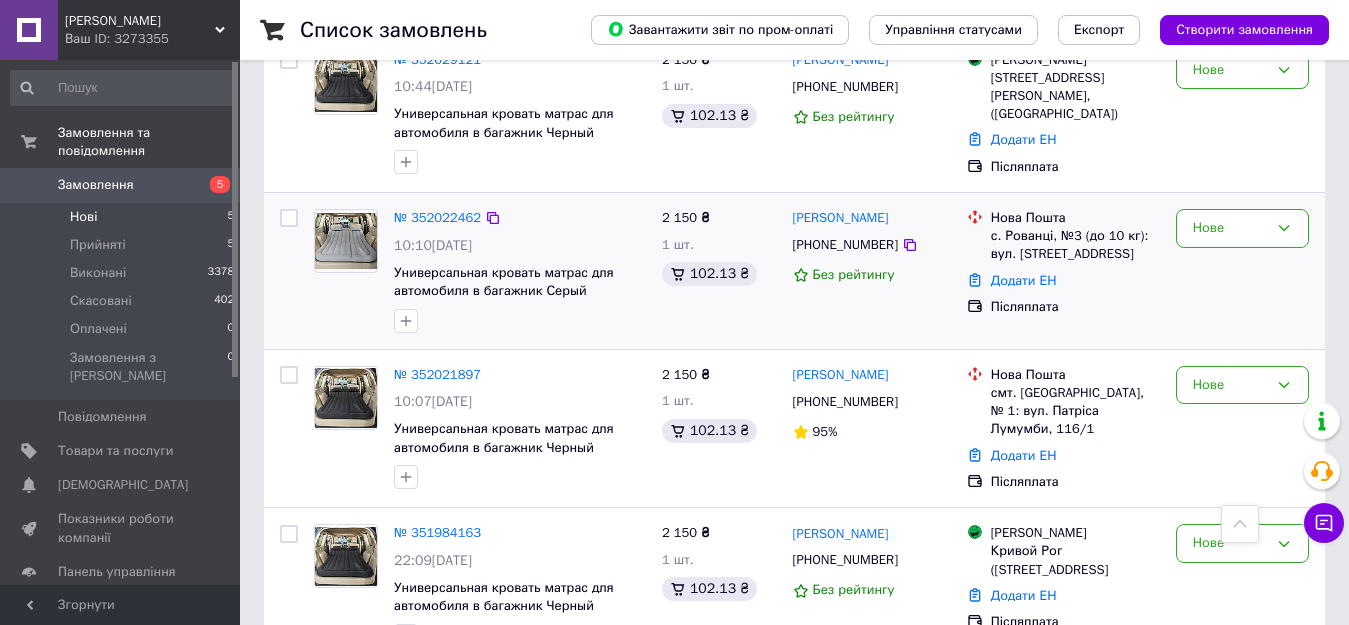 scroll, scrollTop: 400, scrollLeft: 0, axis: vertical 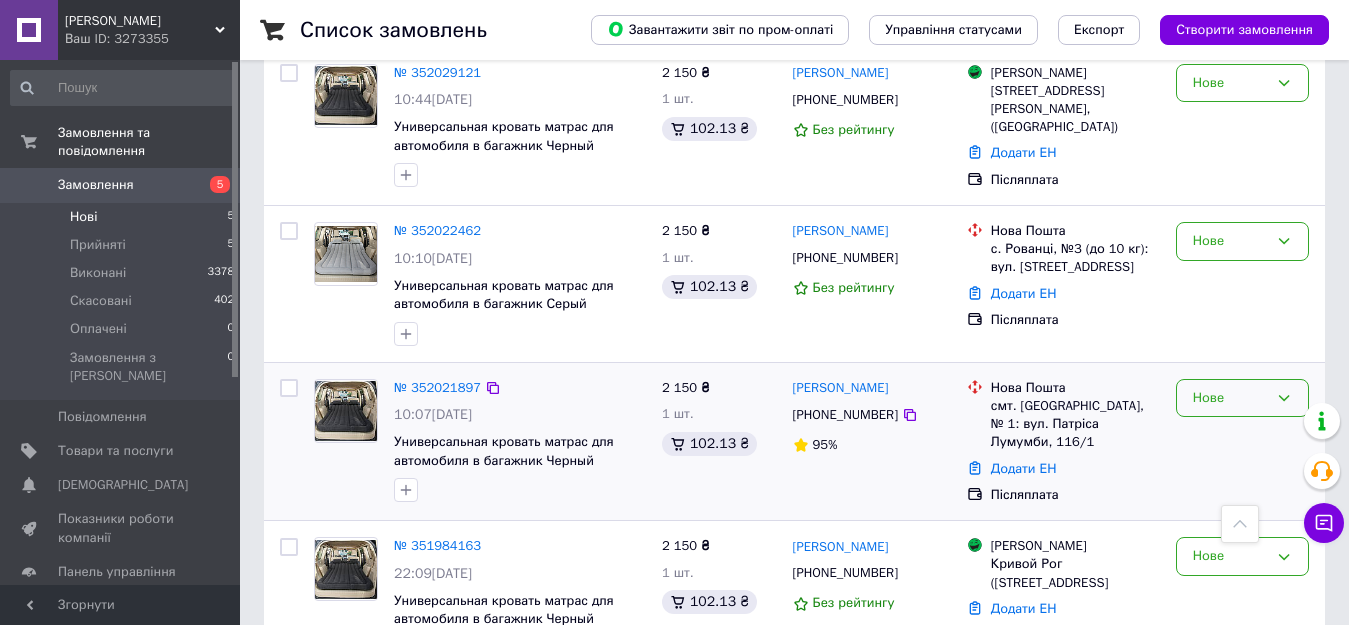 click on "Нове" at bounding box center (1230, 398) 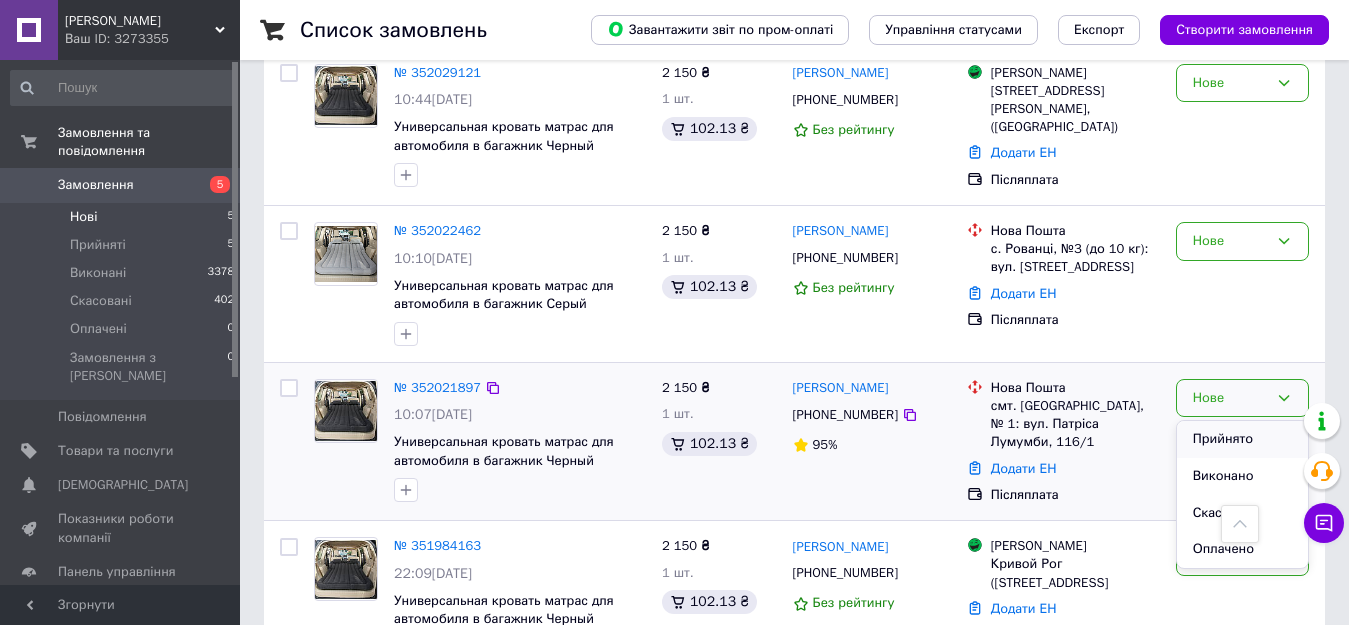 click on "Прийнято" at bounding box center [1242, 439] 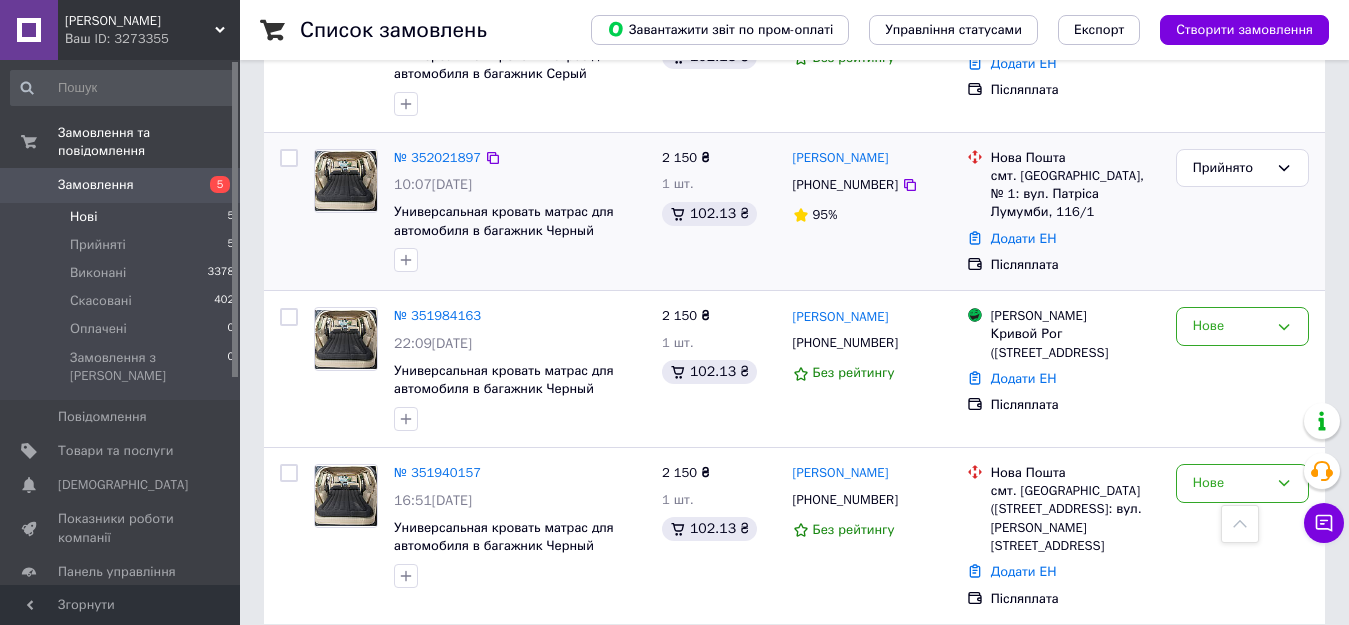 scroll, scrollTop: 634, scrollLeft: 0, axis: vertical 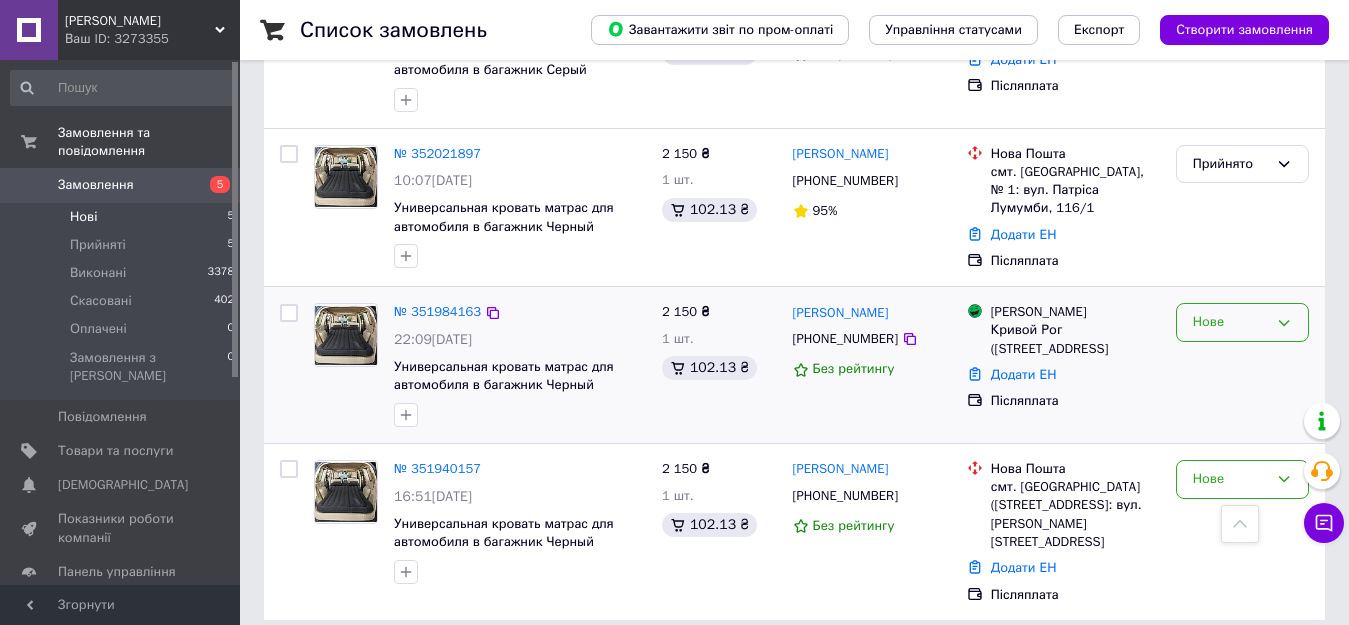 click on "Нове" at bounding box center (1230, 322) 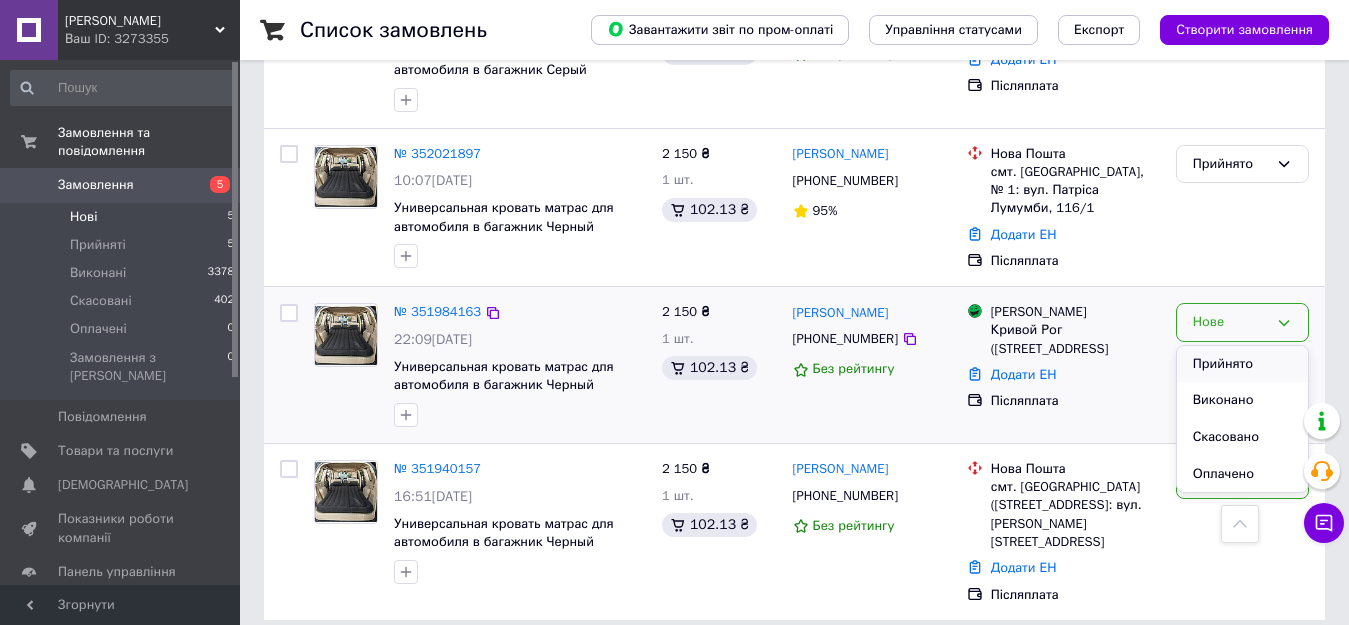 click on "Прийнято" at bounding box center (1242, 364) 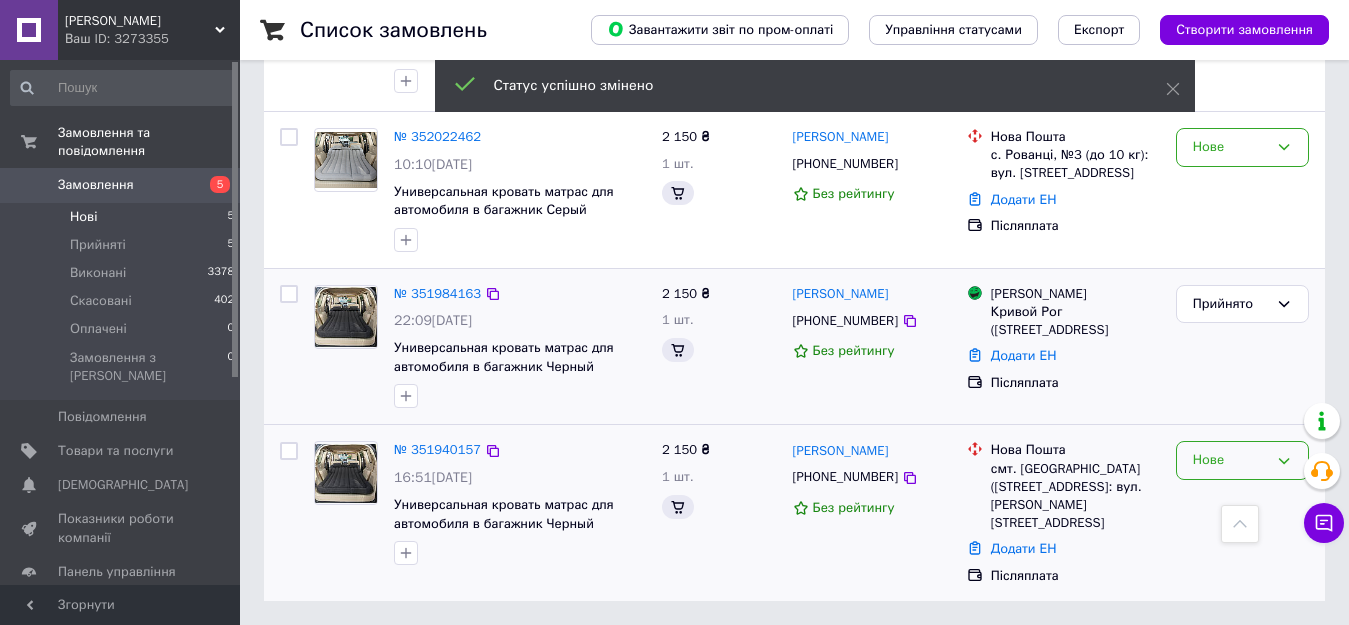 scroll, scrollTop: 478, scrollLeft: 0, axis: vertical 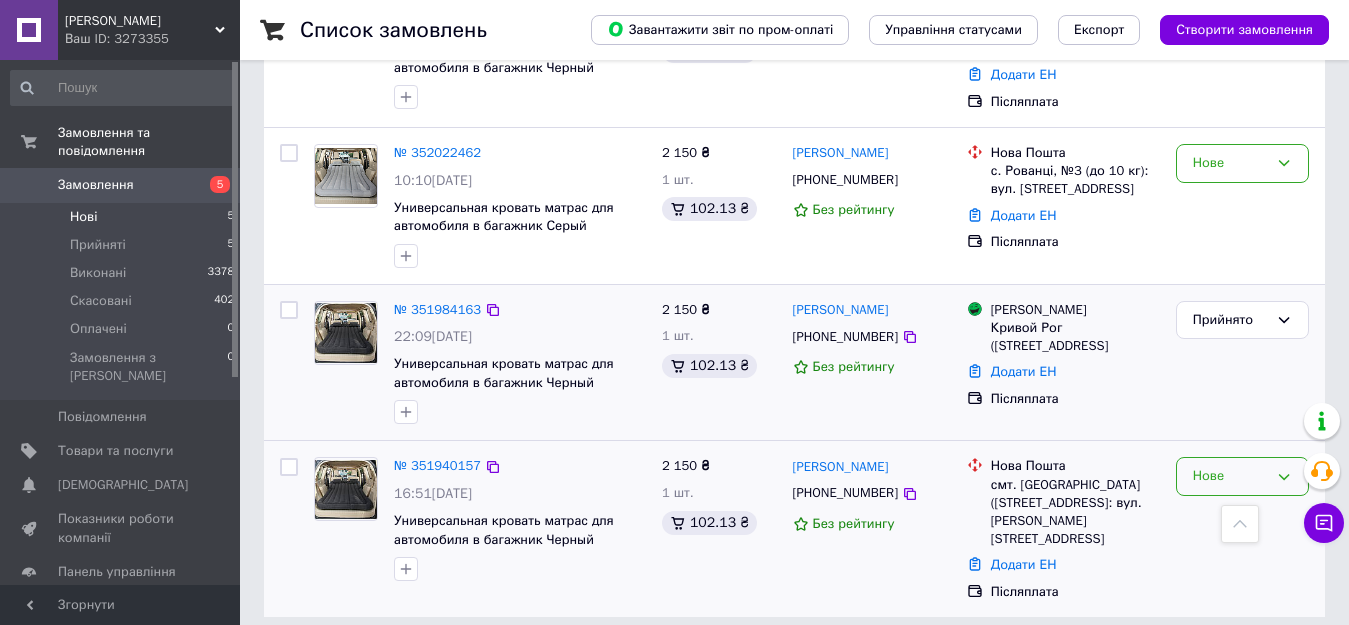 click on "Нове" at bounding box center (1230, 476) 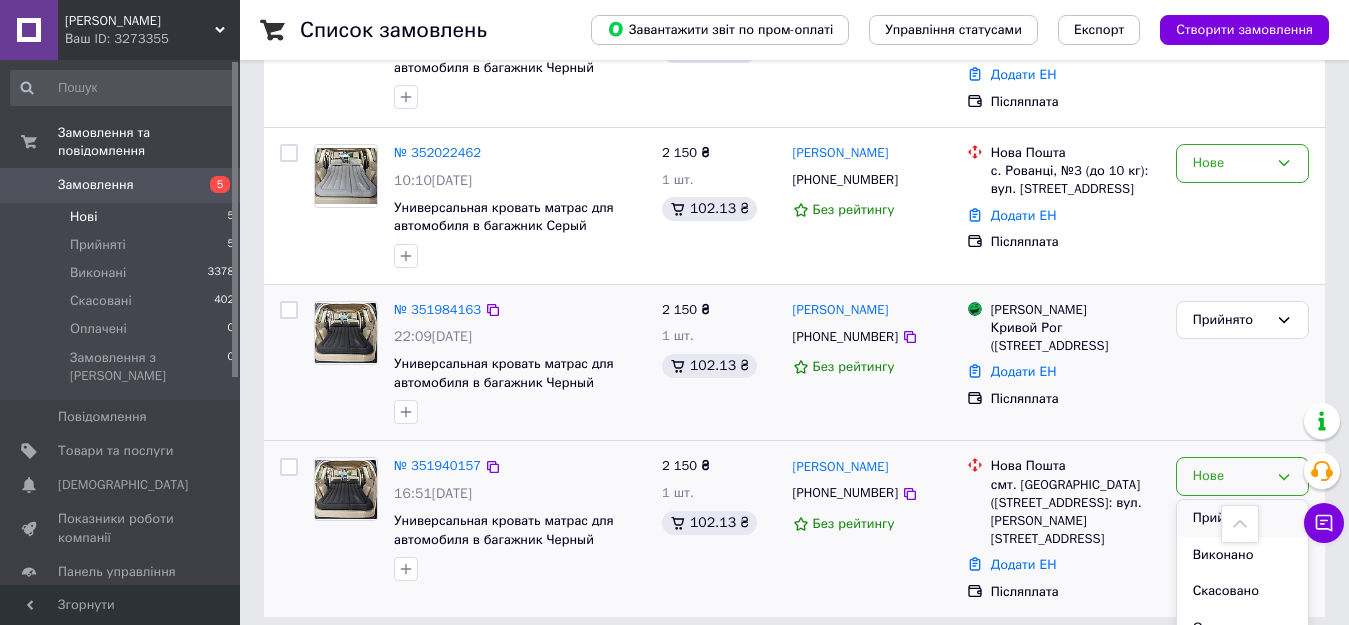 scroll, scrollTop: 502, scrollLeft: 0, axis: vertical 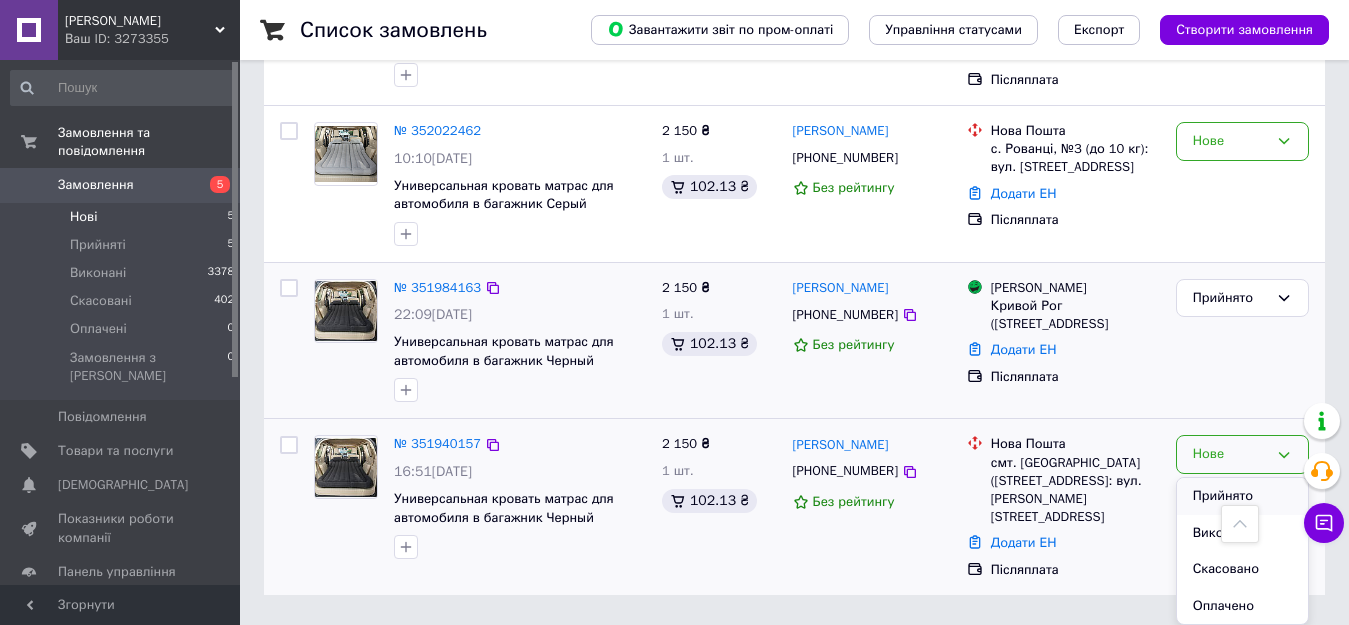 click on "Прийнято" at bounding box center (1242, 496) 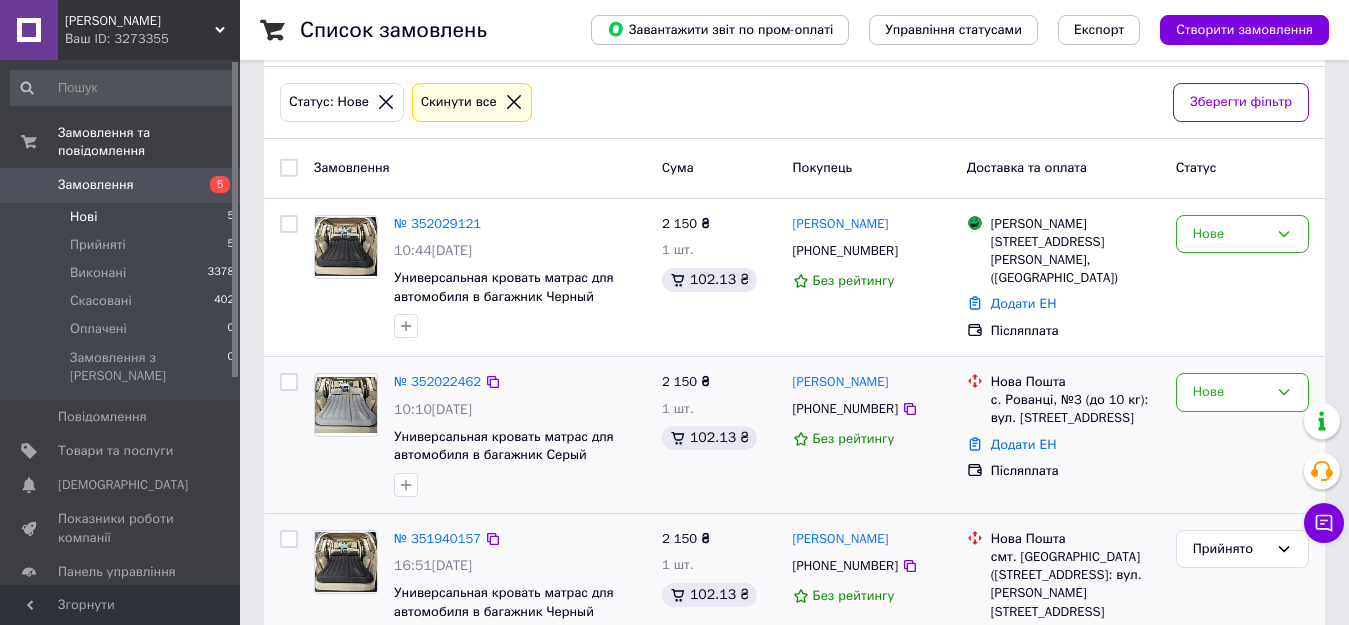 scroll, scrollTop: 319, scrollLeft: 0, axis: vertical 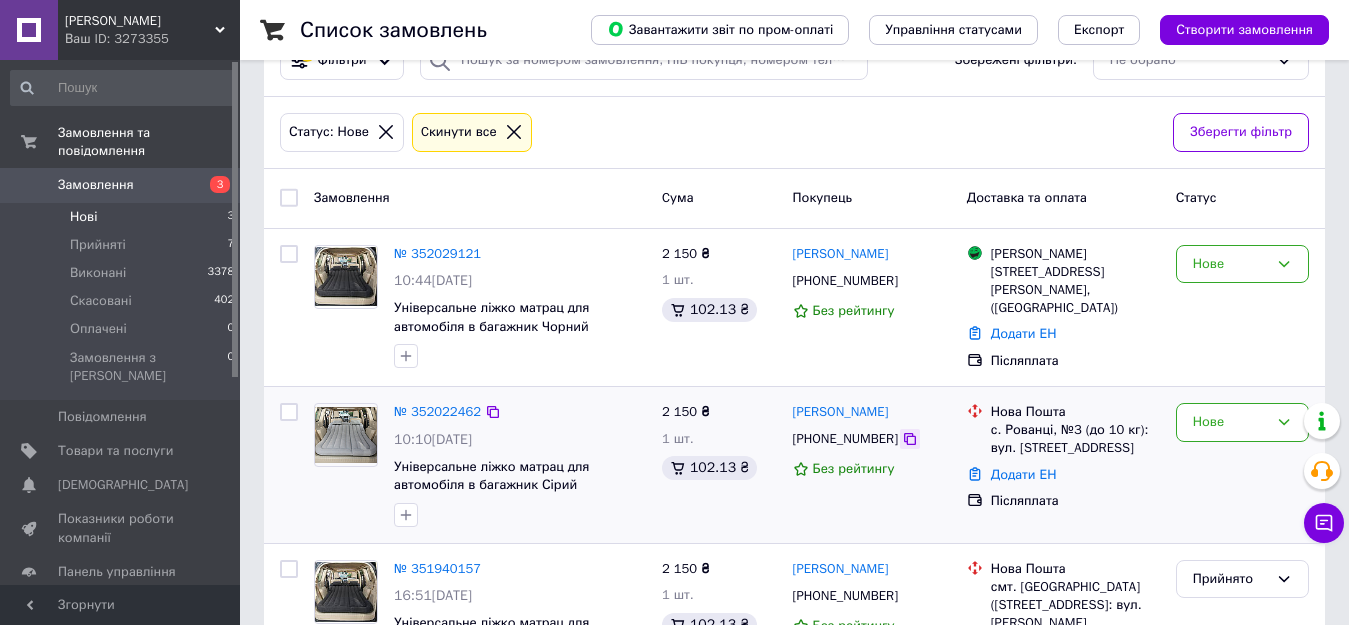 click 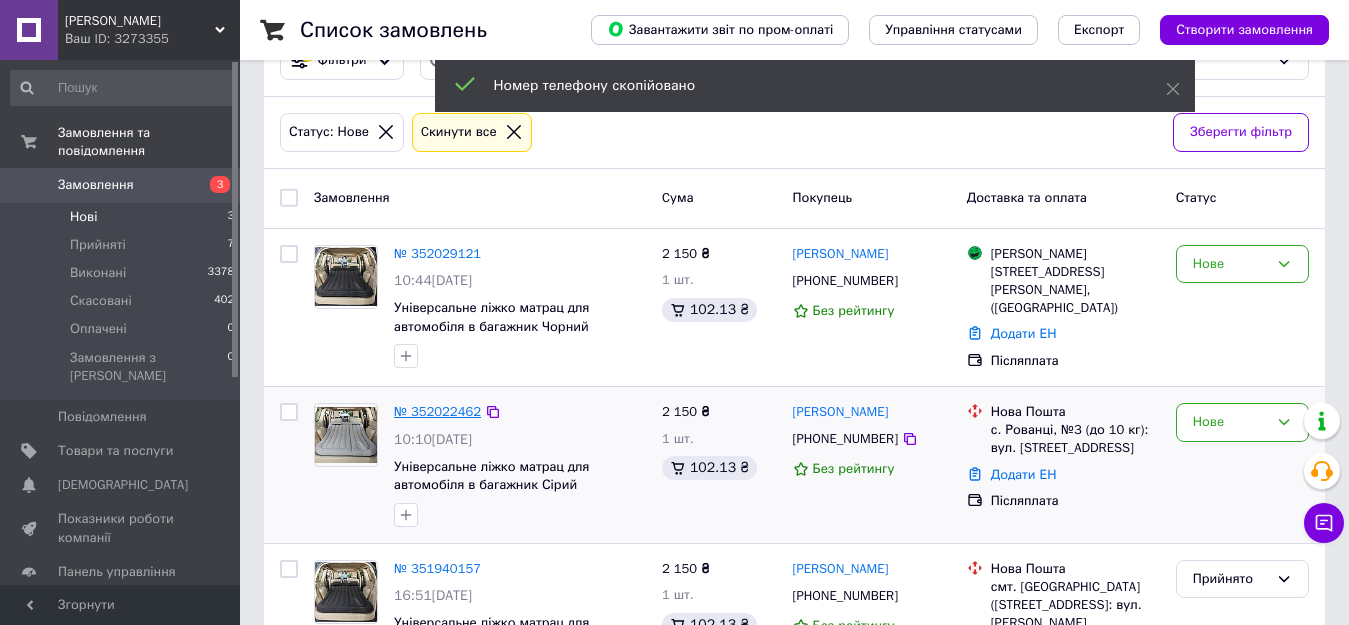 click on "№ 352022462" at bounding box center [437, 411] 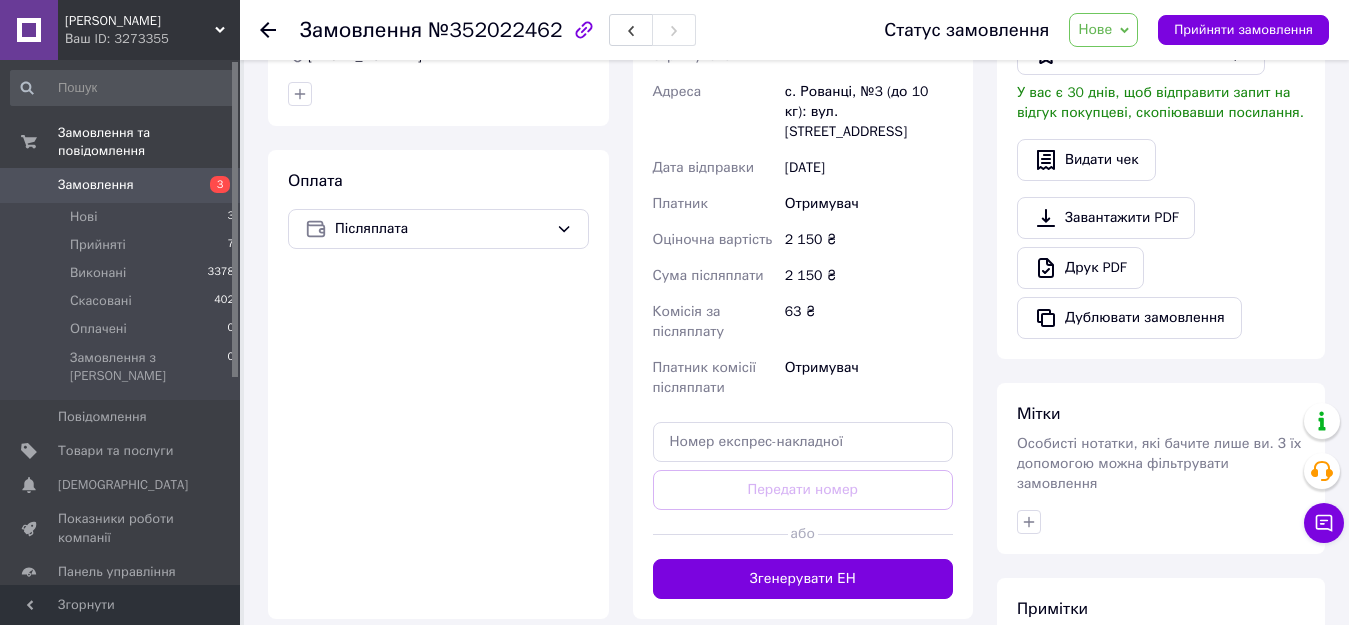 scroll, scrollTop: 700, scrollLeft: 0, axis: vertical 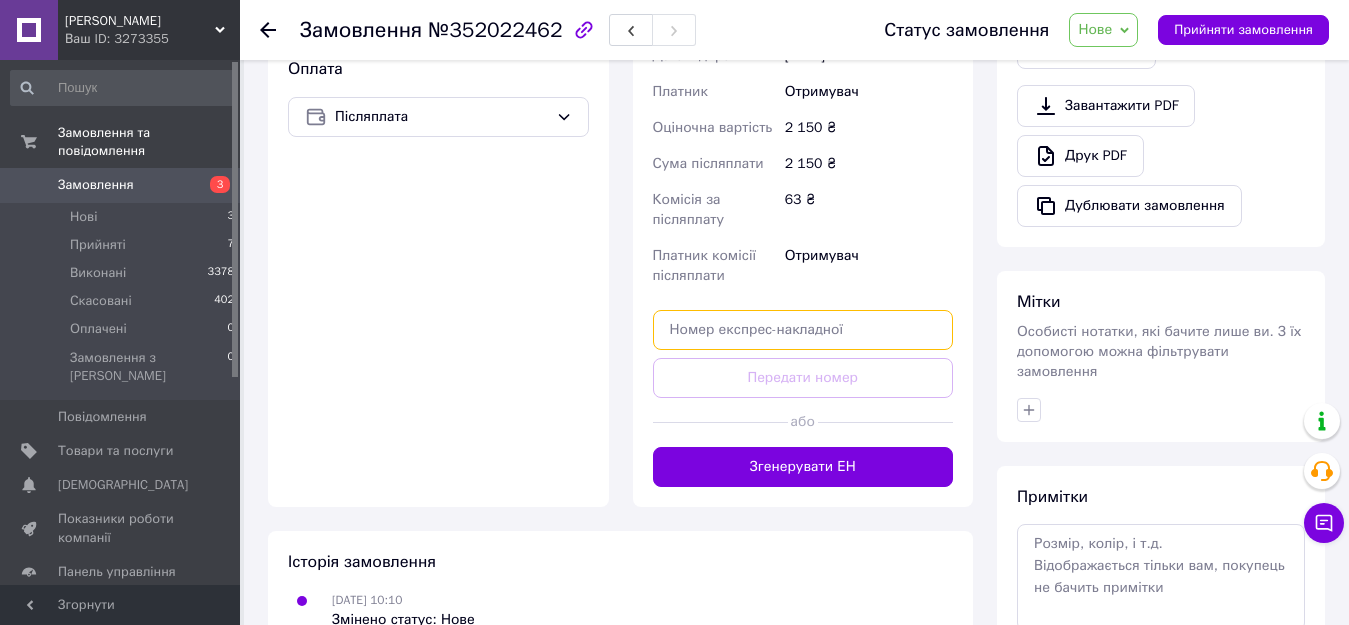 click at bounding box center (803, 330) 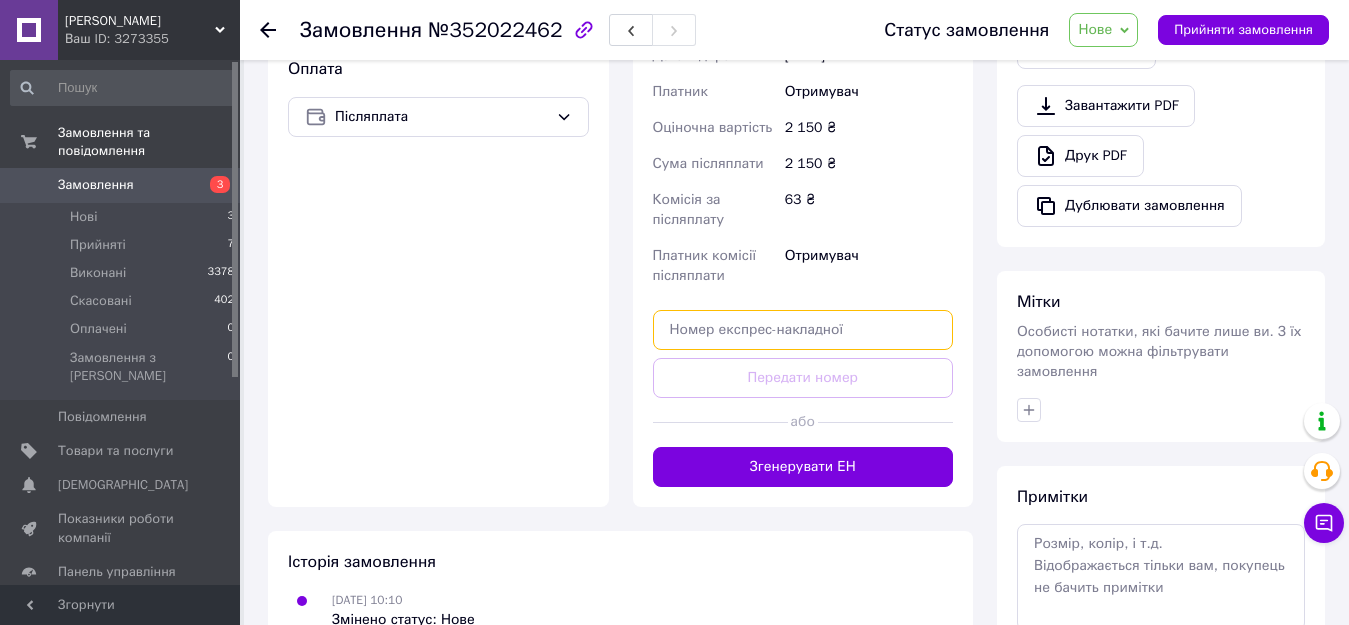 paste on "20400466172312" 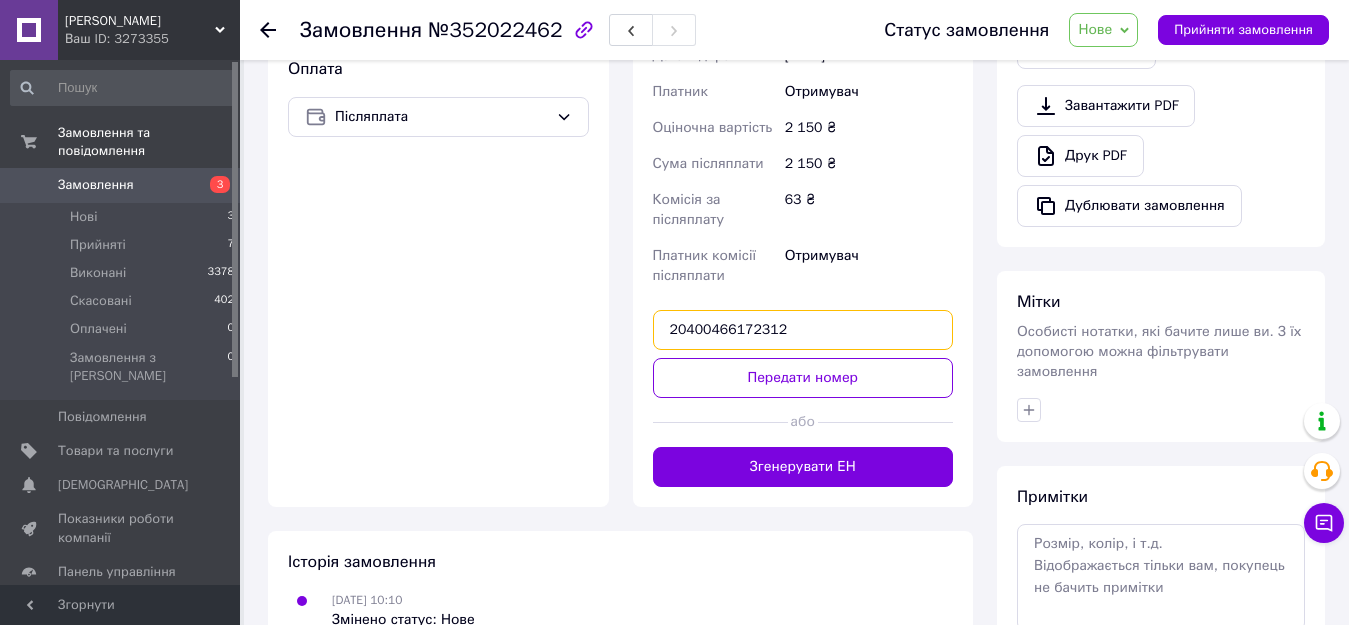 type on "20400466172312" 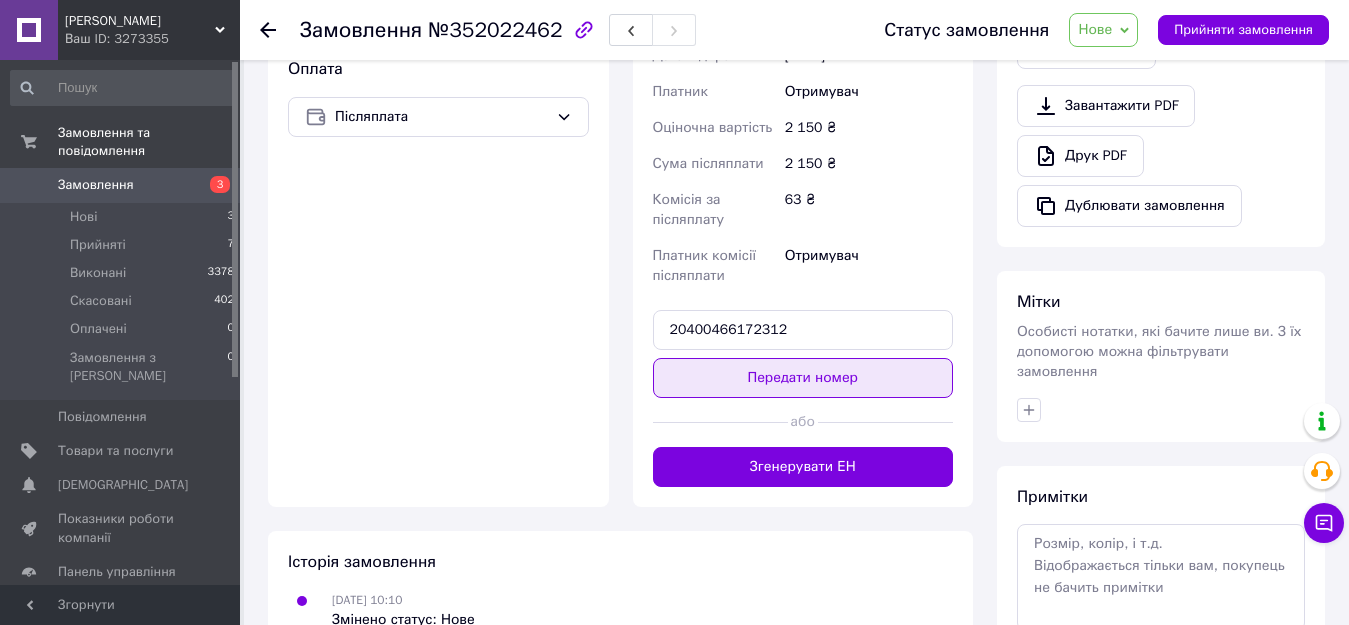 click on "Передати номер" at bounding box center (803, 378) 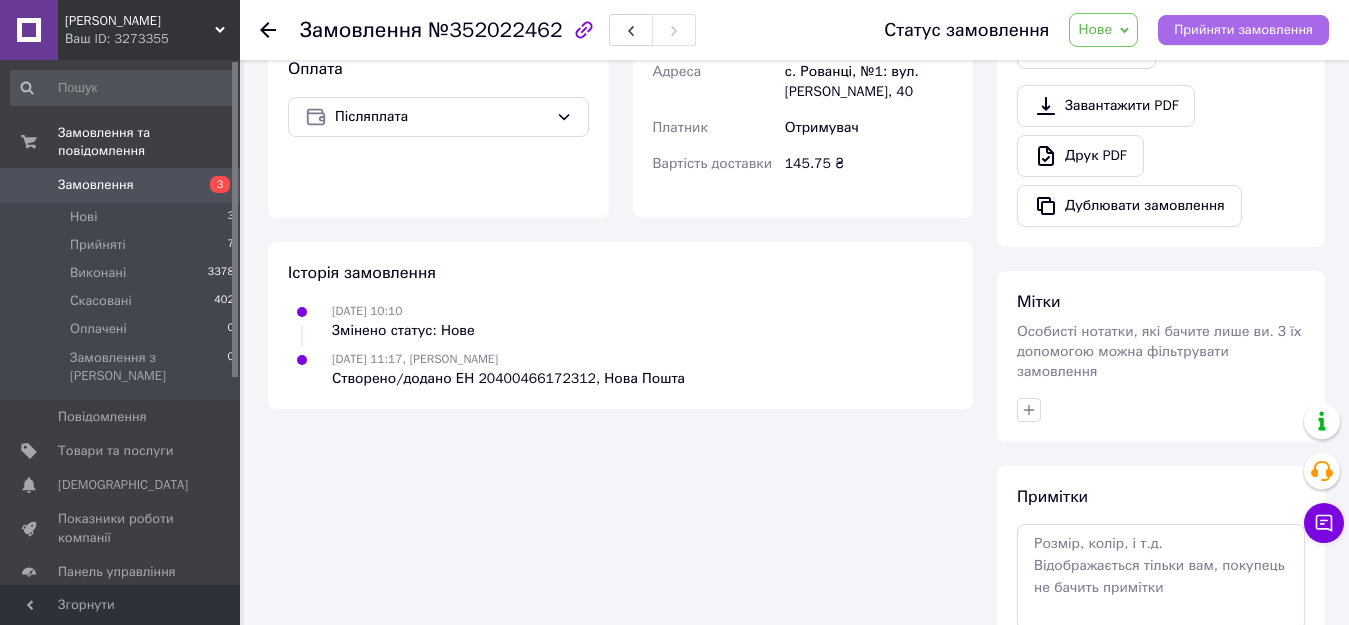 drag, startPoint x: 1284, startPoint y: 33, endPoint x: 1269, endPoint y: 33, distance: 15 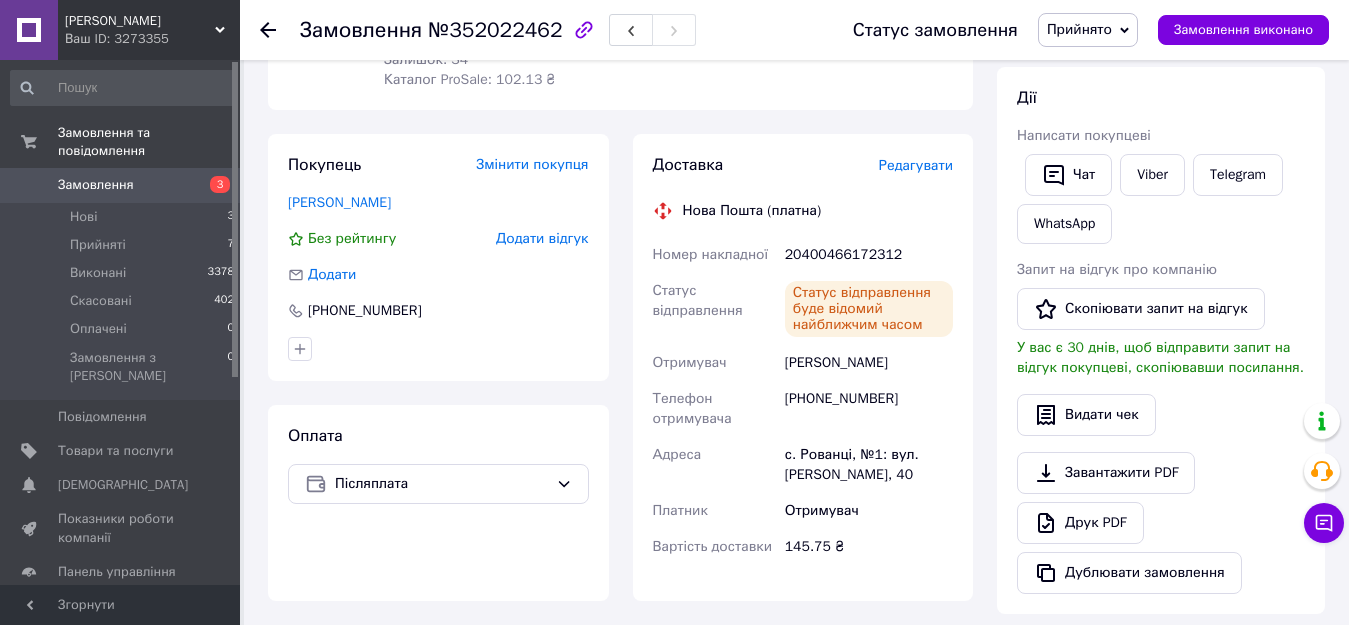 scroll, scrollTop: 300, scrollLeft: 0, axis: vertical 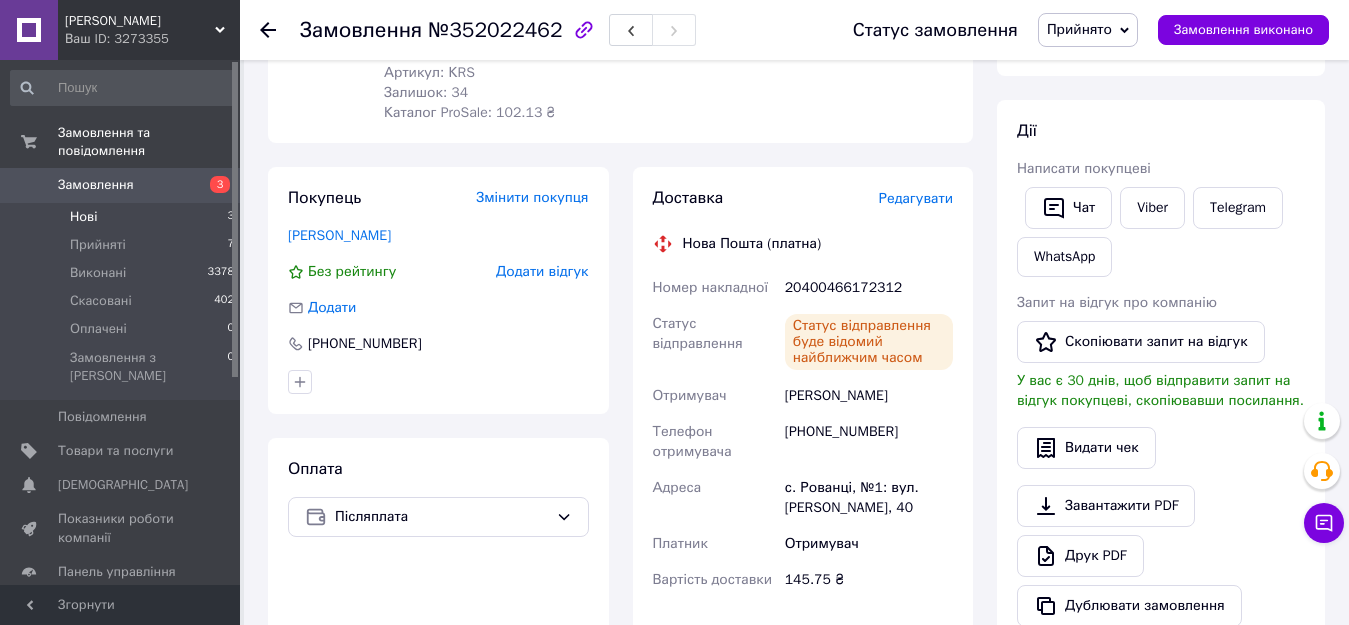 click on "Нові 3" at bounding box center [123, 217] 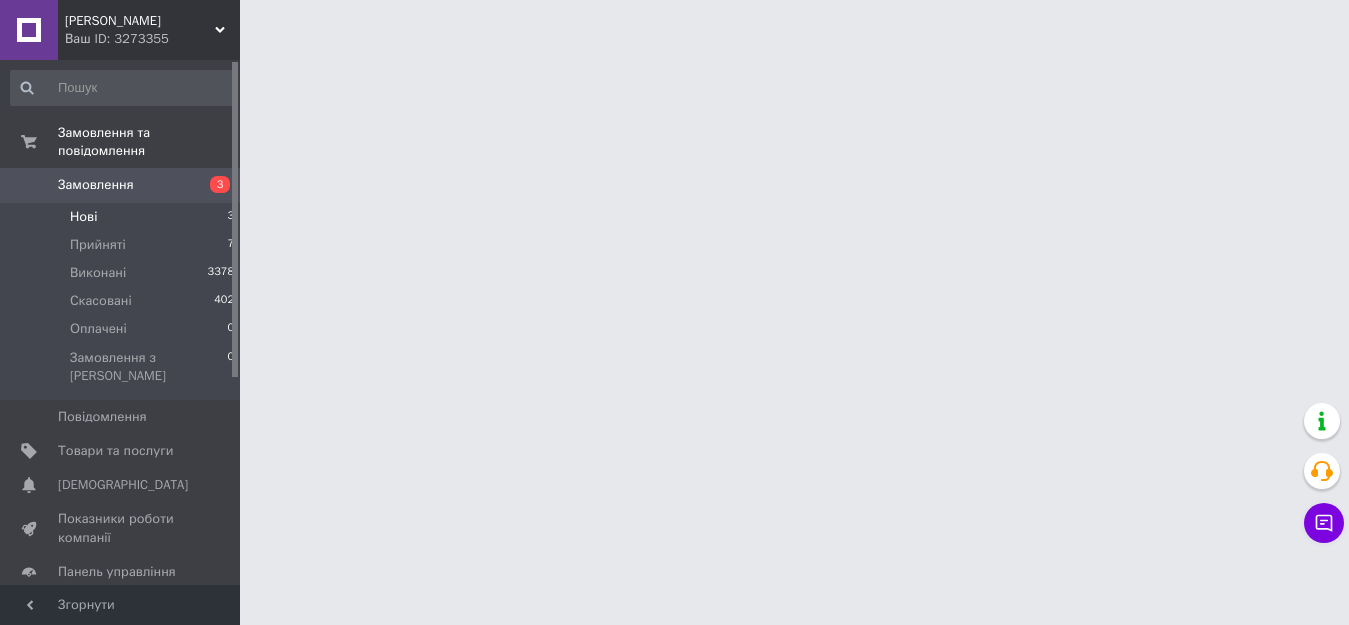 scroll, scrollTop: 0, scrollLeft: 0, axis: both 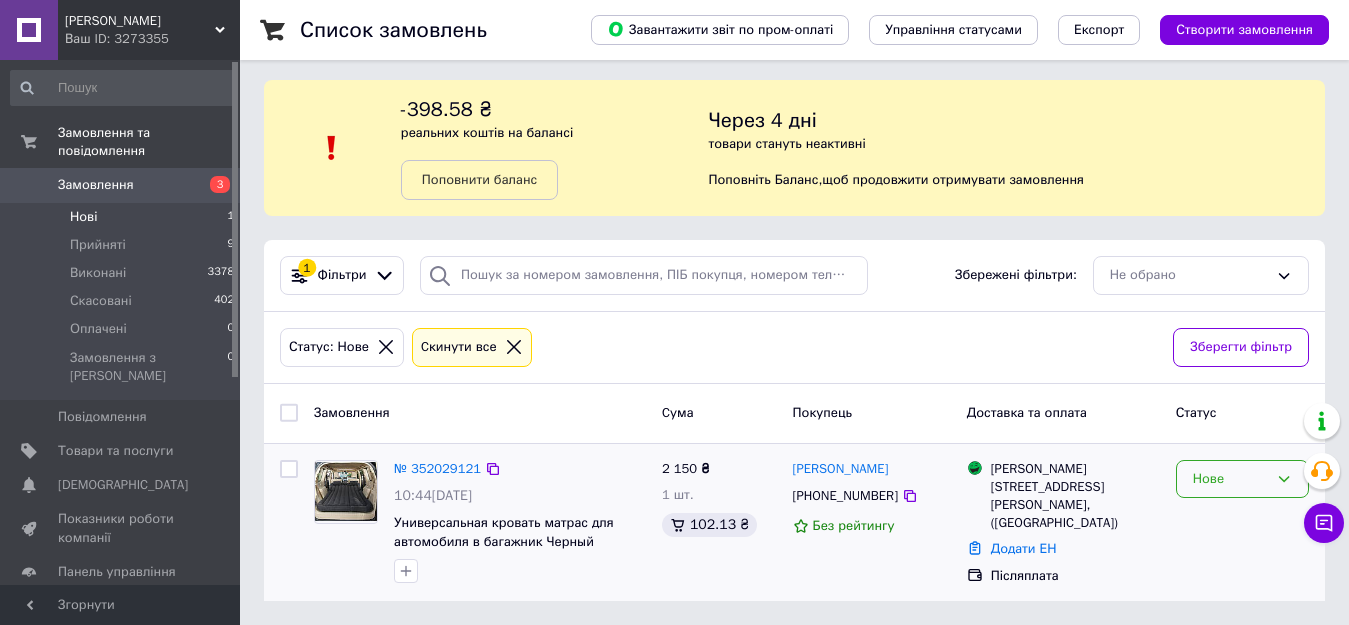 click on "Нове" at bounding box center [1230, 479] 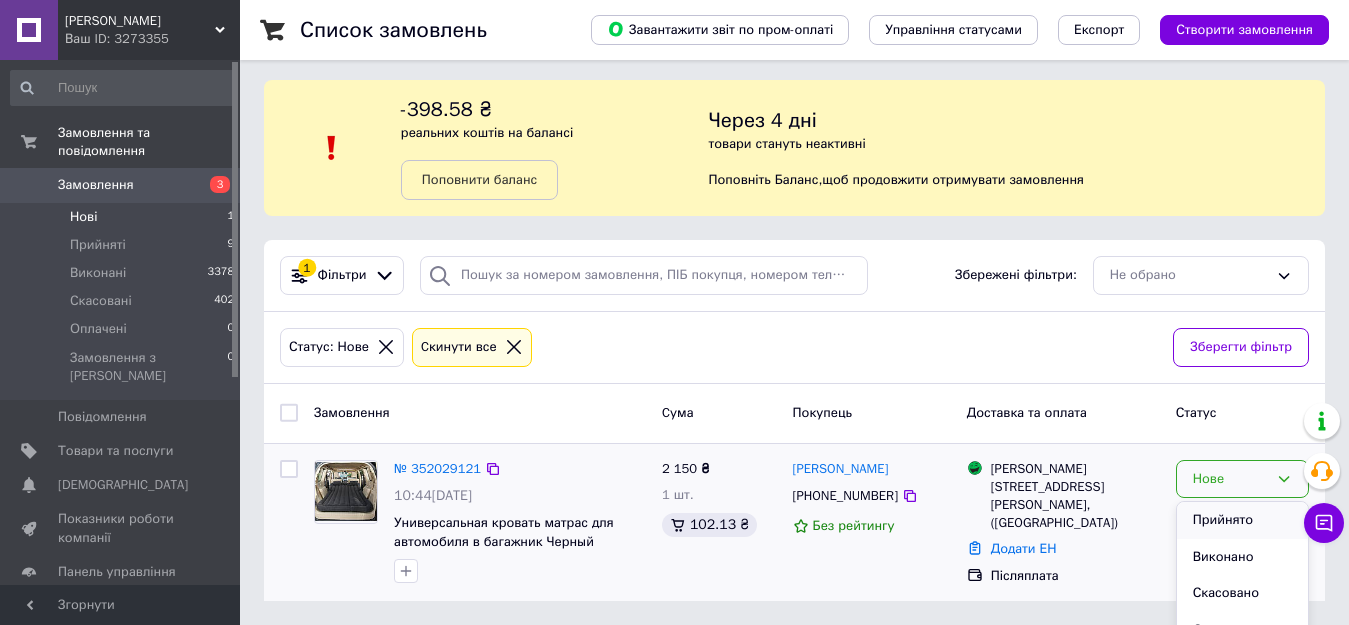 click on "Прийнято" at bounding box center (1242, 520) 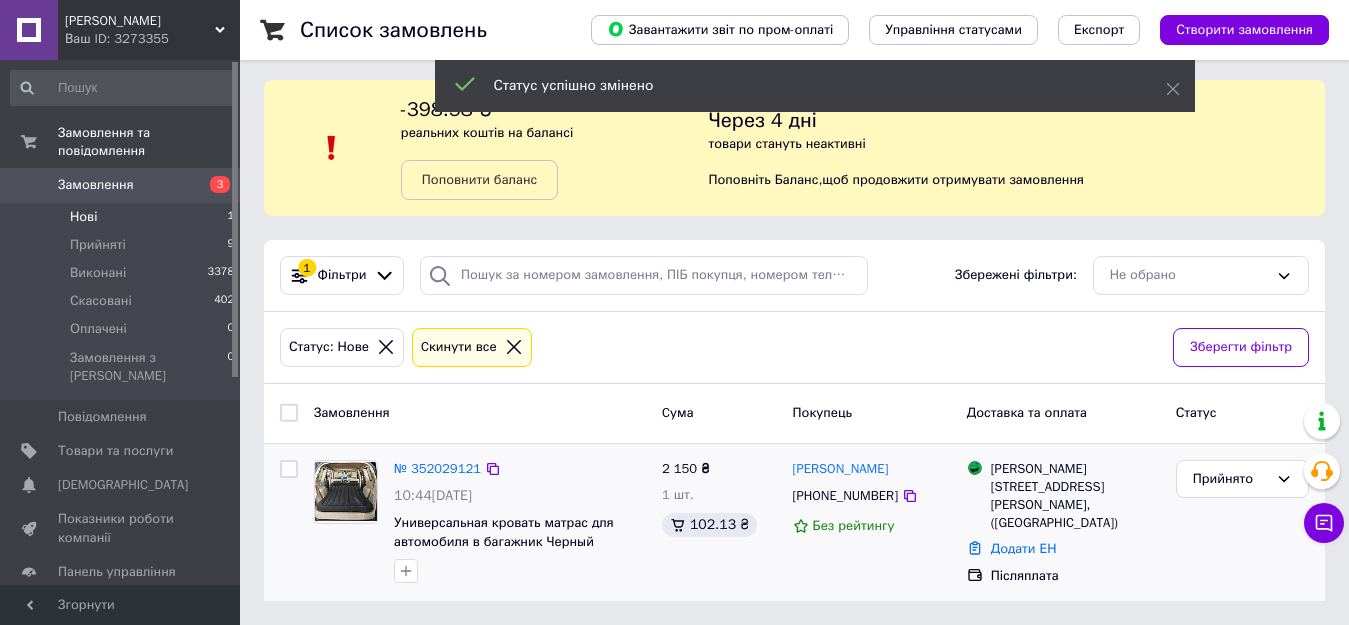 click on "Прийнято" at bounding box center (1242, 523) 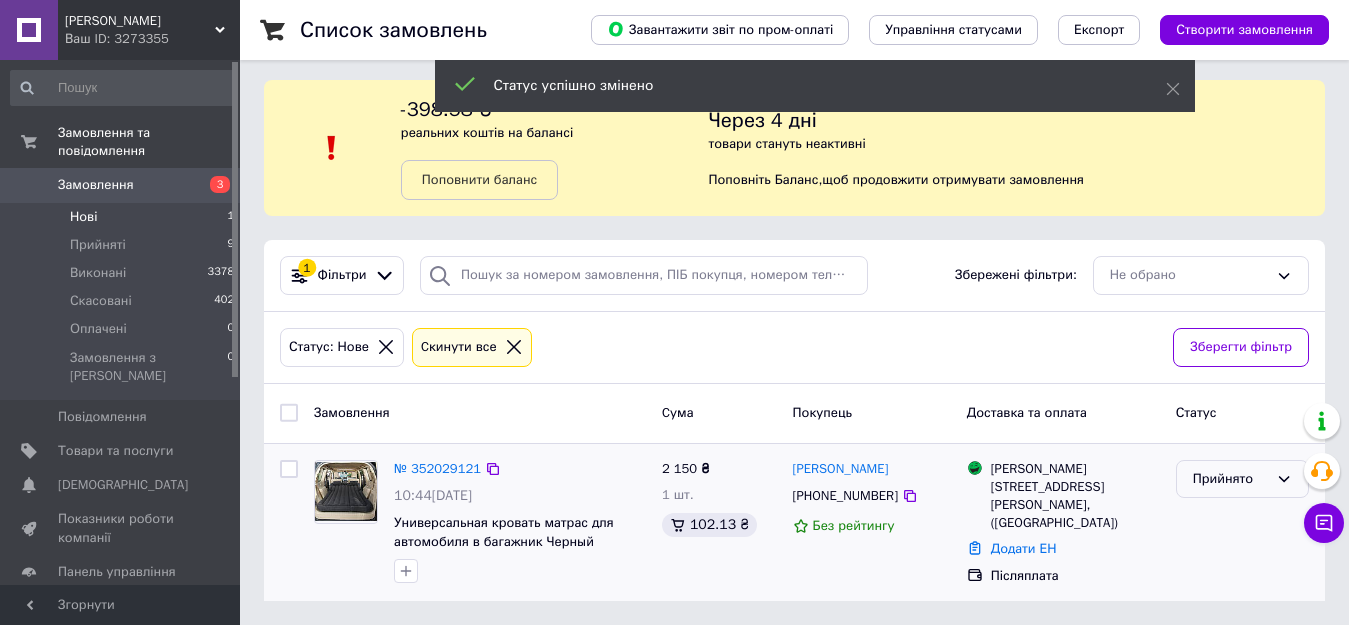 click on "Прийнято" at bounding box center (1230, 479) 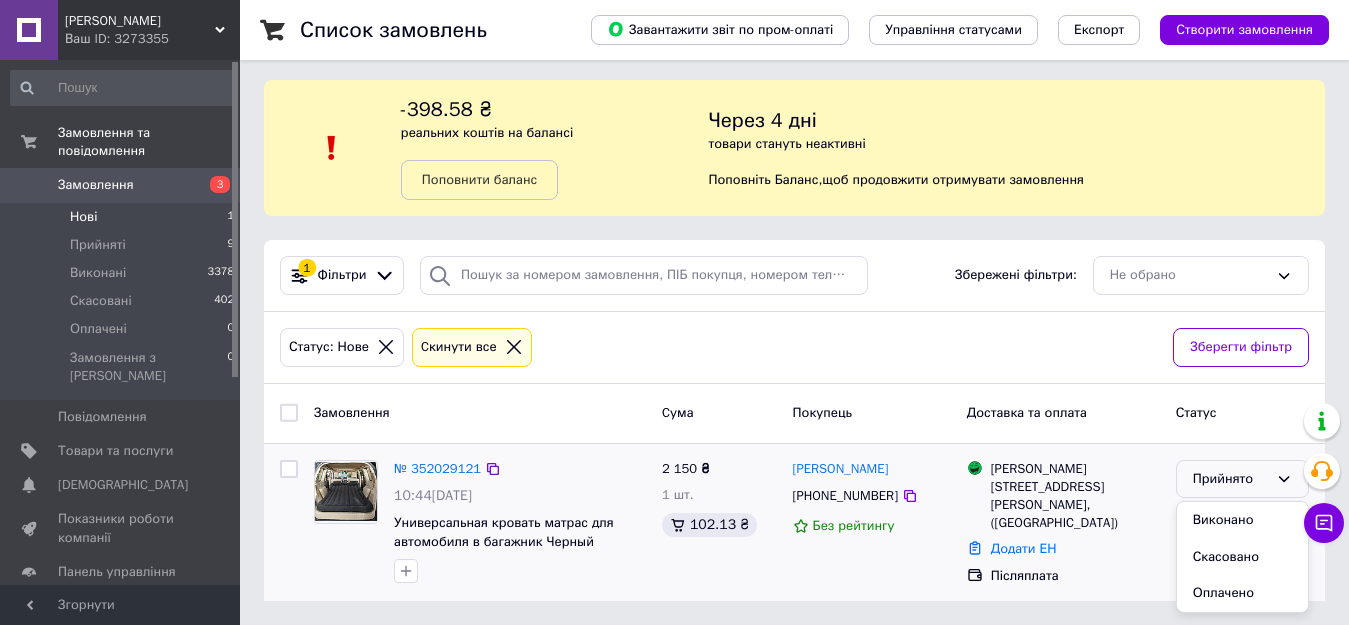 drag, startPoint x: 1124, startPoint y: 560, endPoint x: 1104, endPoint y: 552, distance: 21.540659 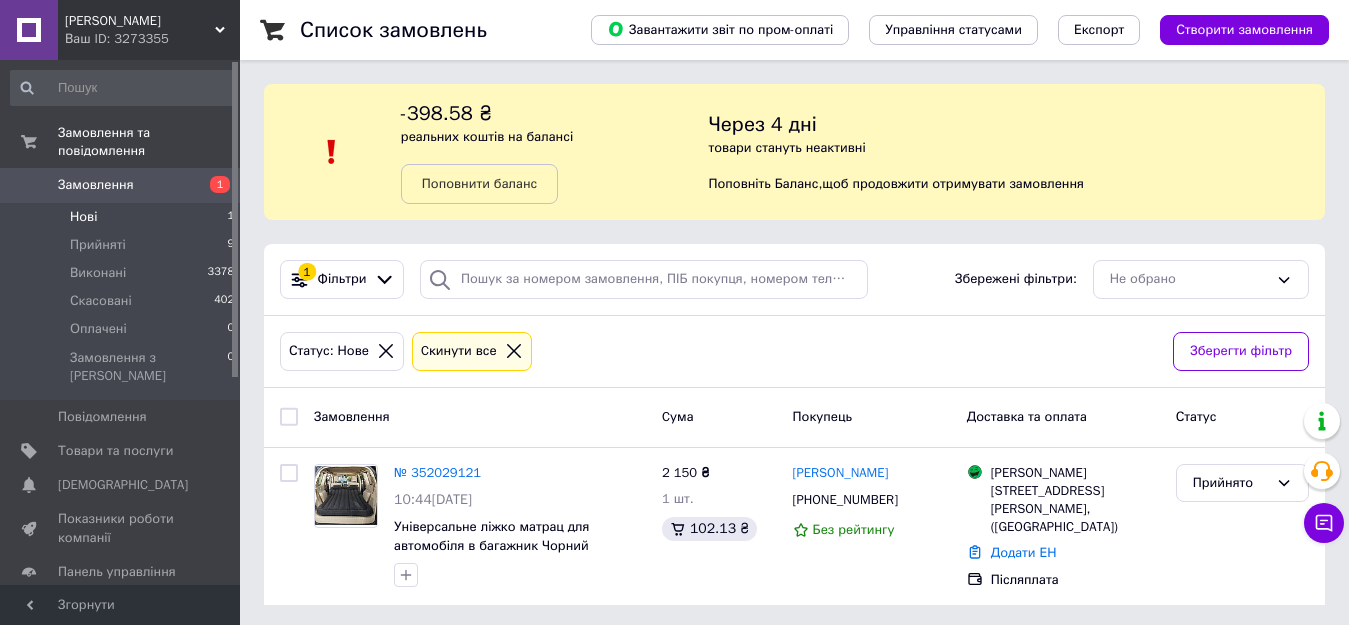 scroll, scrollTop: 4, scrollLeft: 0, axis: vertical 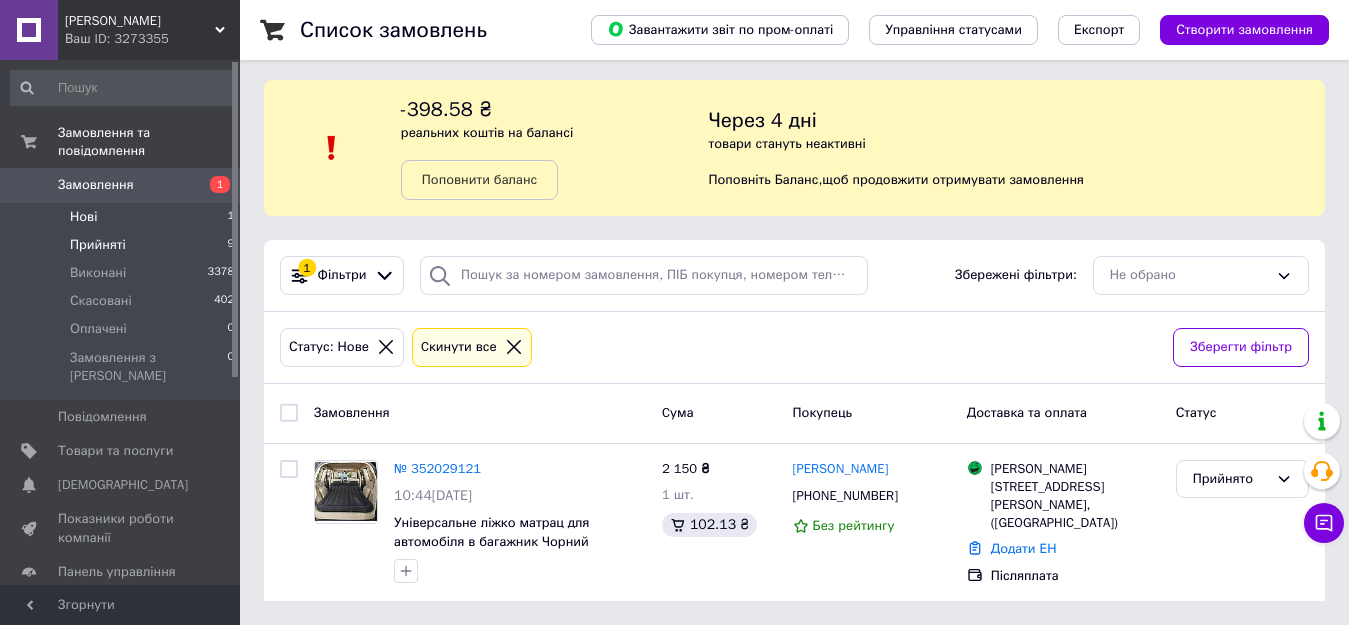 click on "Прийняті 9" at bounding box center (123, 245) 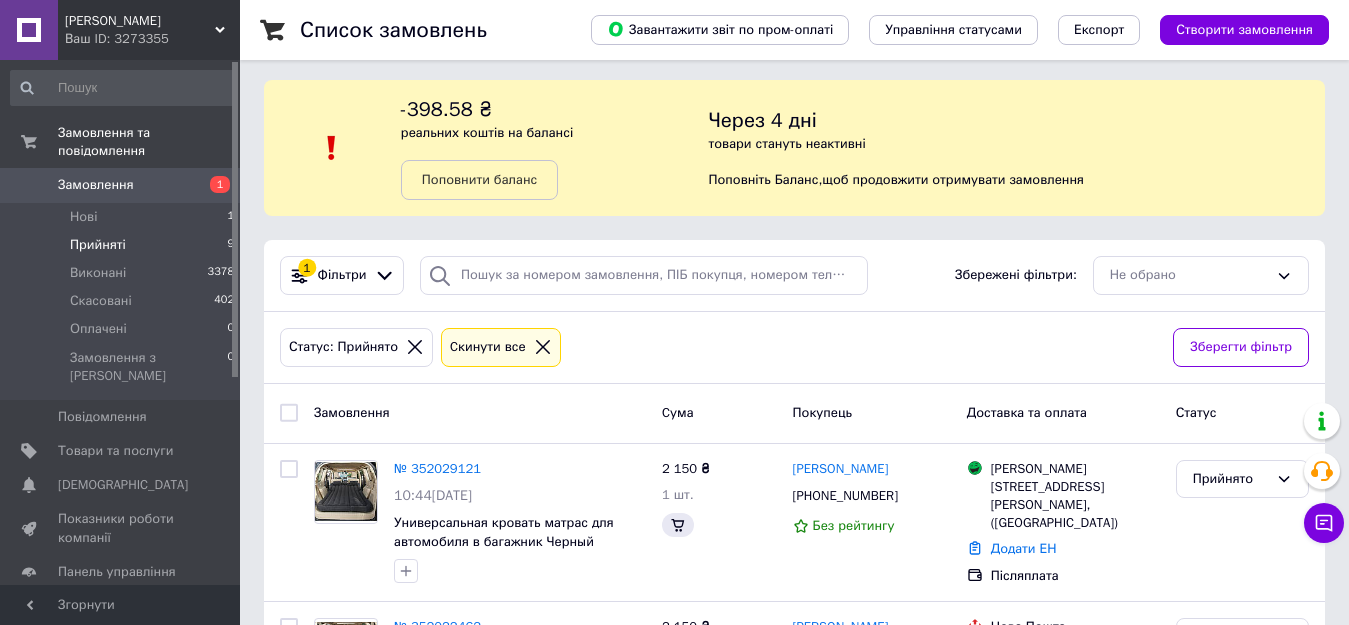scroll, scrollTop: 0, scrollLeft: 0, axis: both 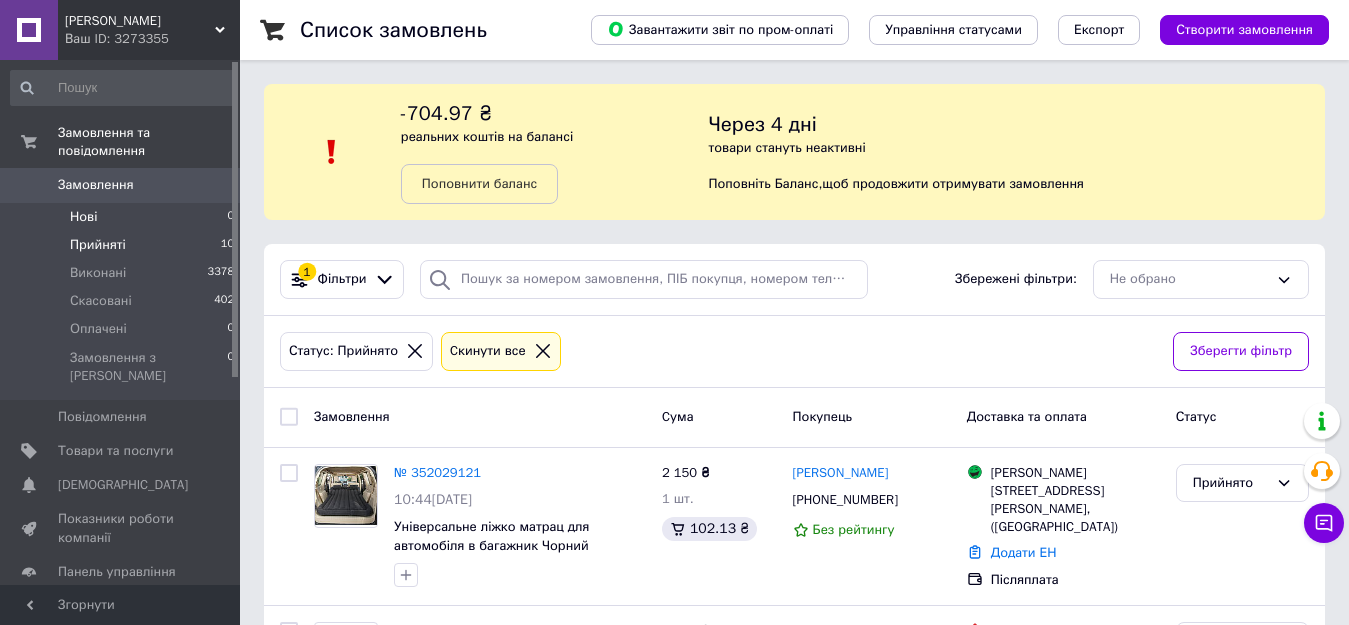 click on "Нові 0" at bounding box center [123, 217] 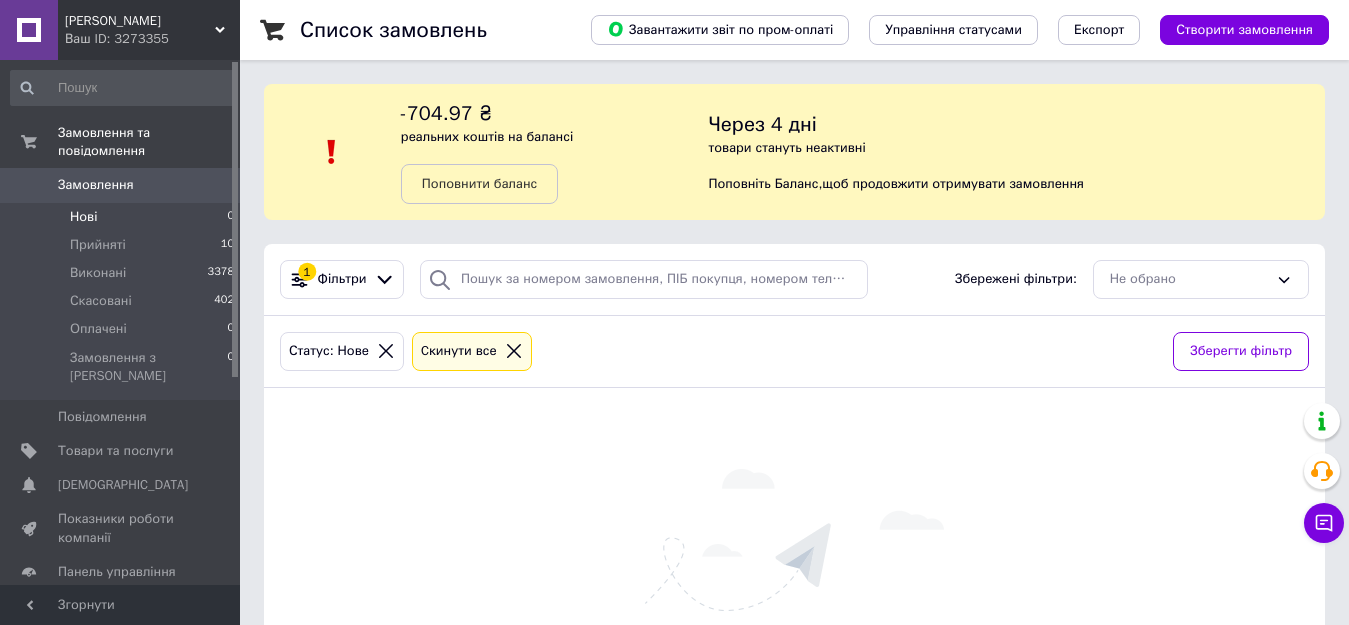 click on "Нові 0" at bounding box center (123, 217) 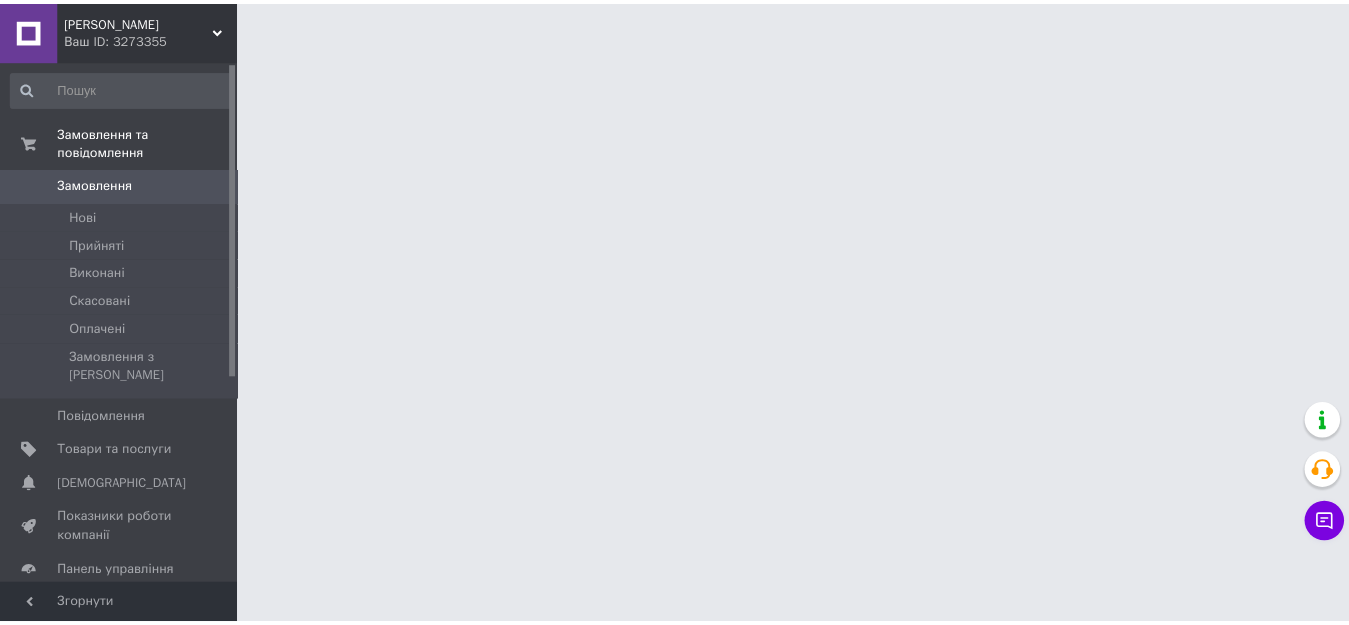 scroll, scrollTop: 0, scrollLeft: 0, axis: both 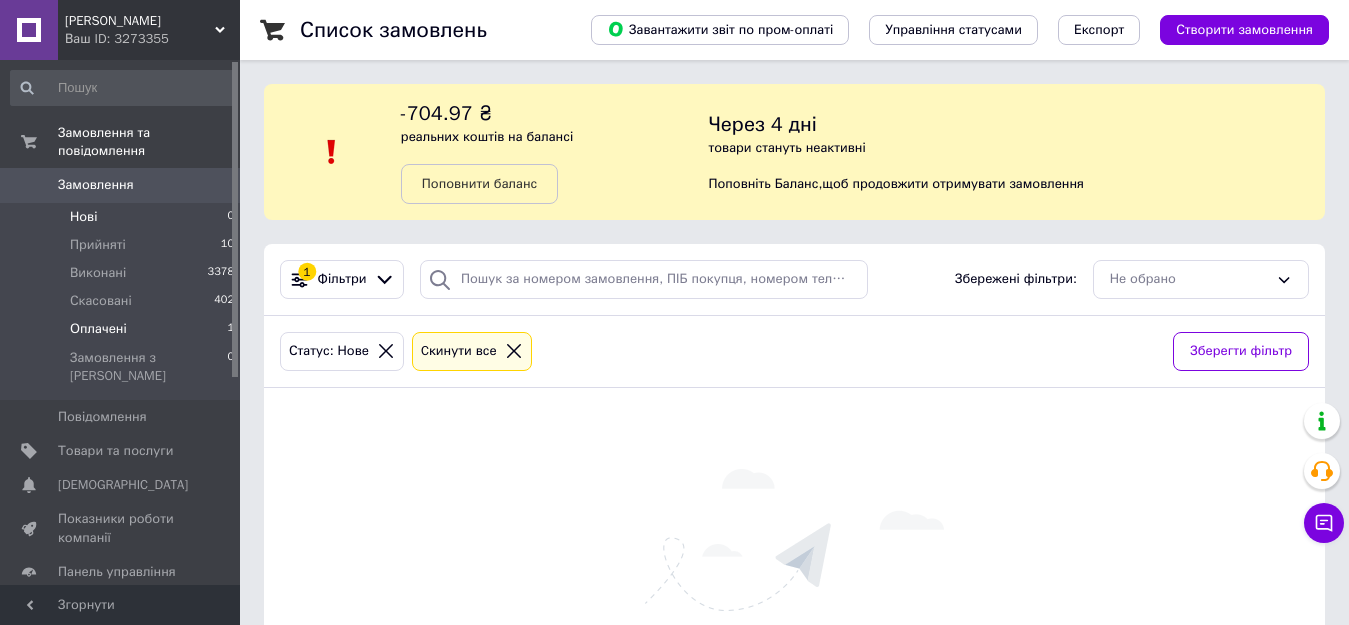 click on "Оплачені 1" at bounding box center [123, 329] 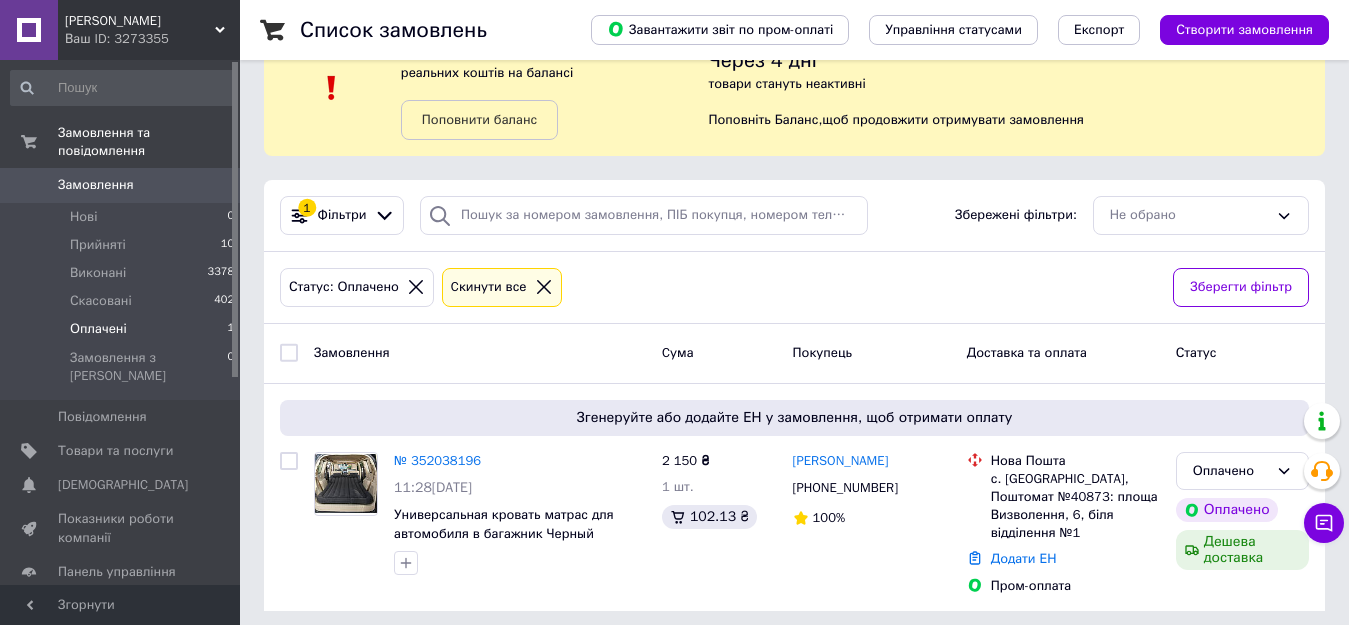 scroll, scrollTop: 74, scrollLeft: 0, axis: vertical 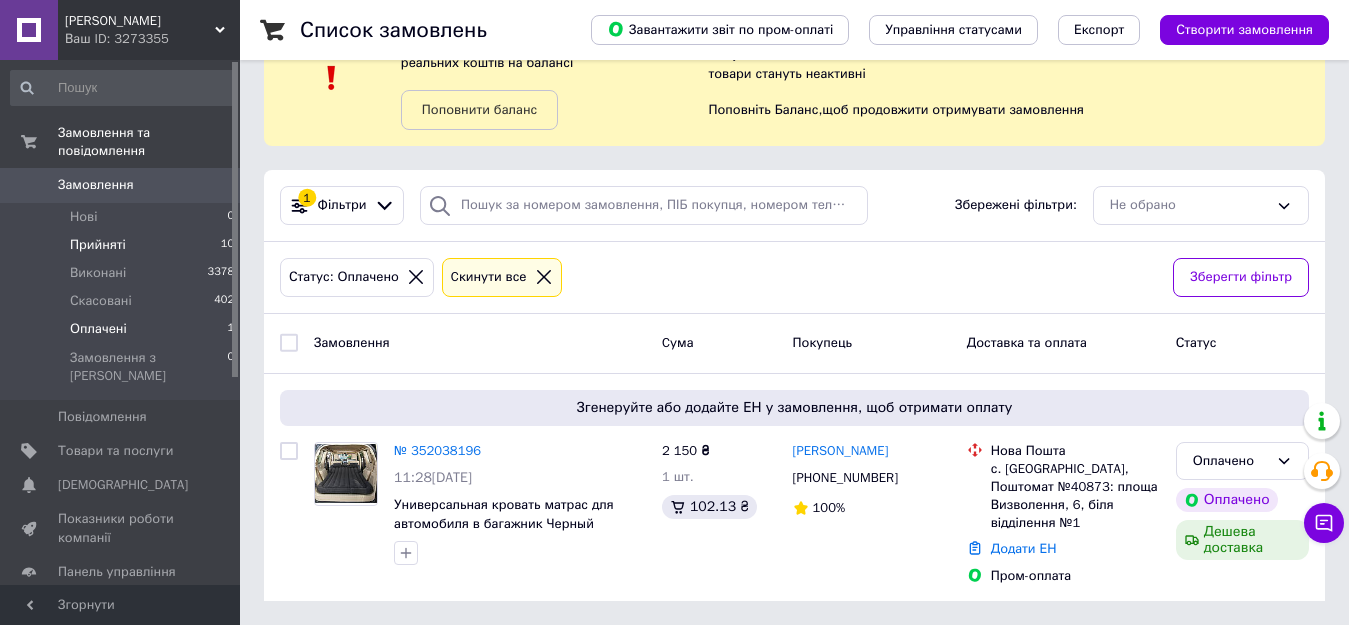 click on "Прийняті 10" at bounding box center [123, 245] 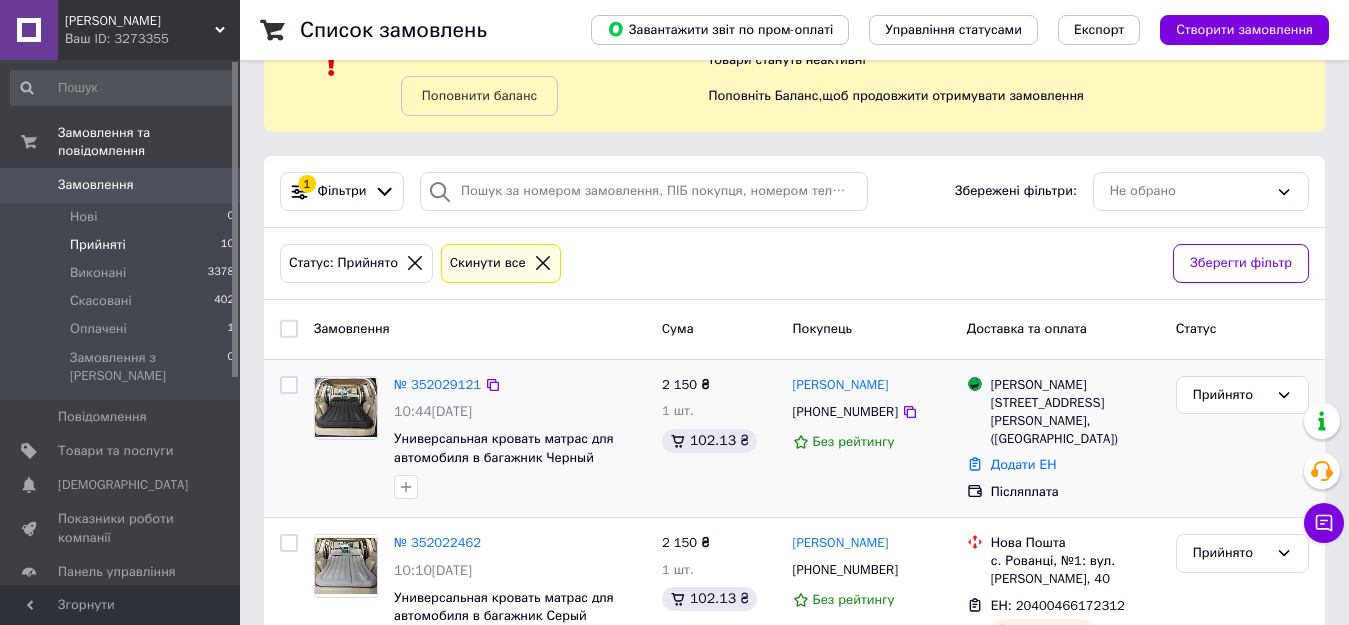 scroll, scrollTop: 100, scrollLeft: 0, axis: vertical 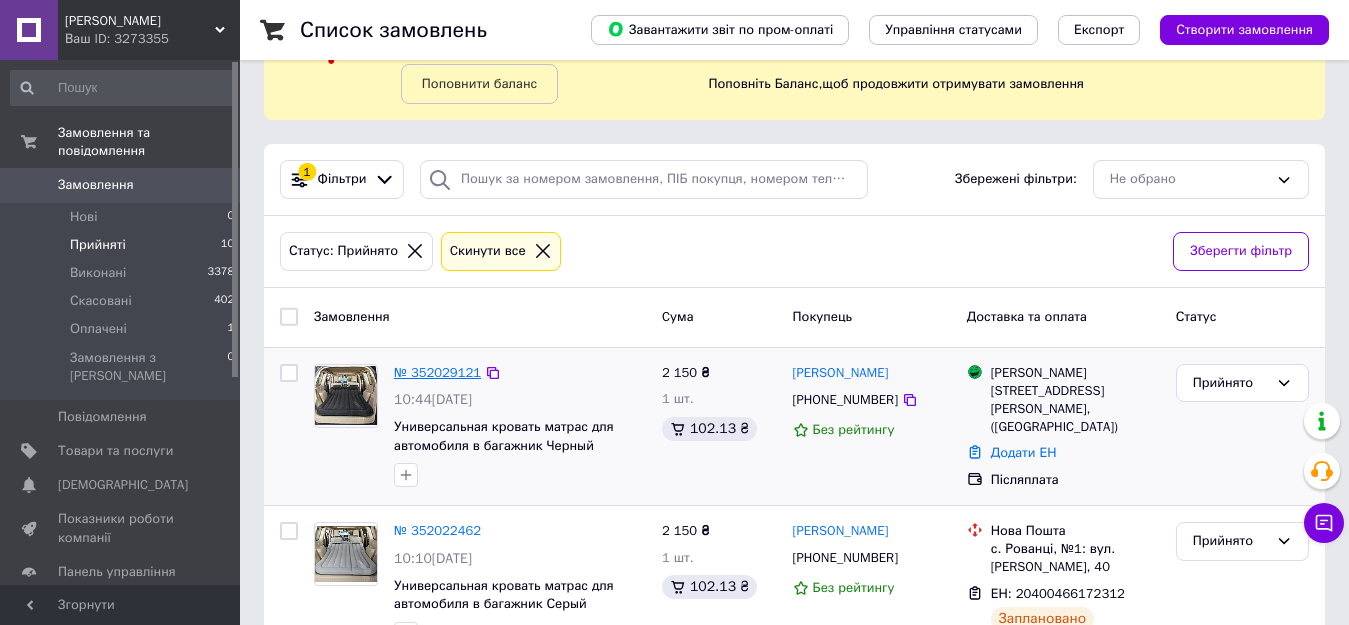 click on "№ 352029121" at bounding box center [437, 372] 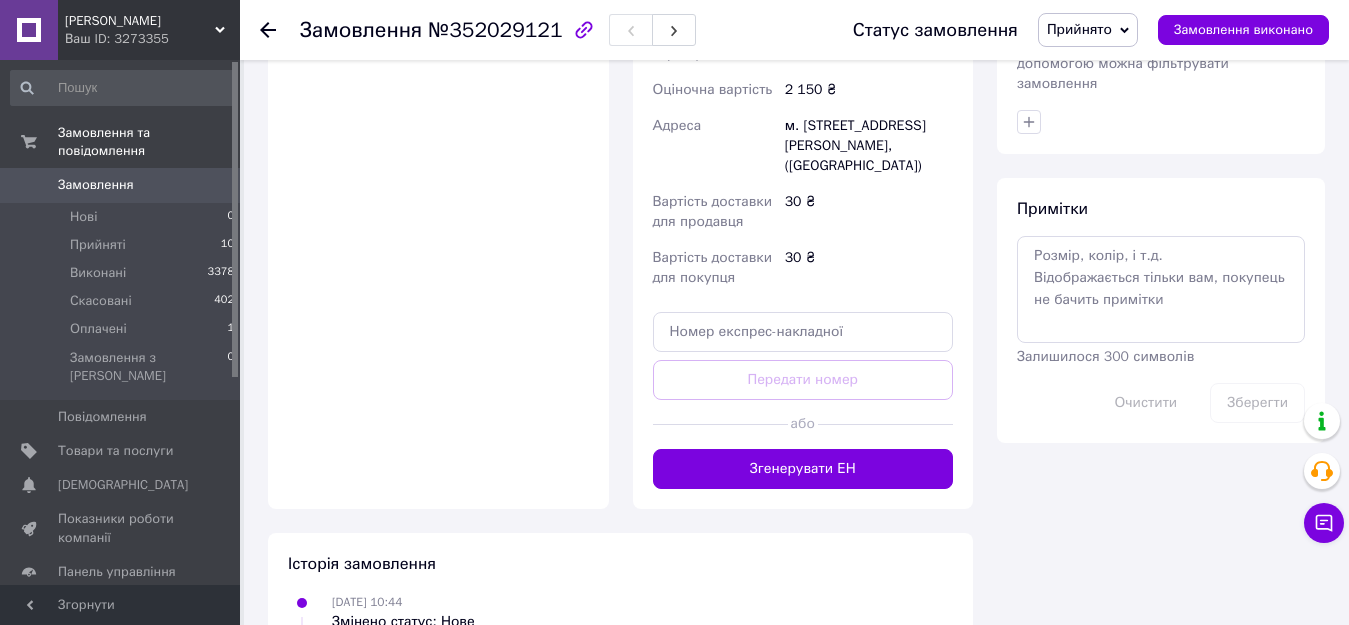 scroll, scrollTop: 1000, scrollLeft: 0, axis: vertical 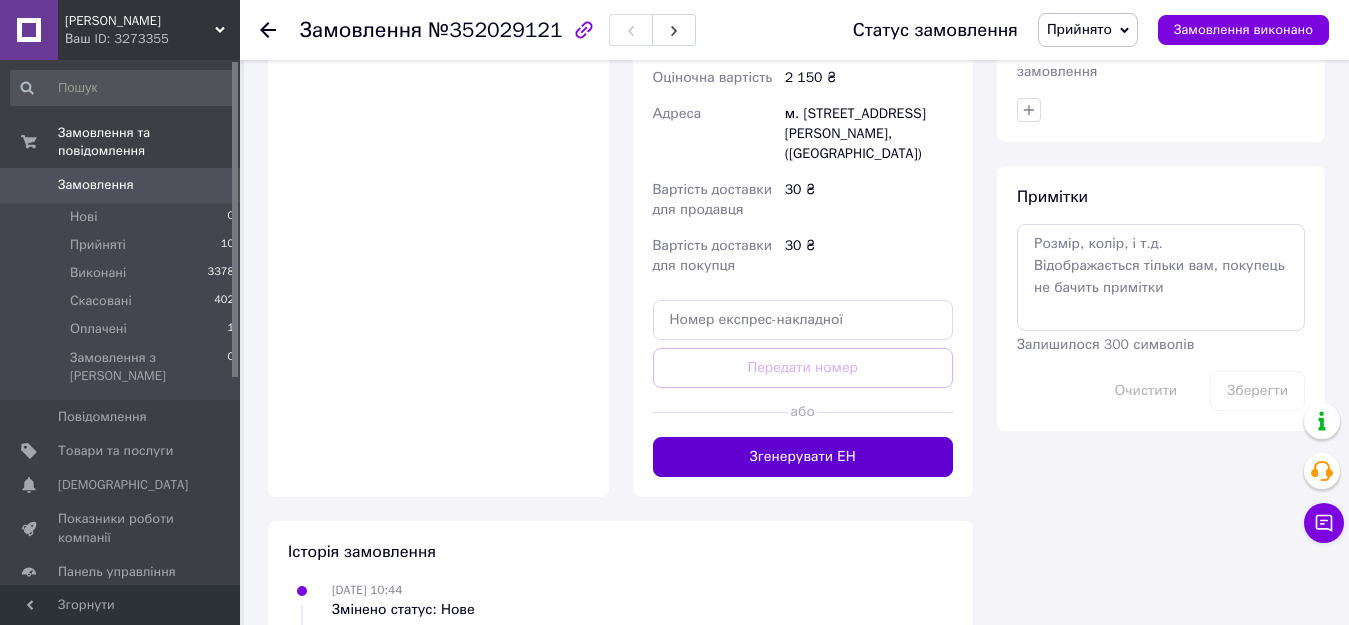 click on "Згенерувати ЕН" at bounding box center (803, 457) 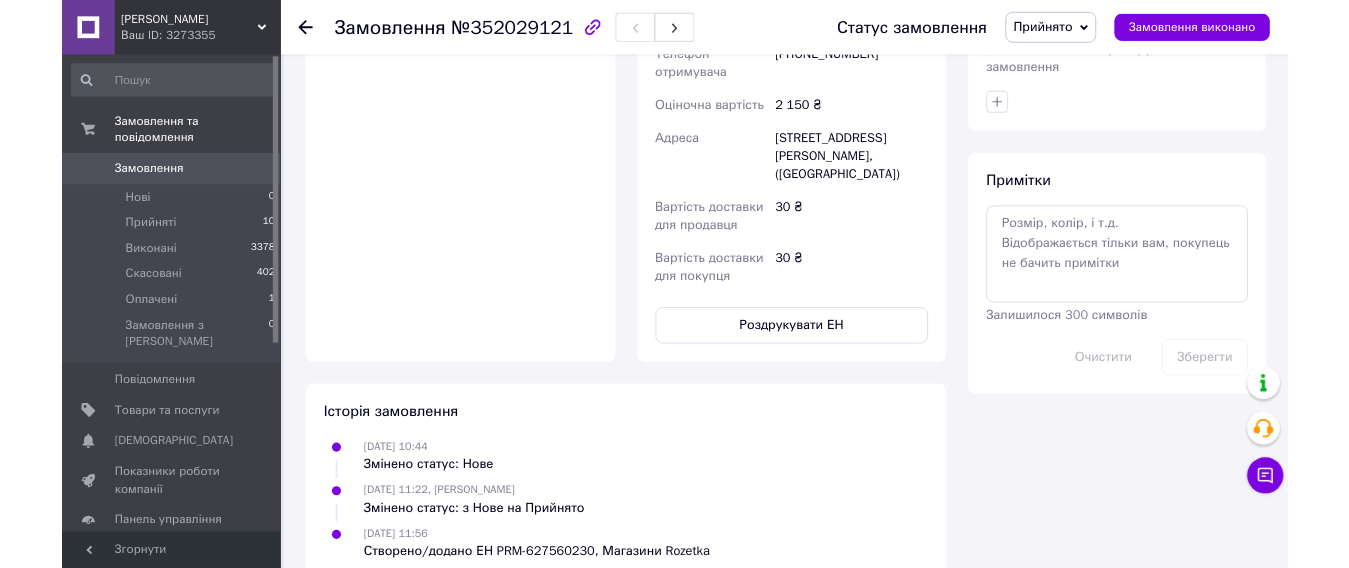 scroll, scrollTop: 1000, scrollLeft: 0, axis: vertical 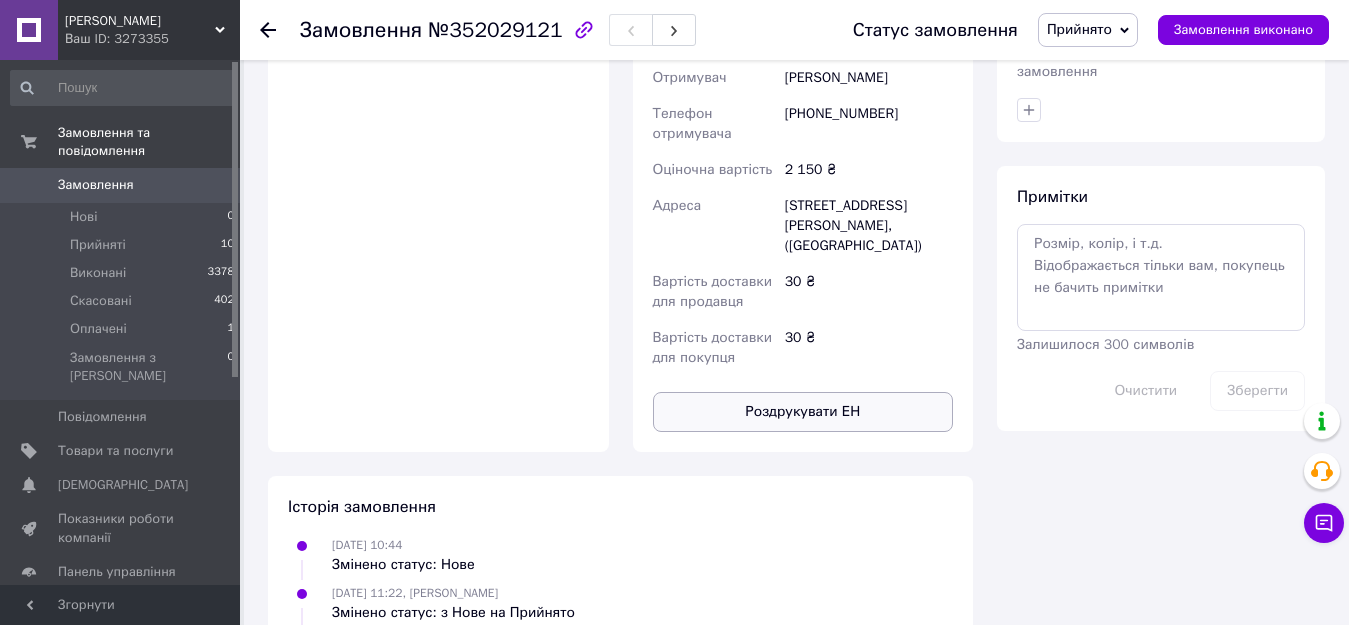 click on "Роздрукувати ЕН" at bounding box center (803, 412) 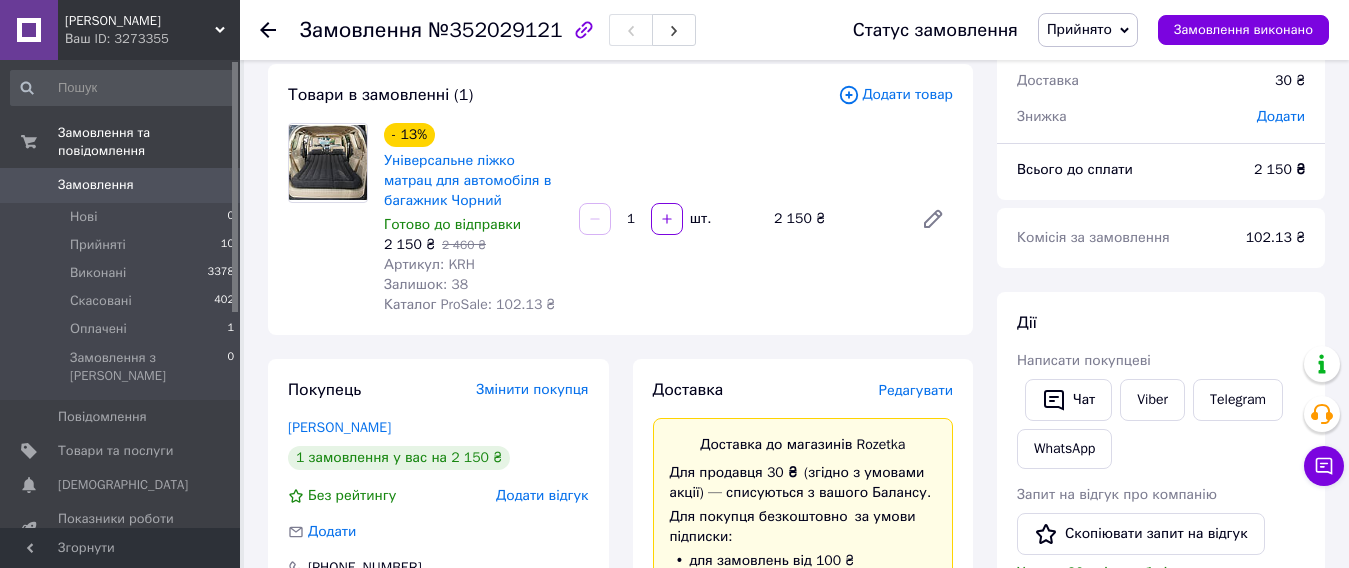 scroll, scrollTop: 100, scrollLeft: 0, axis: vertical 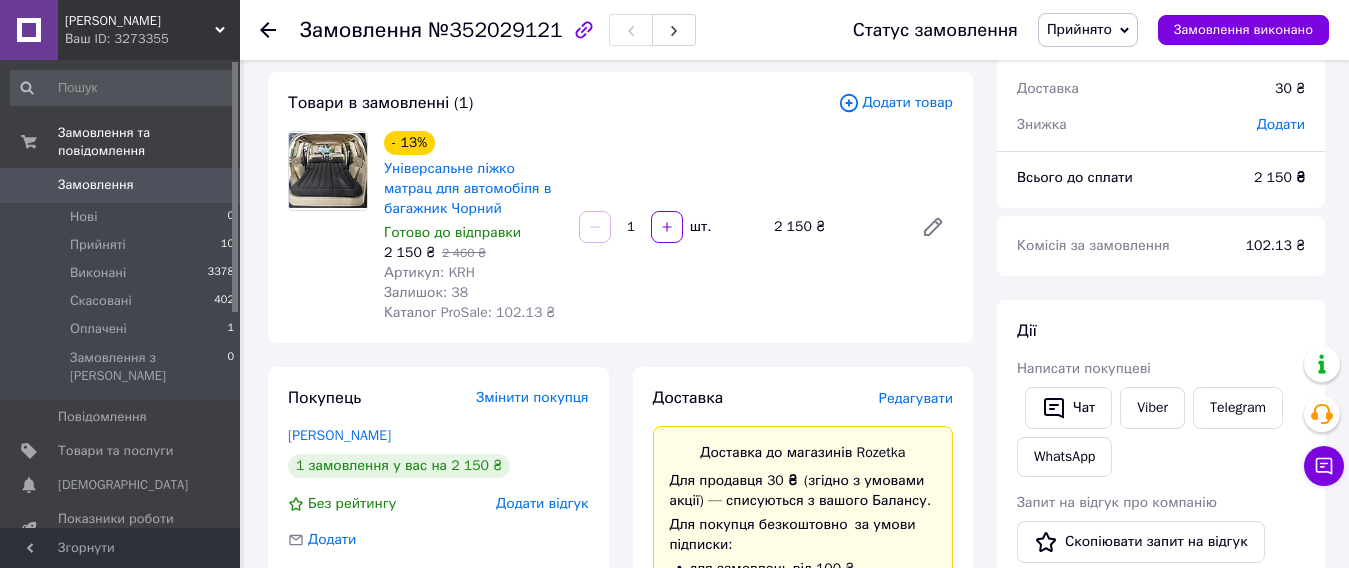 drag, startPoint x: 1307, startPoint y: 22, endPoint x: 1166, endPoint y: 66, distance: 147.7058 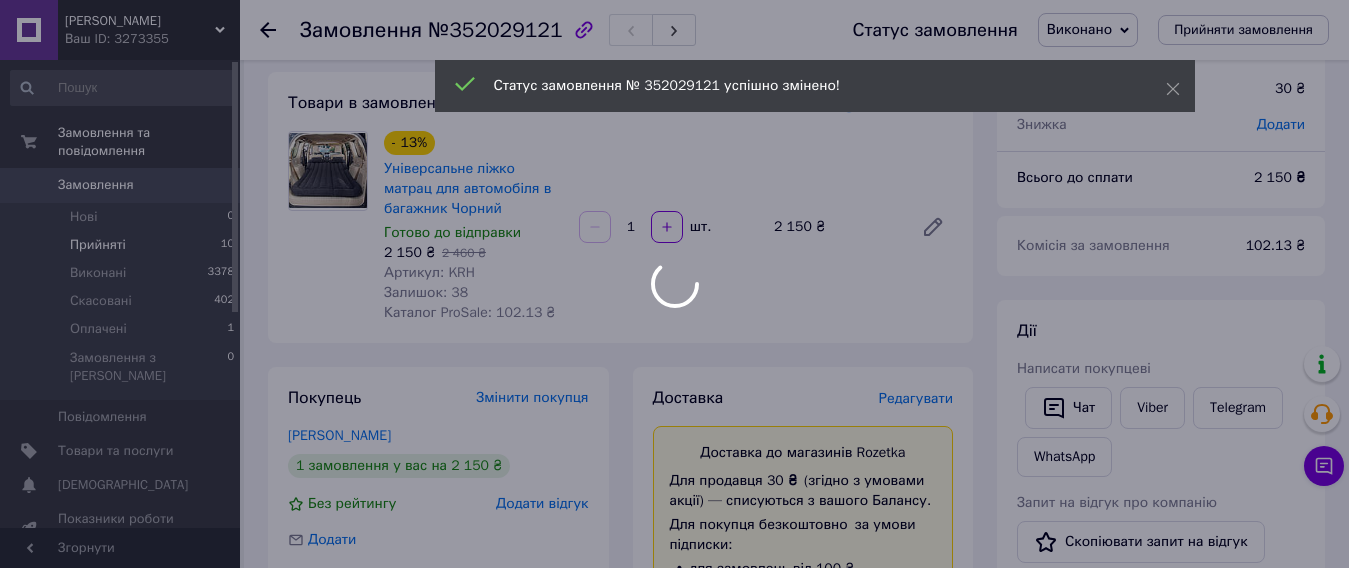 click on "Прийняті 10" at bounding box center [123, 245] 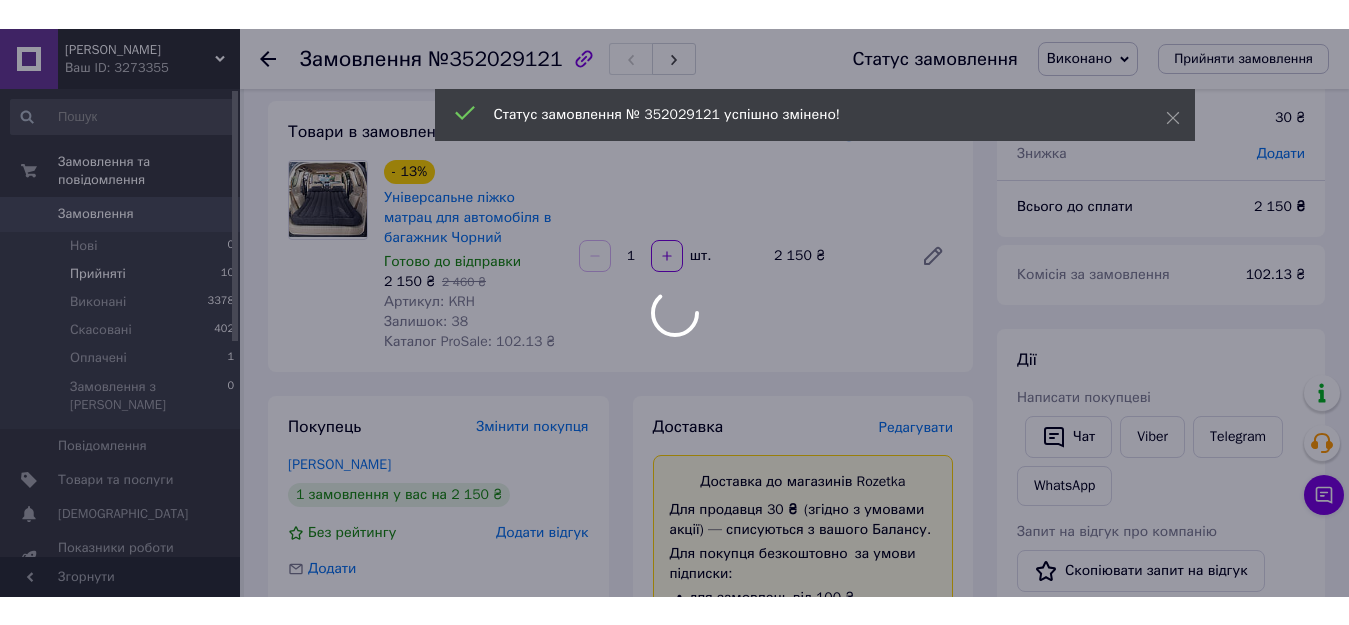 scroll, scrollTop: 0, scrollLeft: 0, axis: both 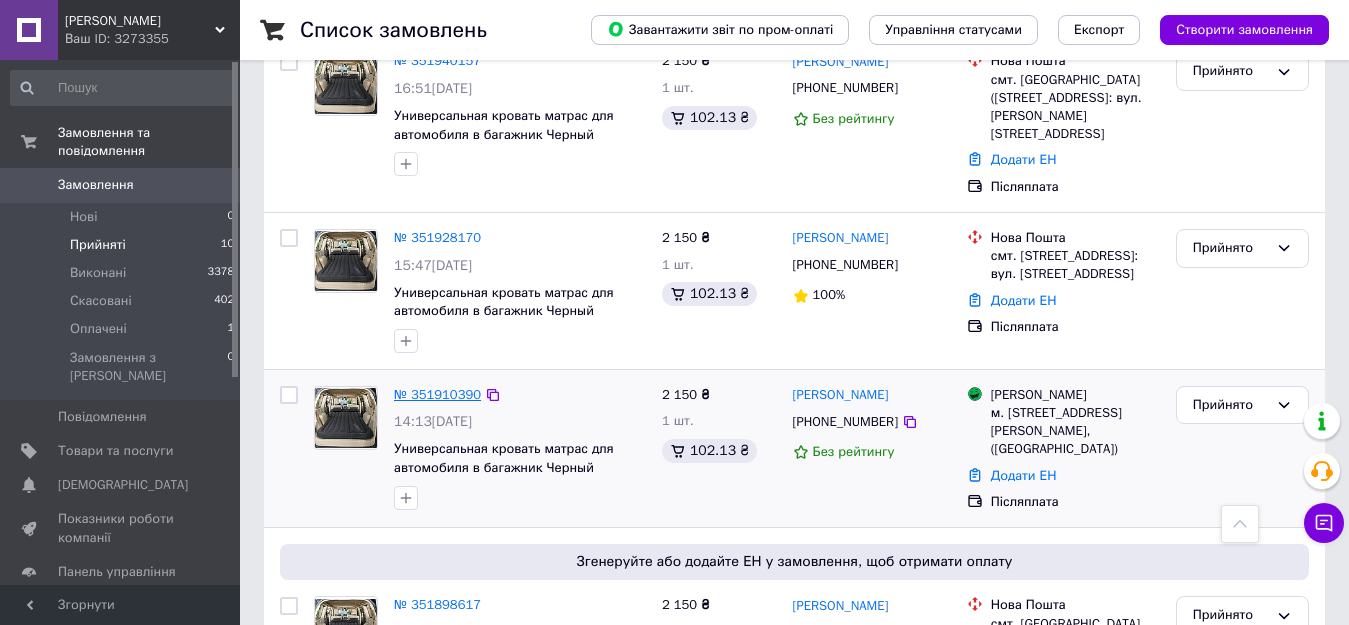 click on "№ 351910390" at bounding box center [437, 394] 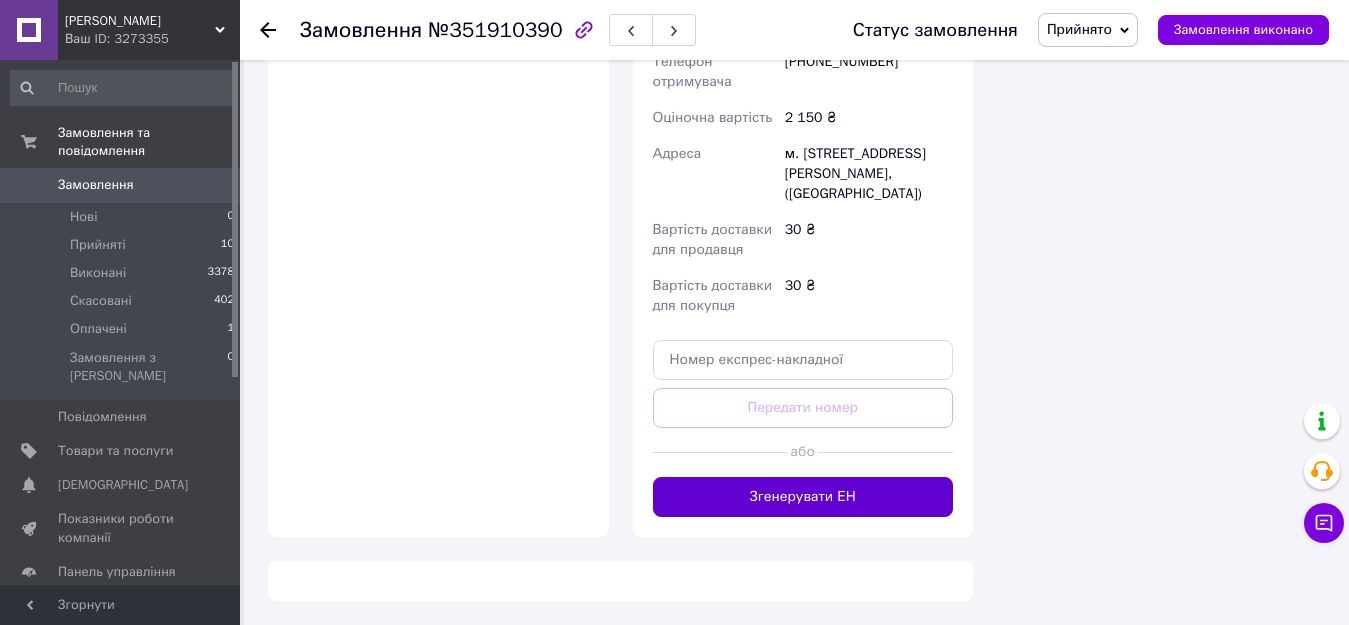 scroll, scrollTop: 1087, scrollLeft: 0, axis: vertical 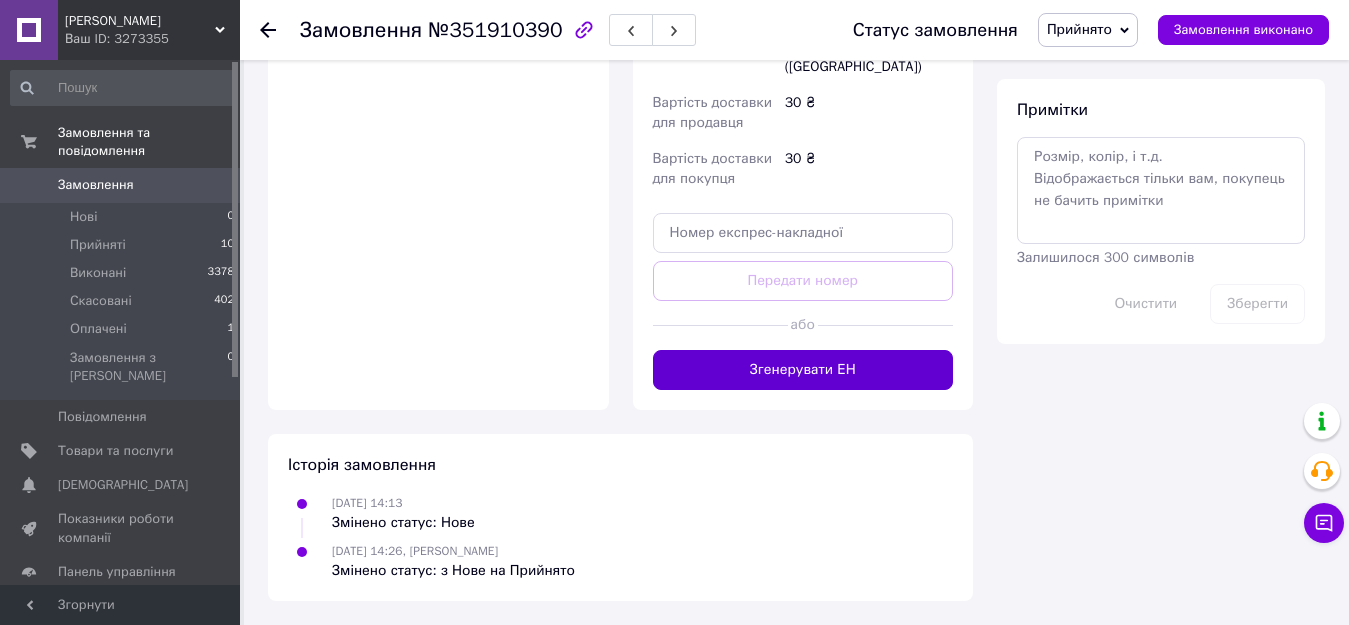 click on "Згенерувати ЕН" at bounding box center (803, 370) 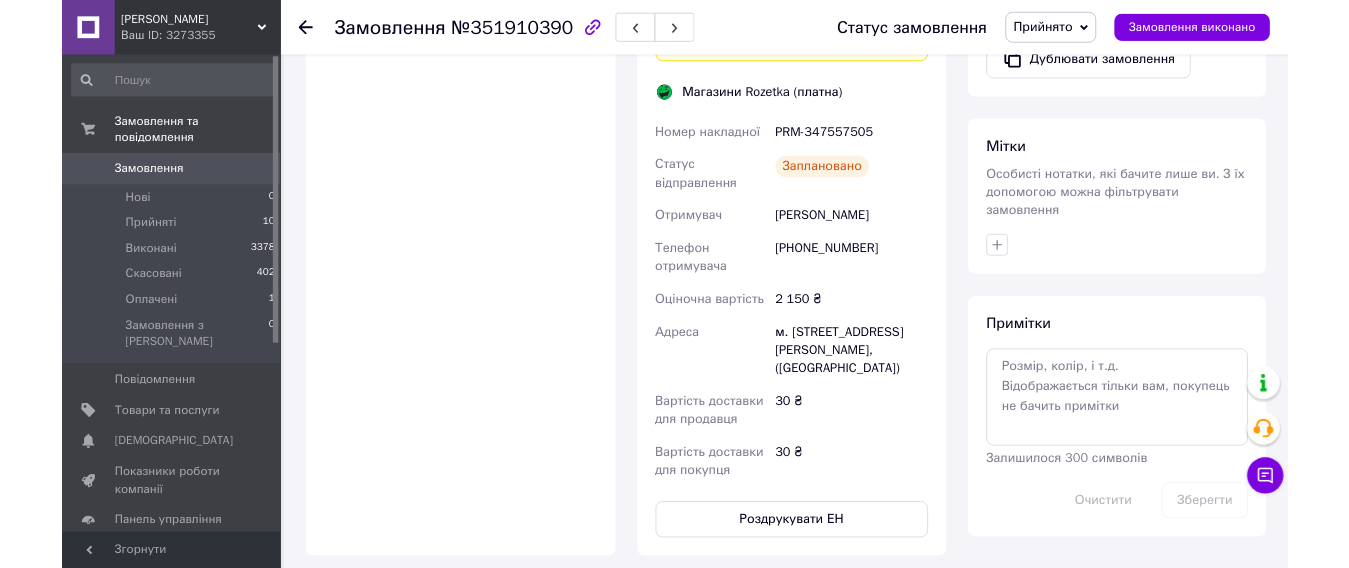 scroll, scrollTop: 1000, scrollLeft: 0, axis: vertical 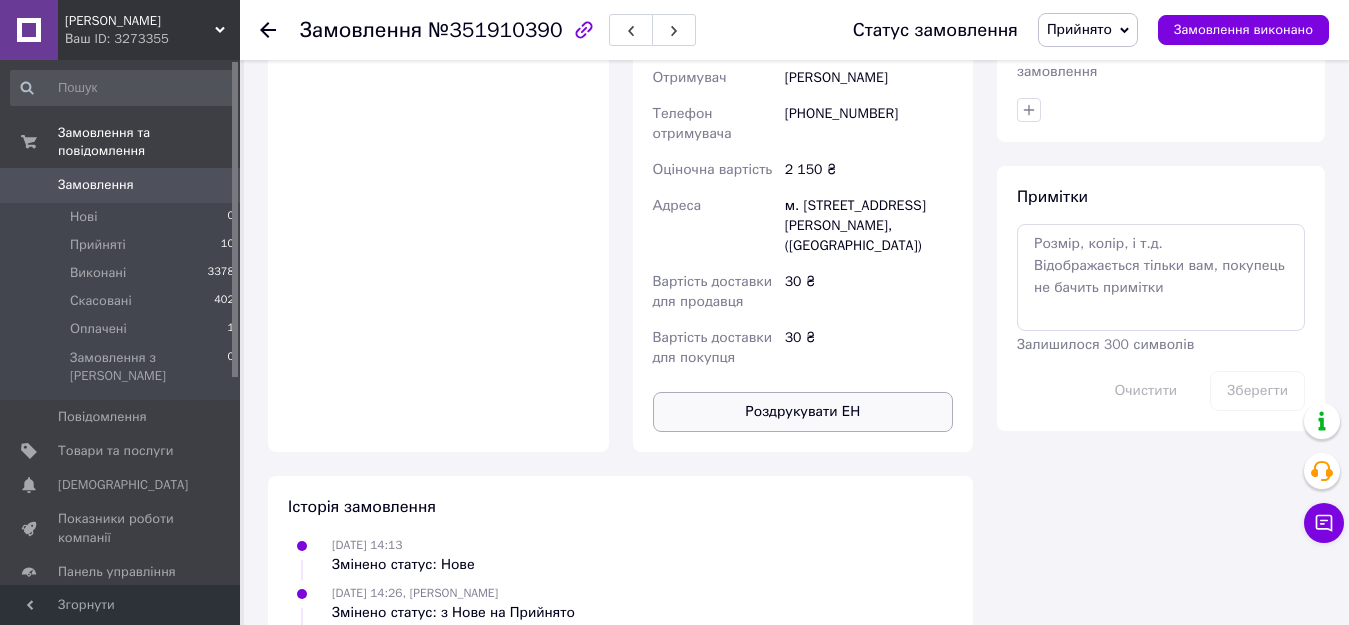 click on "Роздрукувати ЕН" at bounding box center [803, 412] 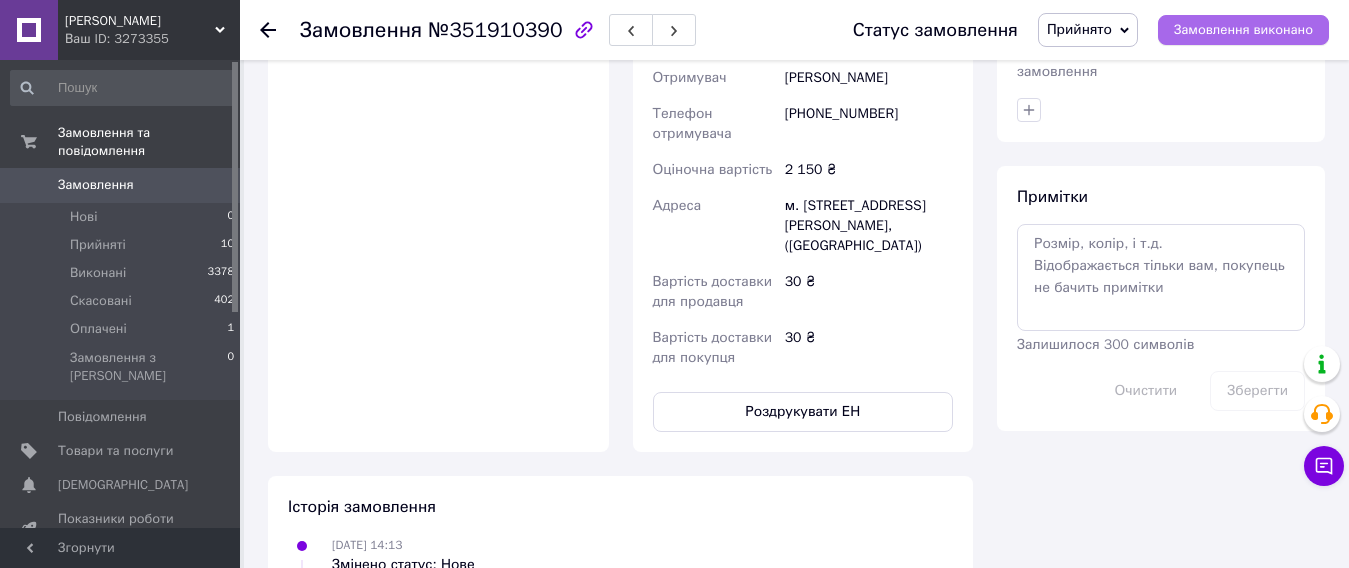 drag, startPoint x: 1224, startPoint y: 31, endPoint x: 1189, endPoint y: 15, distance: 38.483765 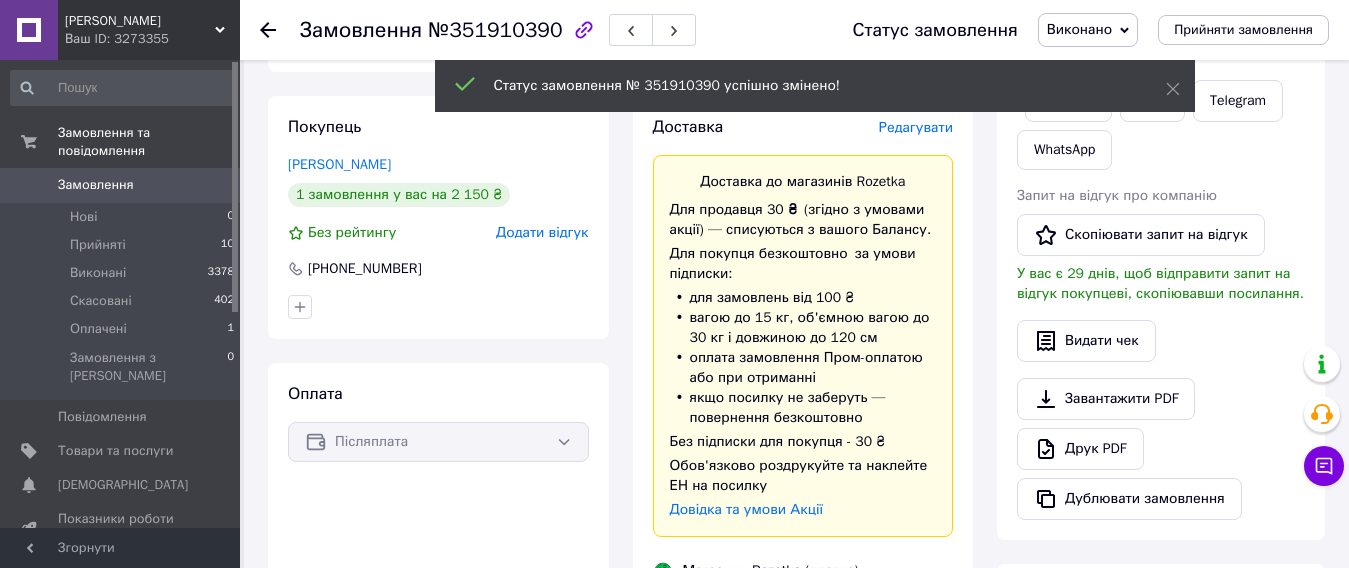 scroll, scrollTop: 364, scrollLeft: 0, axis: vertical 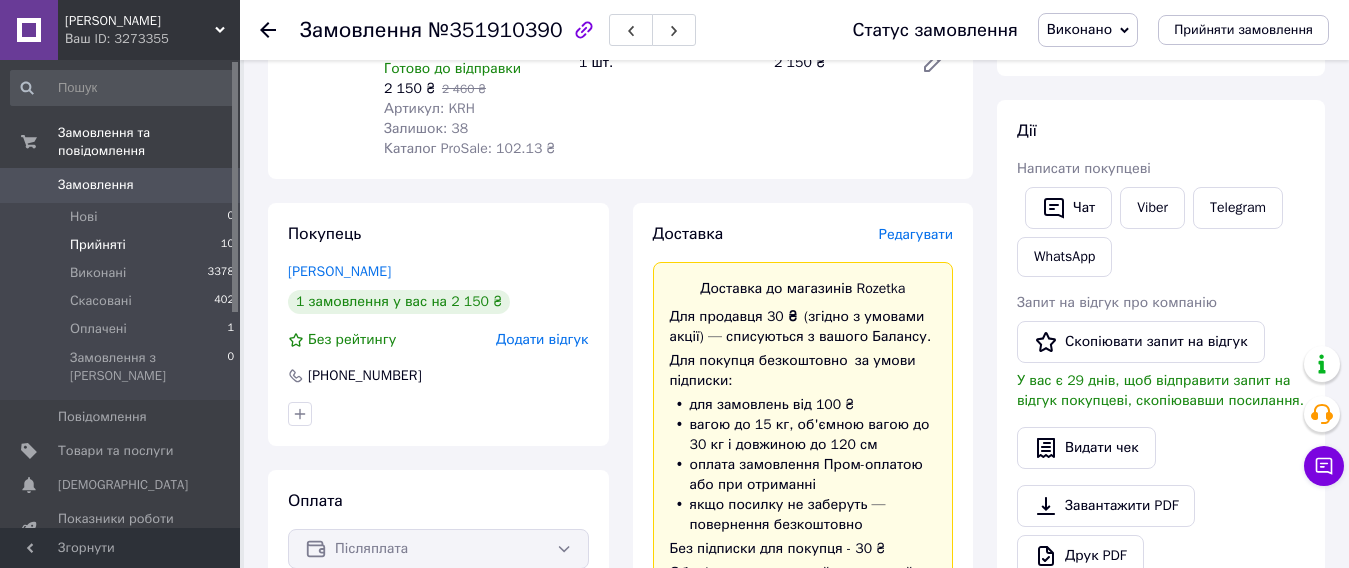 click on "Прийняті 10" at bounding box center [123, 245] 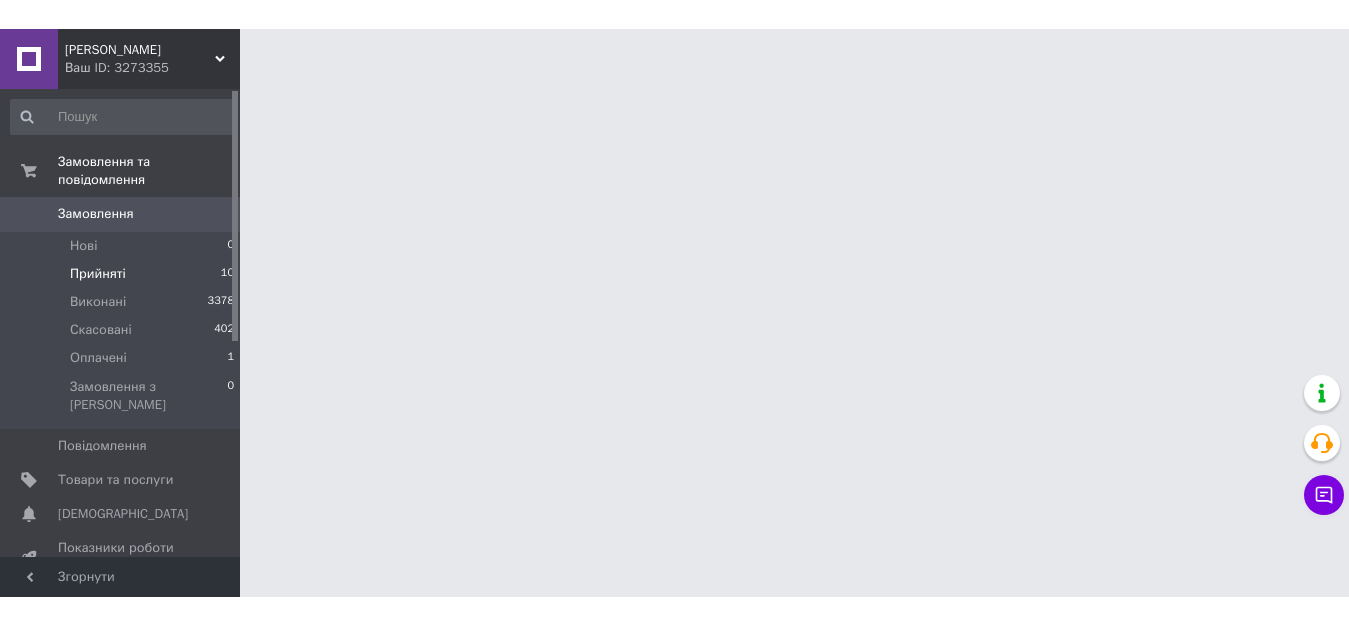 scroll, scrollTop: 0, scrollLeft: 0, axis: both 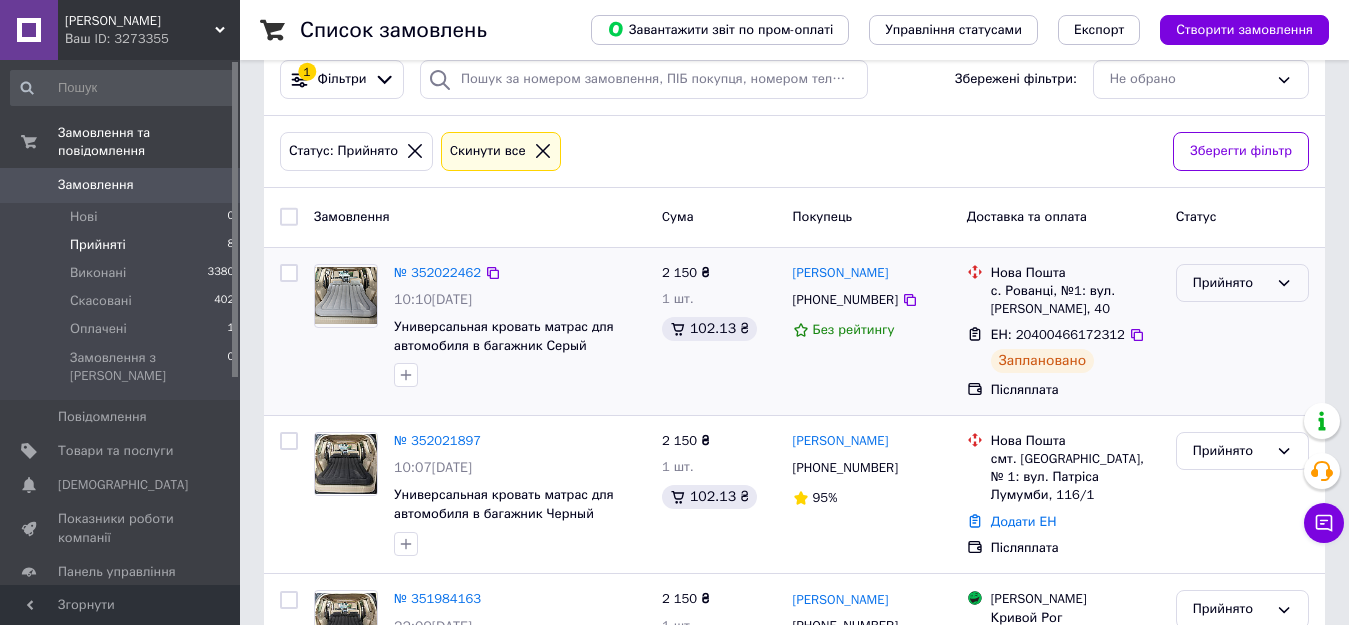 click on "Прийнято" at bounding box center [1230, 283] 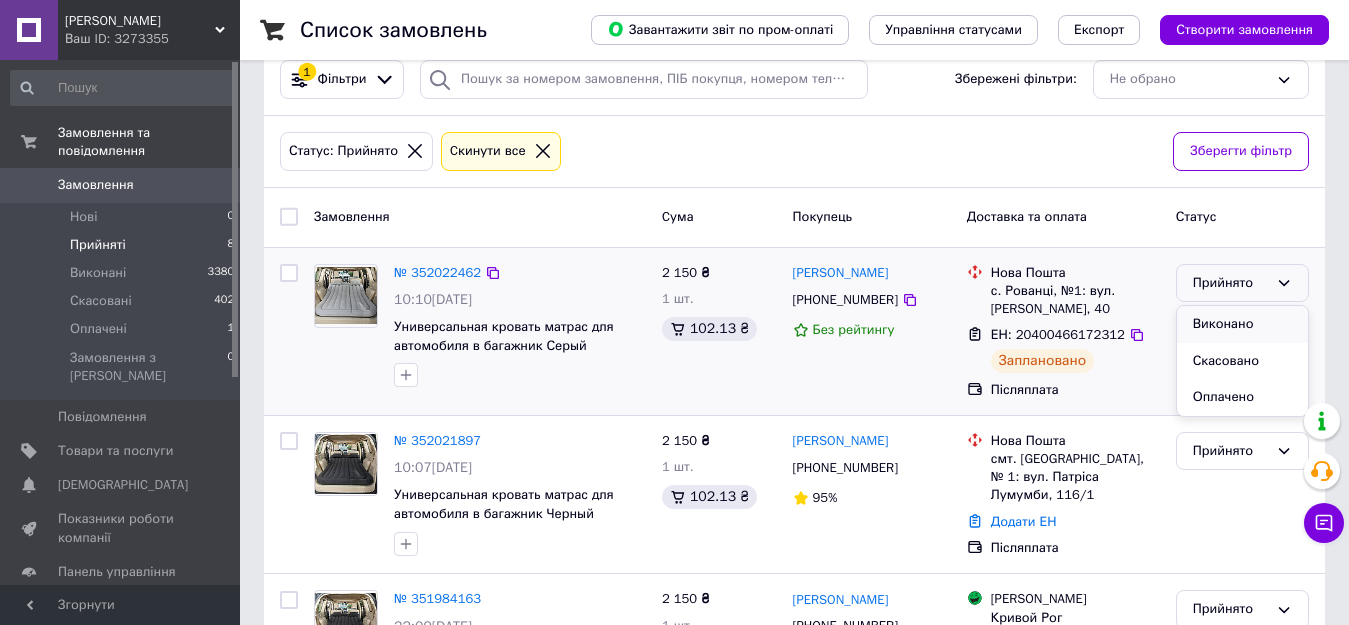 click on "Виконано" at bounding box center (1242, 324) 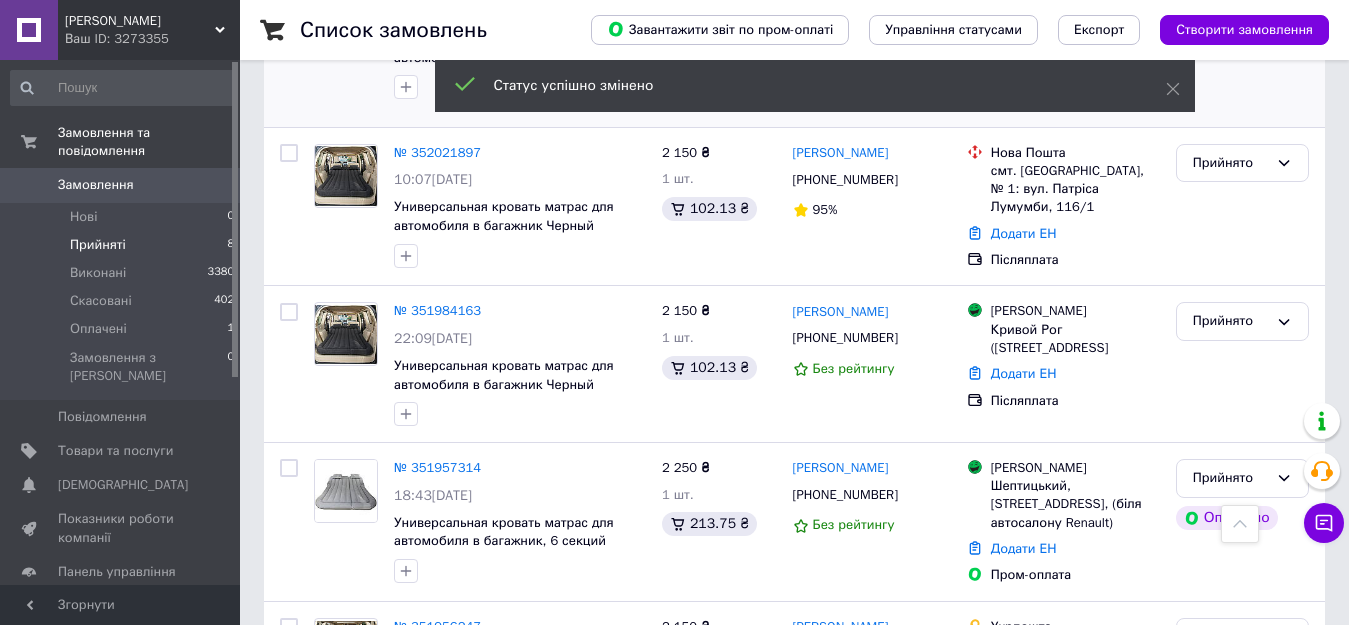 scroll, scrollTop: 500, scrollLeft: 0, axis: vertical 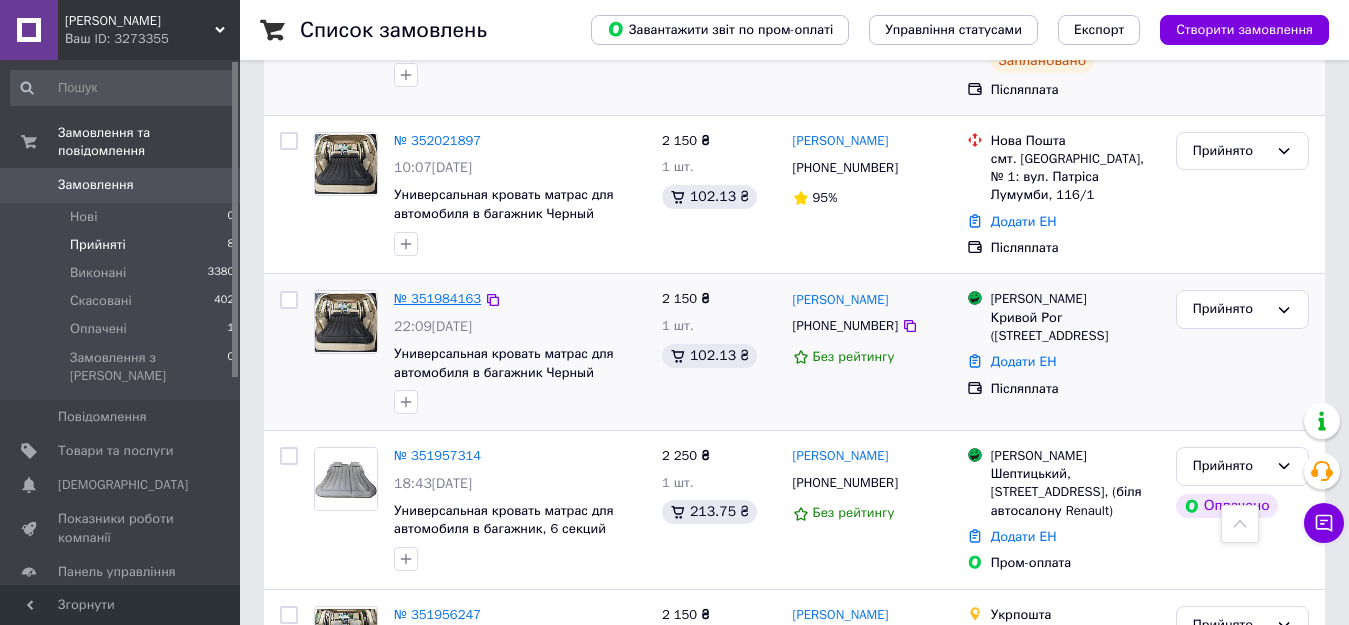 click on "№ 351984163" at bounding box center [437, 298] 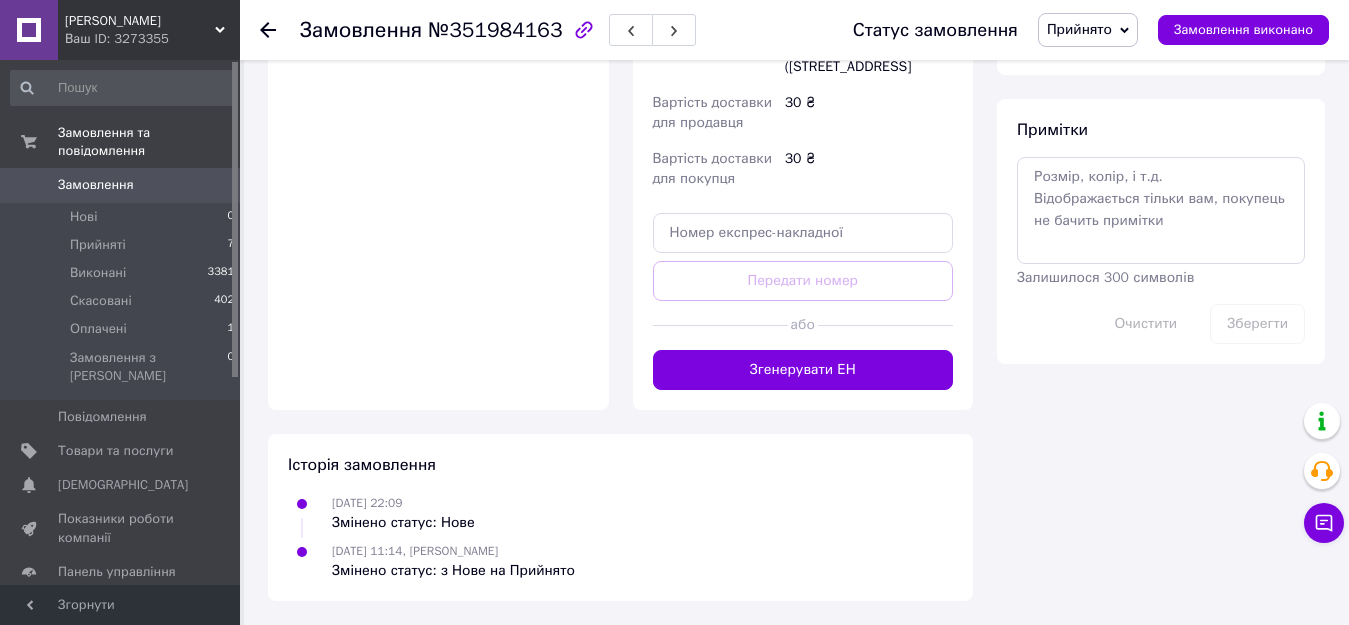 scroll, scrollTop: 1087, scrollLeft: 0, axis: vertical 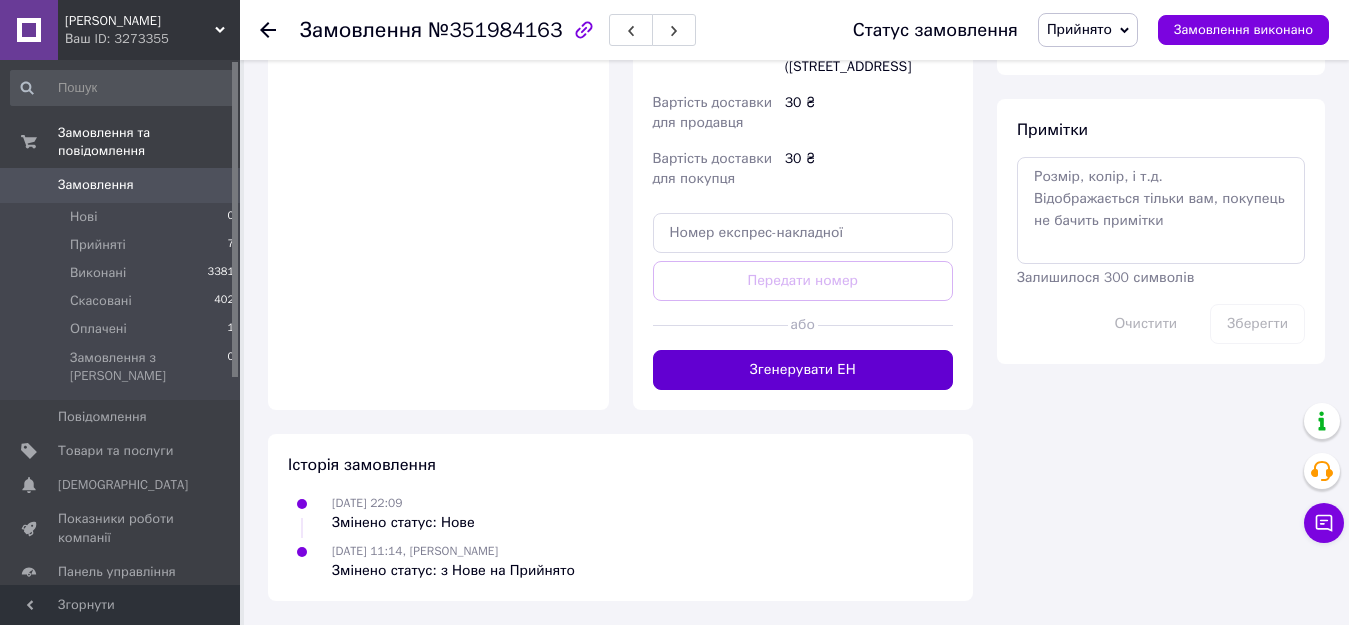 click on "Згенерувати ЕН" at bounding box center [803, 370] 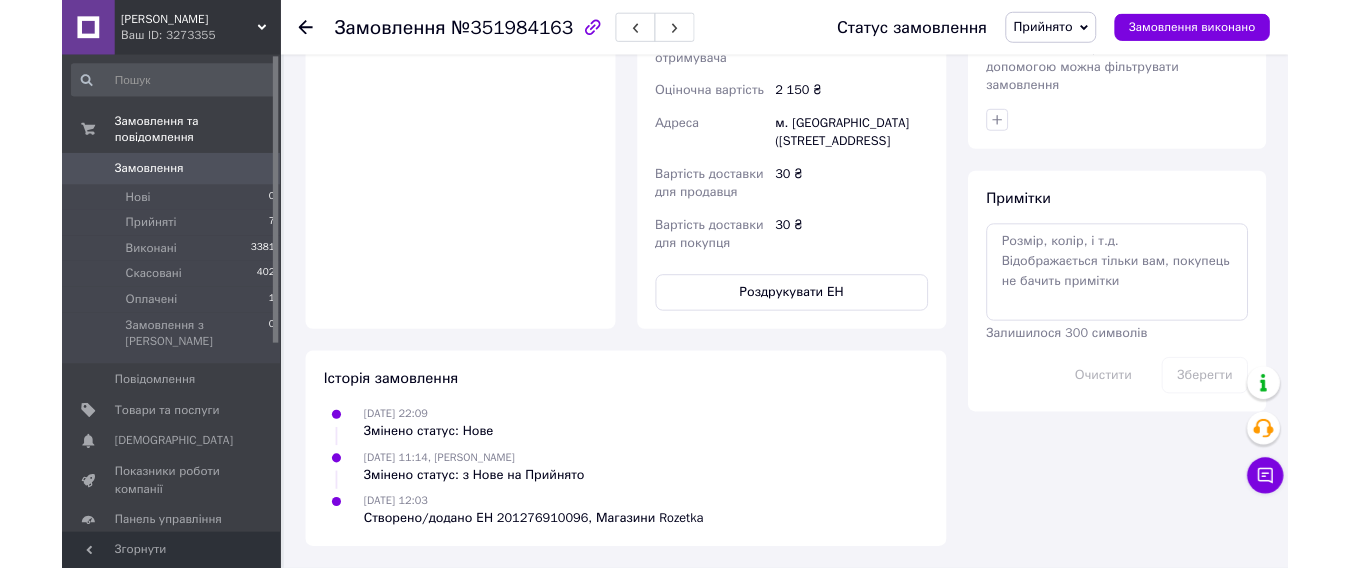 scroll, scrollTop: 1087, scrollLeft: 0, axis: vertical 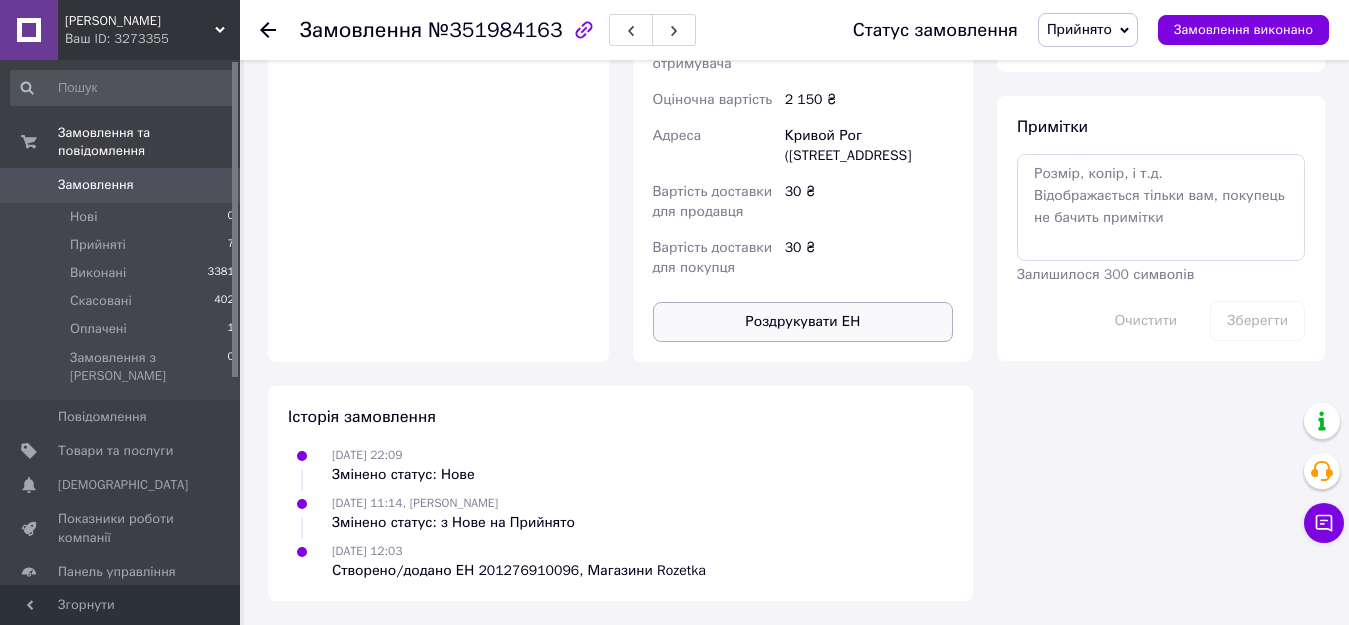 click on "Роздрукувати ЕН" at bounding box center [803, 322] 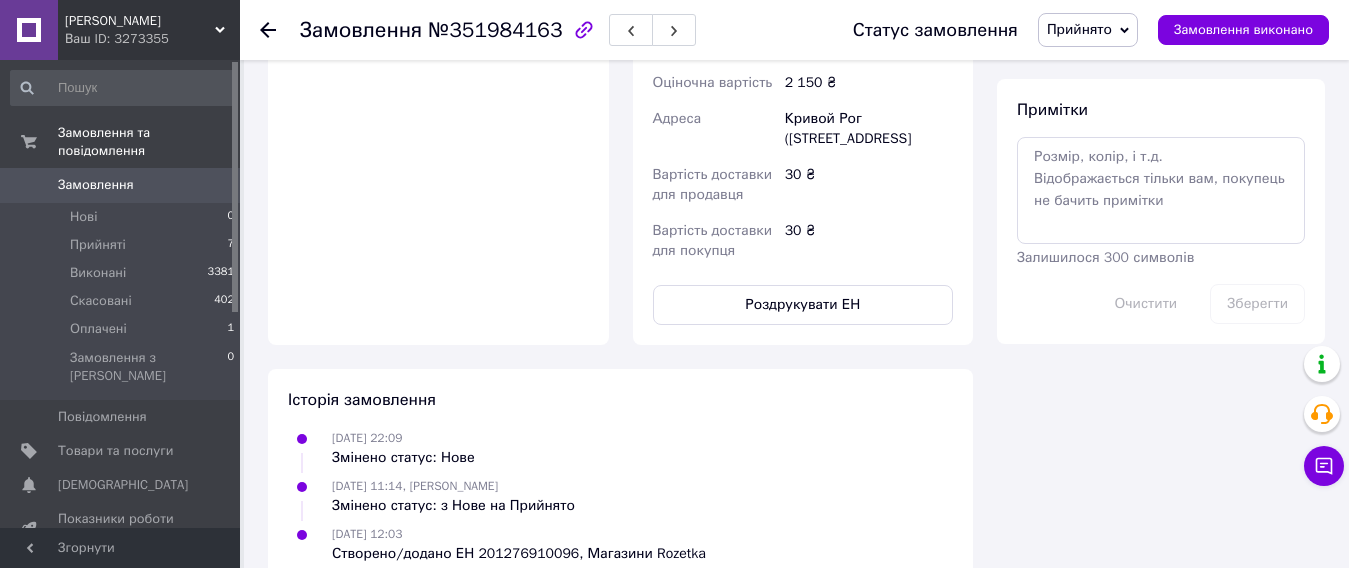 drag, startPoint x: 1251, startPoint y: 32, endPoint x: 1193, endPoint y: 0, distance: 66.24198 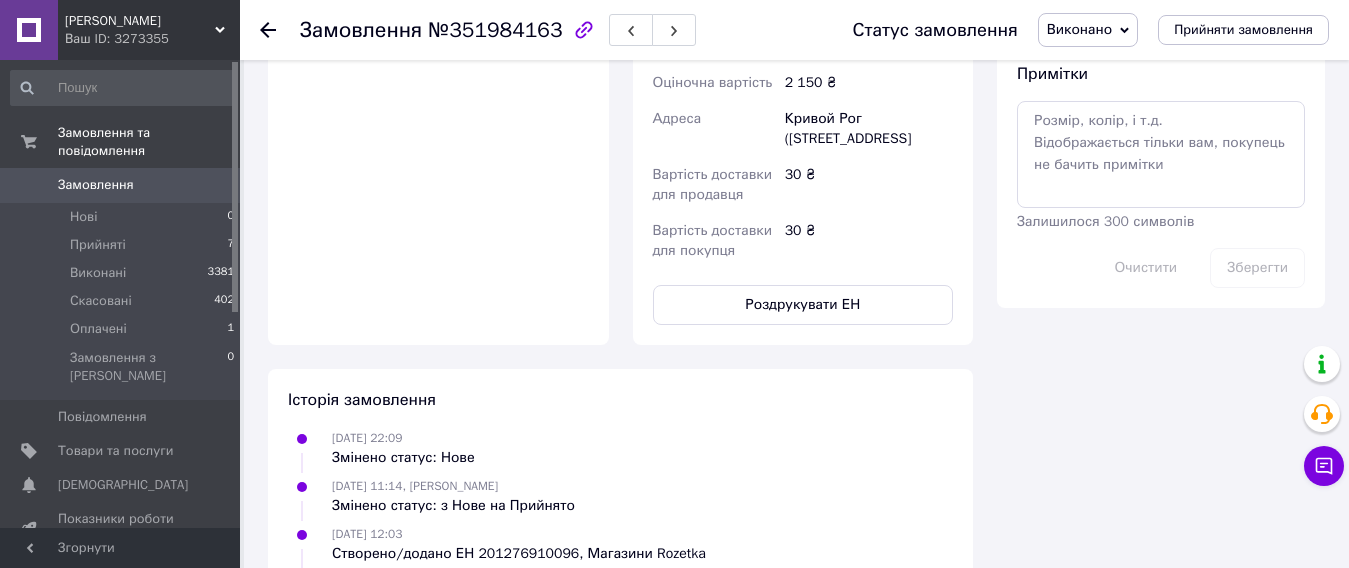 scroll, scrollTop: 1051, scrollLeft: 0, axis: vertical 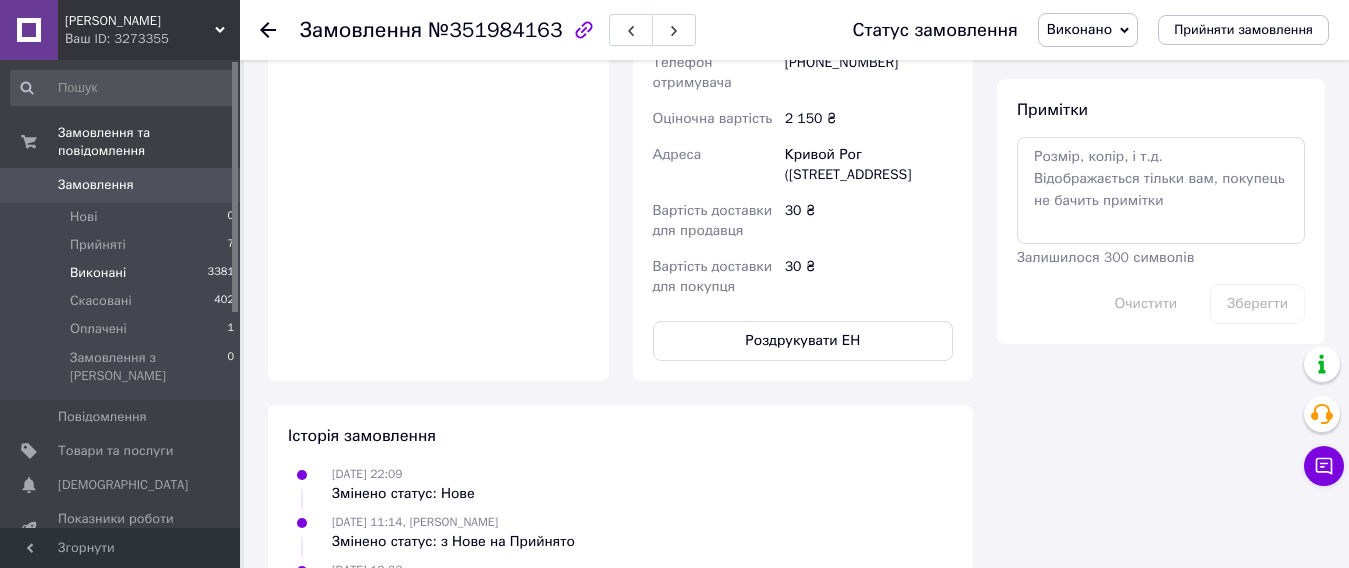 click on "Виконані 3381" at bounding box center [123, 273] 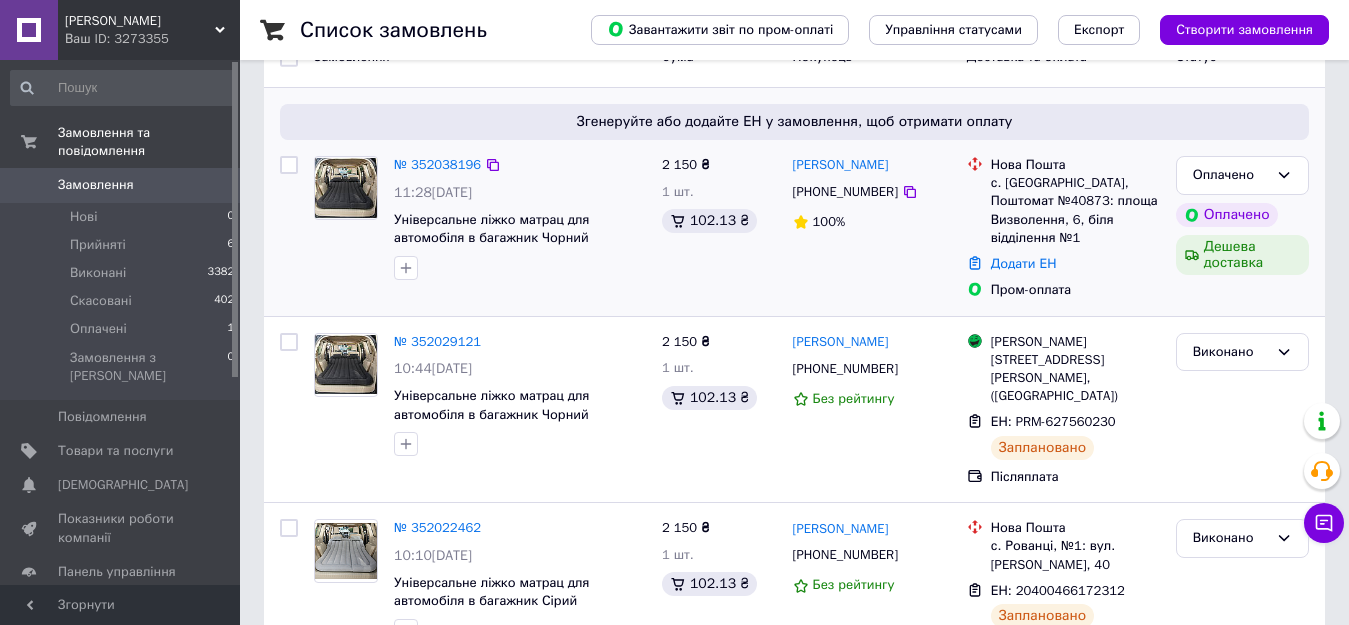 scroll, scrollTop: 300, scrollLeft: 0, axis: vertical 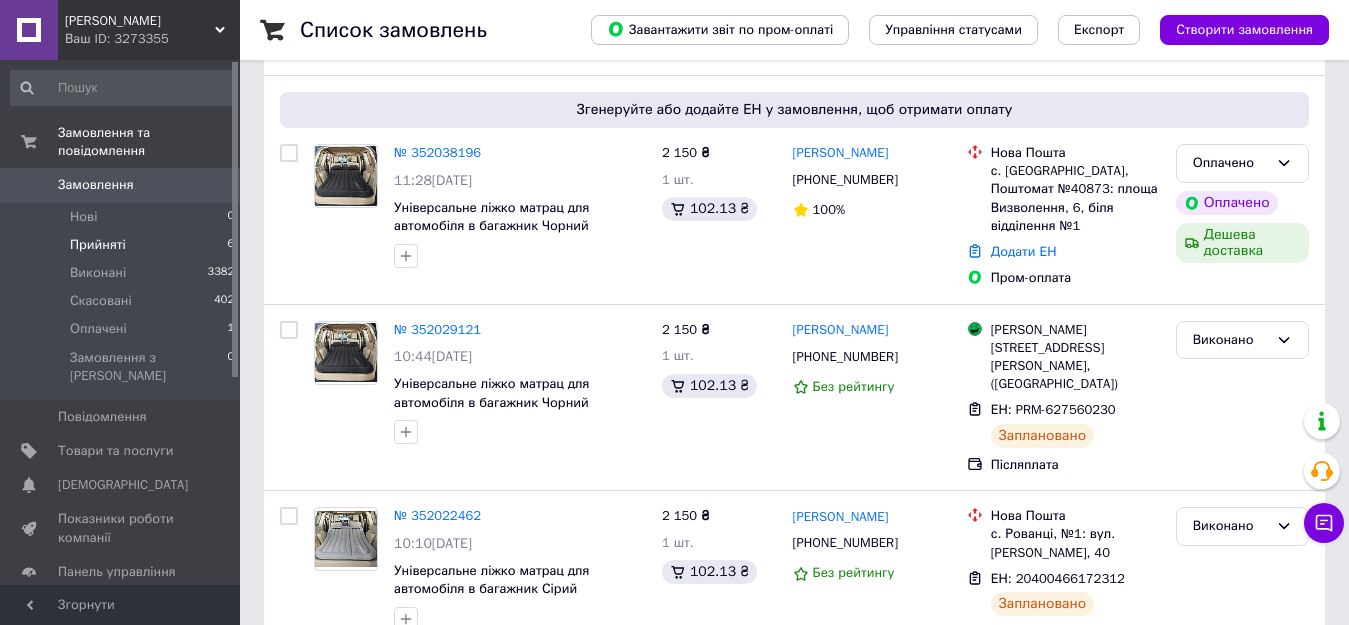 click on "Прийняті 6" at bounding box center [123, 245] 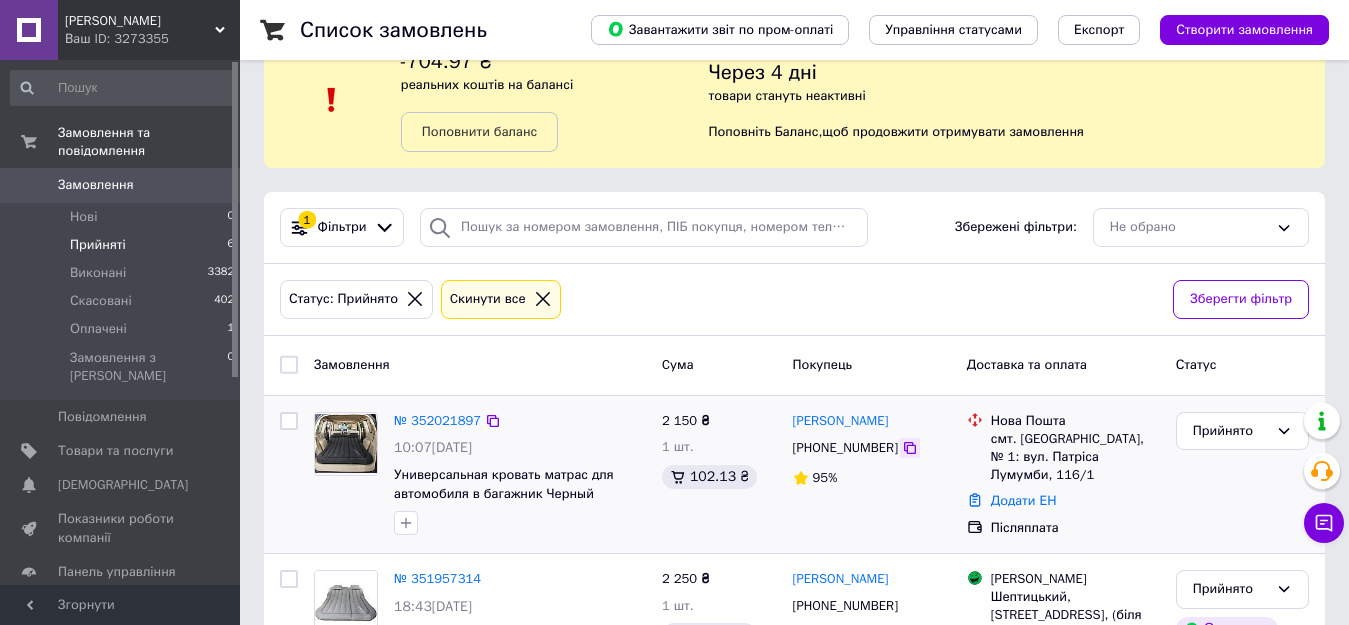 scroll, scrollTop: 100, scrollLeft: 0, axis: vertical 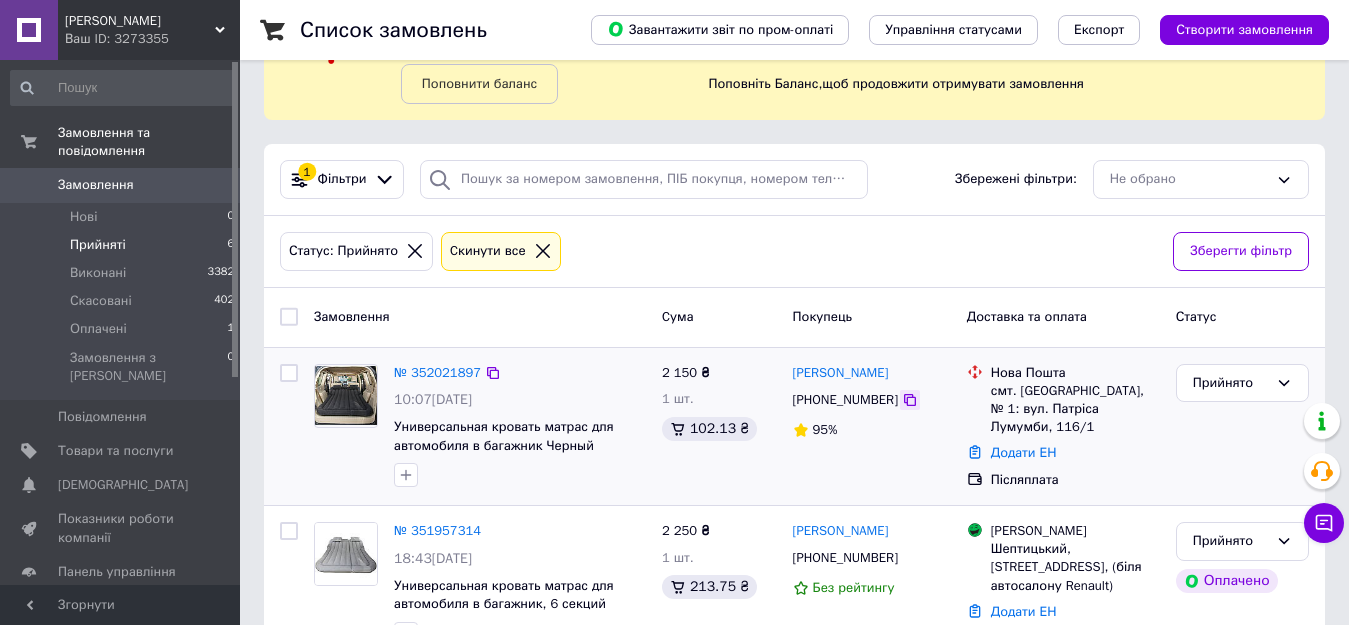 click 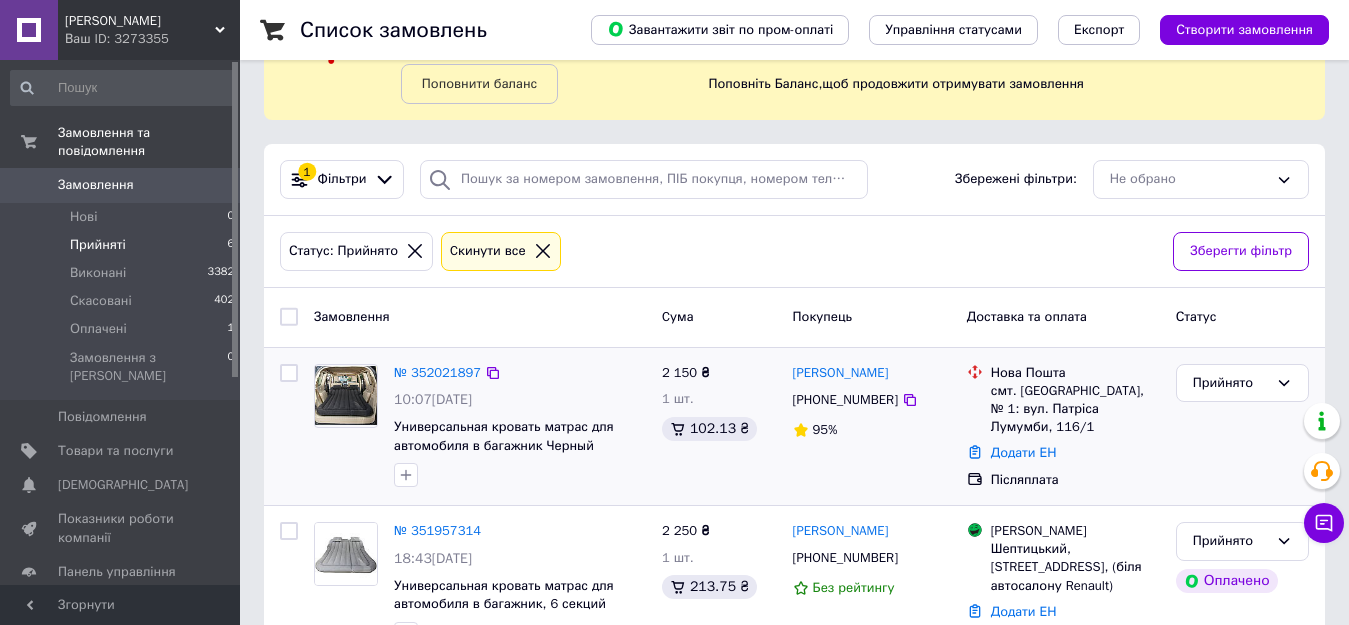 click on "№ 352021897" at bounding box center (437, 373) 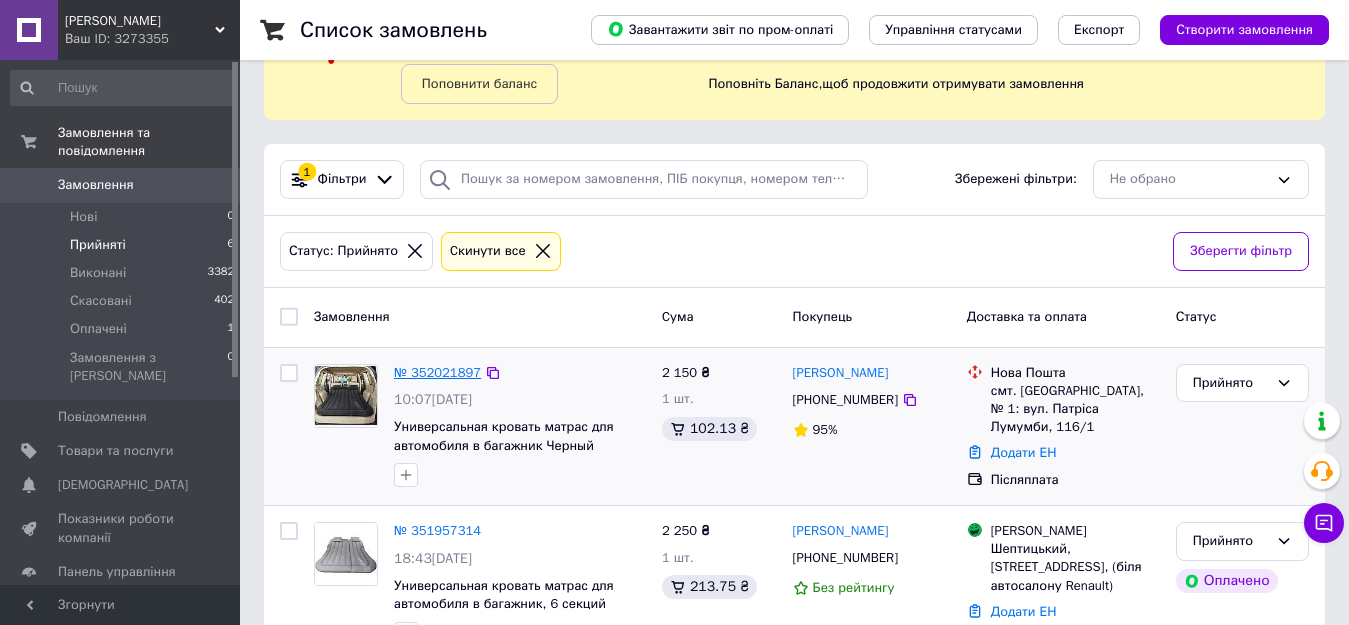 click on "№ 352021897" at bounding box center [437, 372] 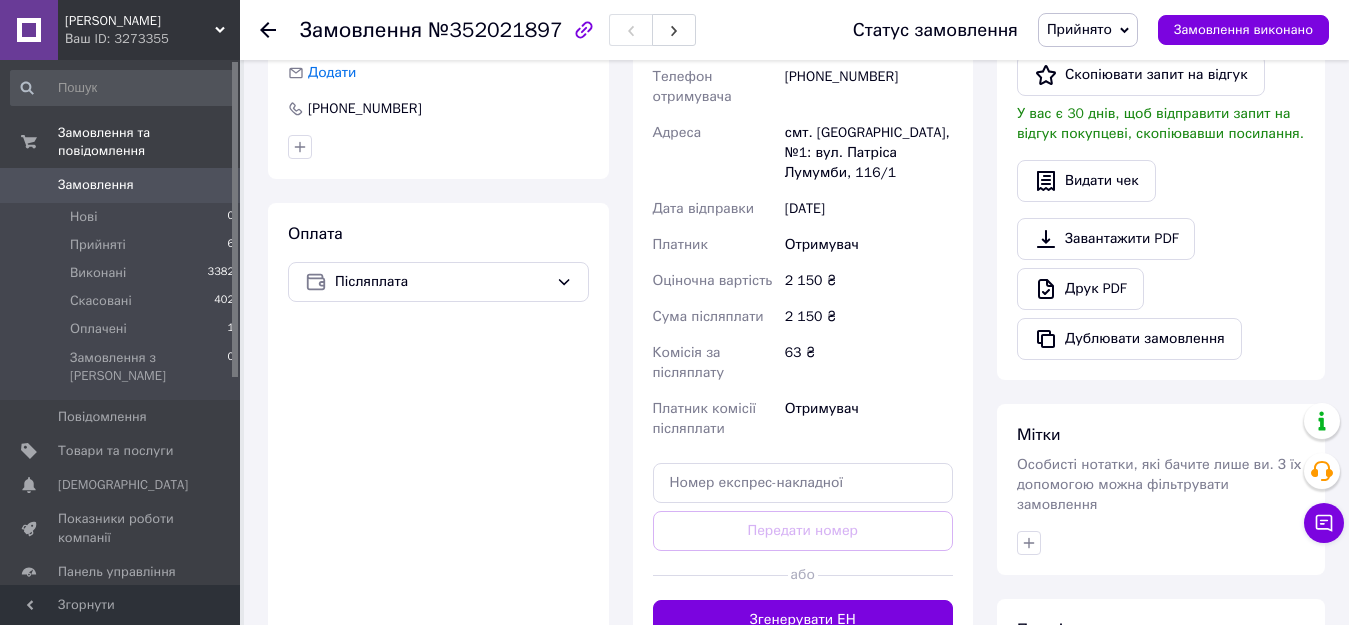scroll, scrollTop: 716, scrollLeft: 0, axis: vertical 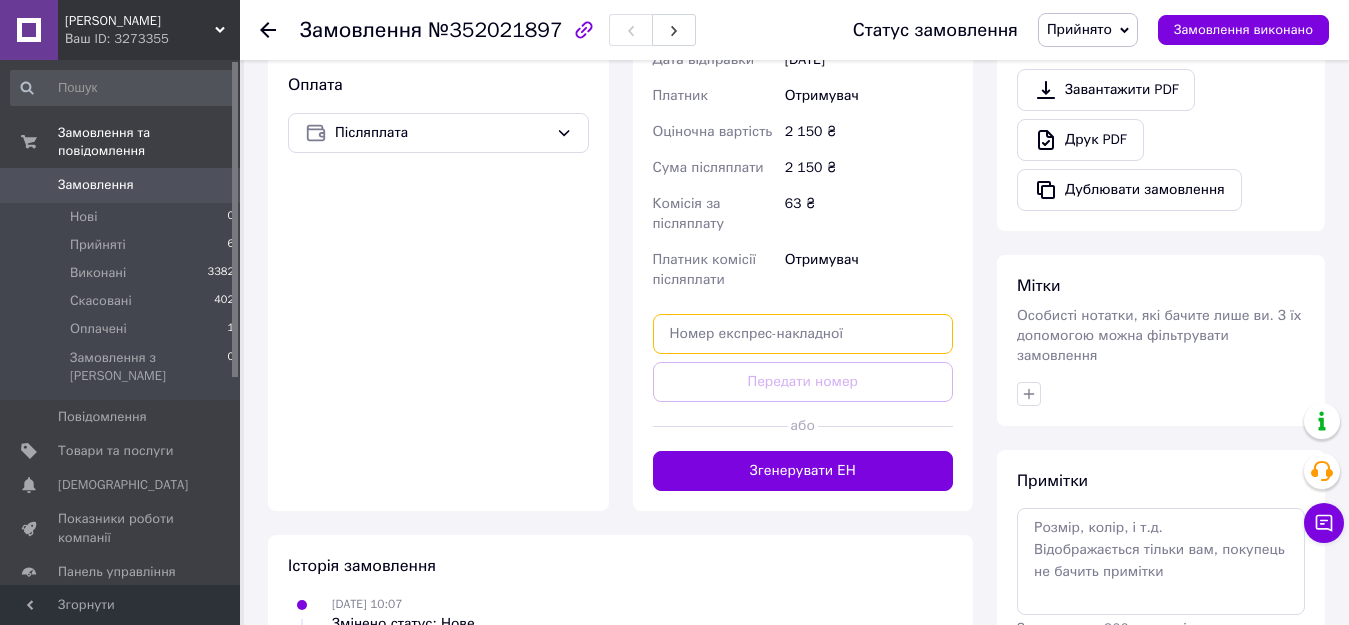 click at bounding box center (803, 334) 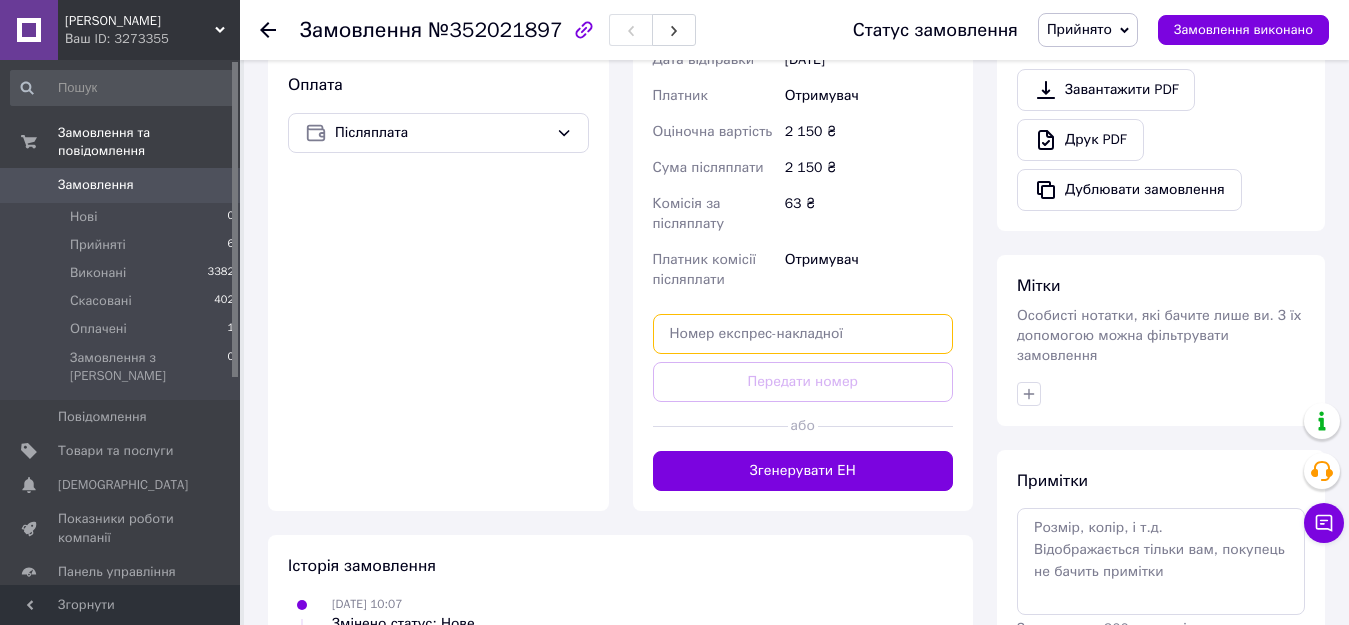 paste on "20400466187306" 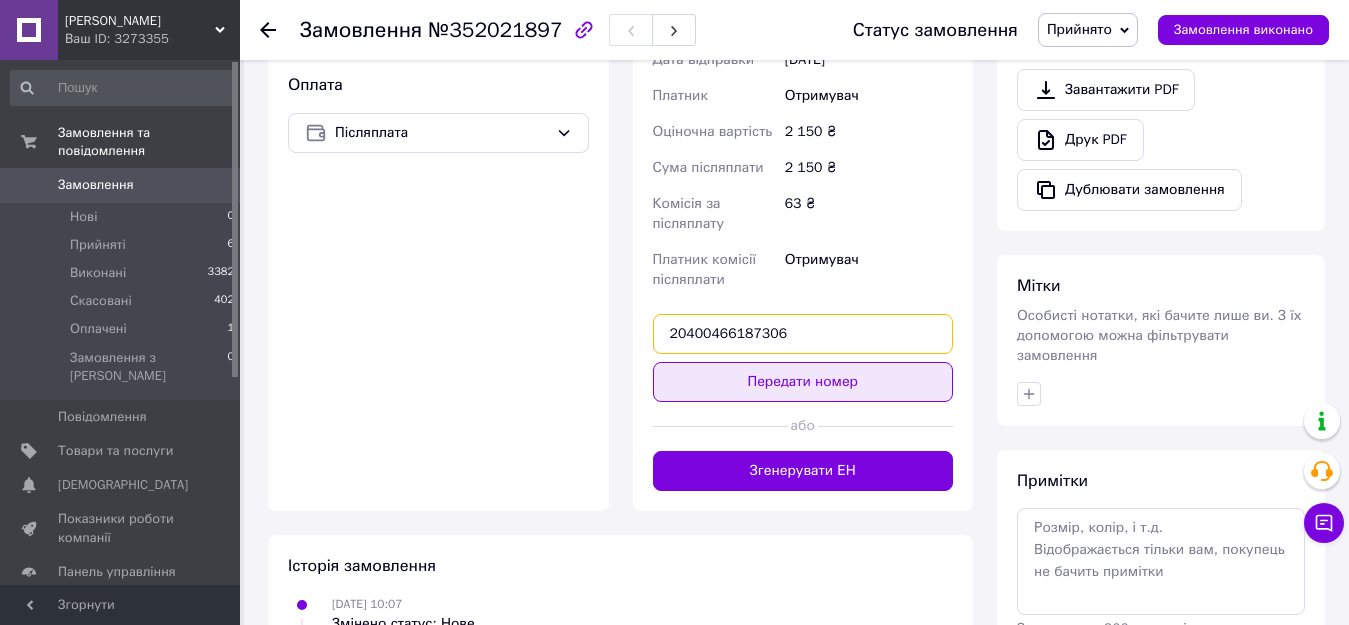 type on "20400466187306" 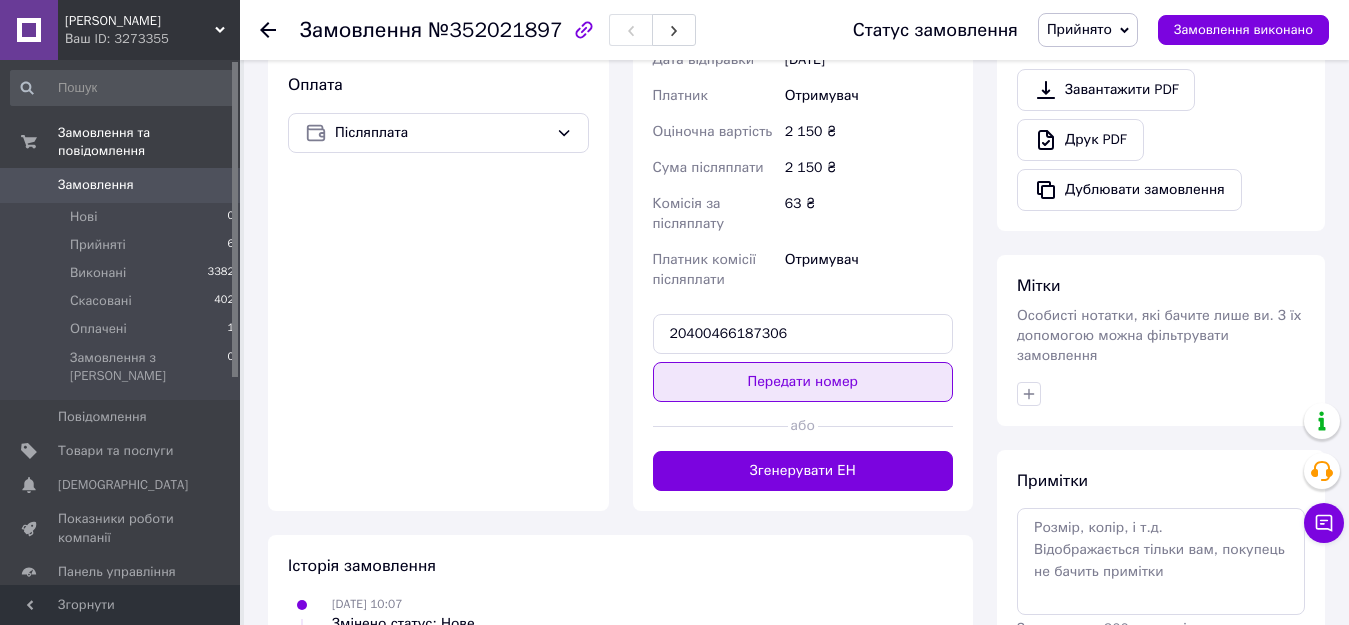 click on "Передати номер" at bounding box center [803, 382] 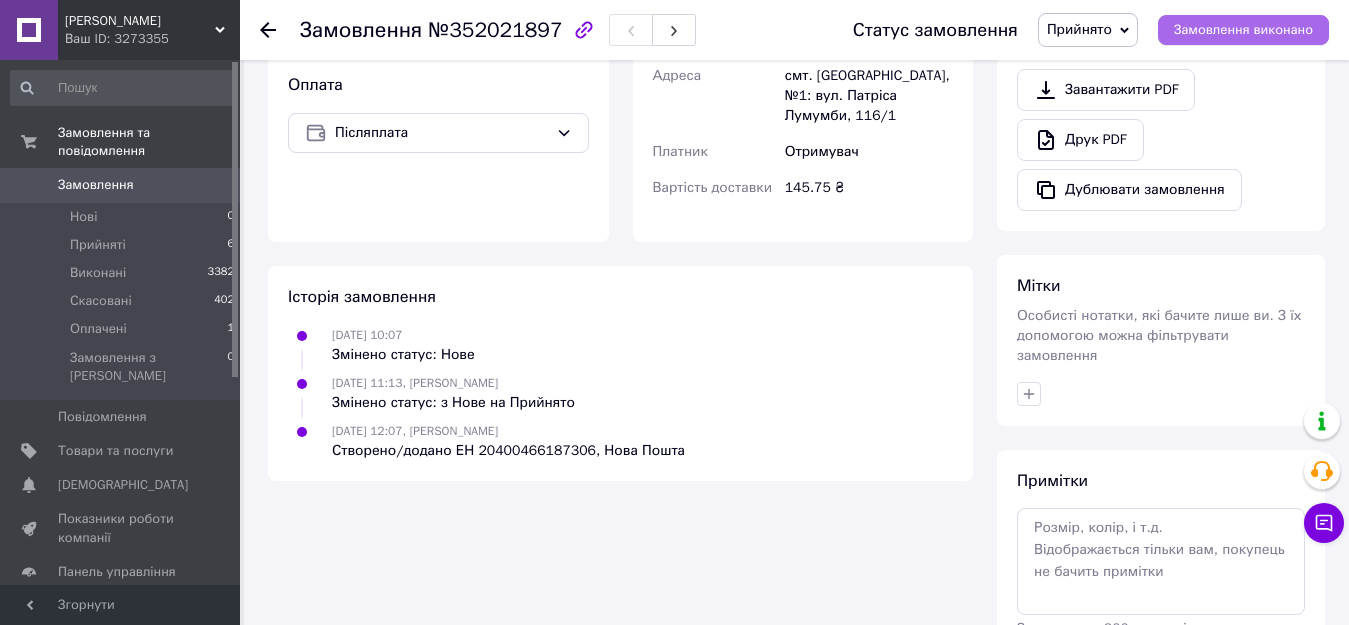 click on "Замовлення виконано" at bounding box center (1243, 30) 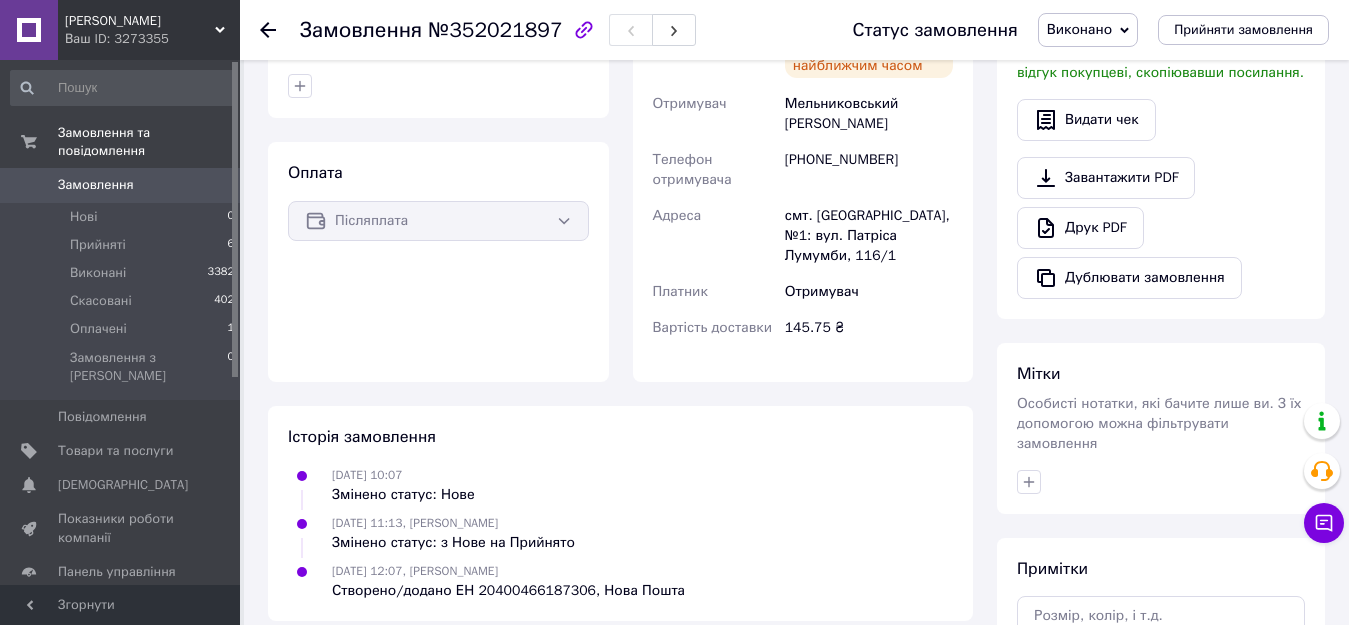 scroll, scrollTop: 580, scrollLeft: 0, axis: vertical 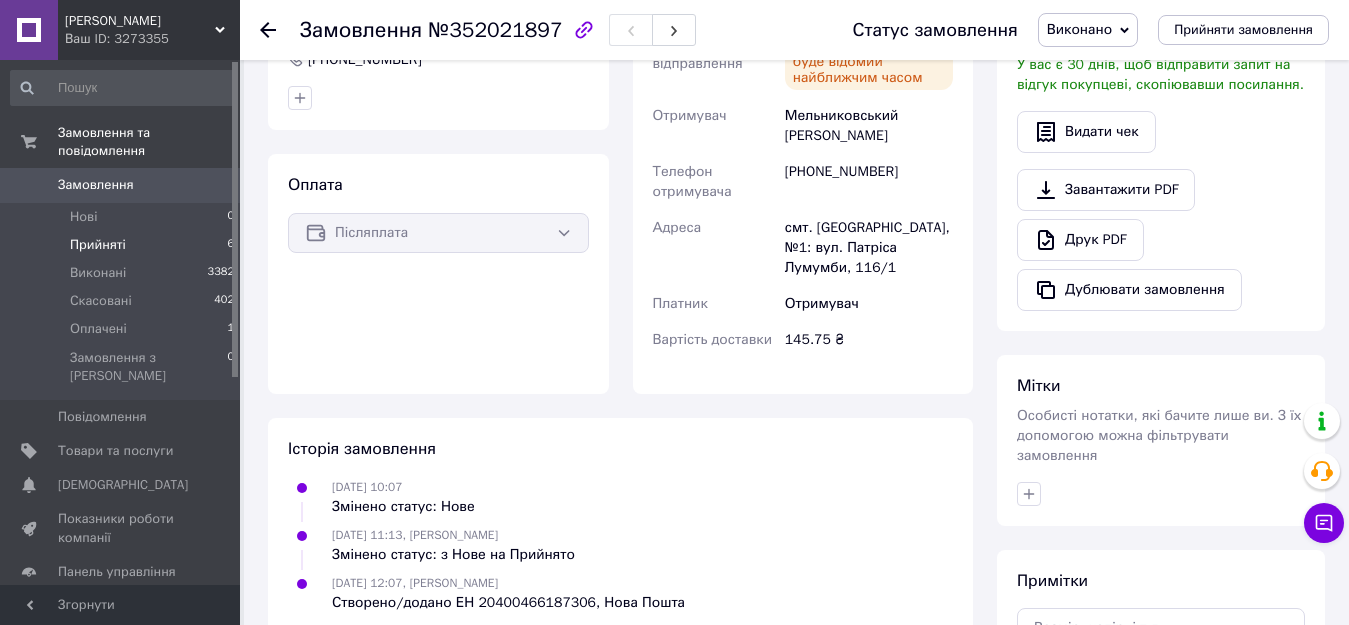 click on "Прийняті 6" at bounding box center [123, 245] 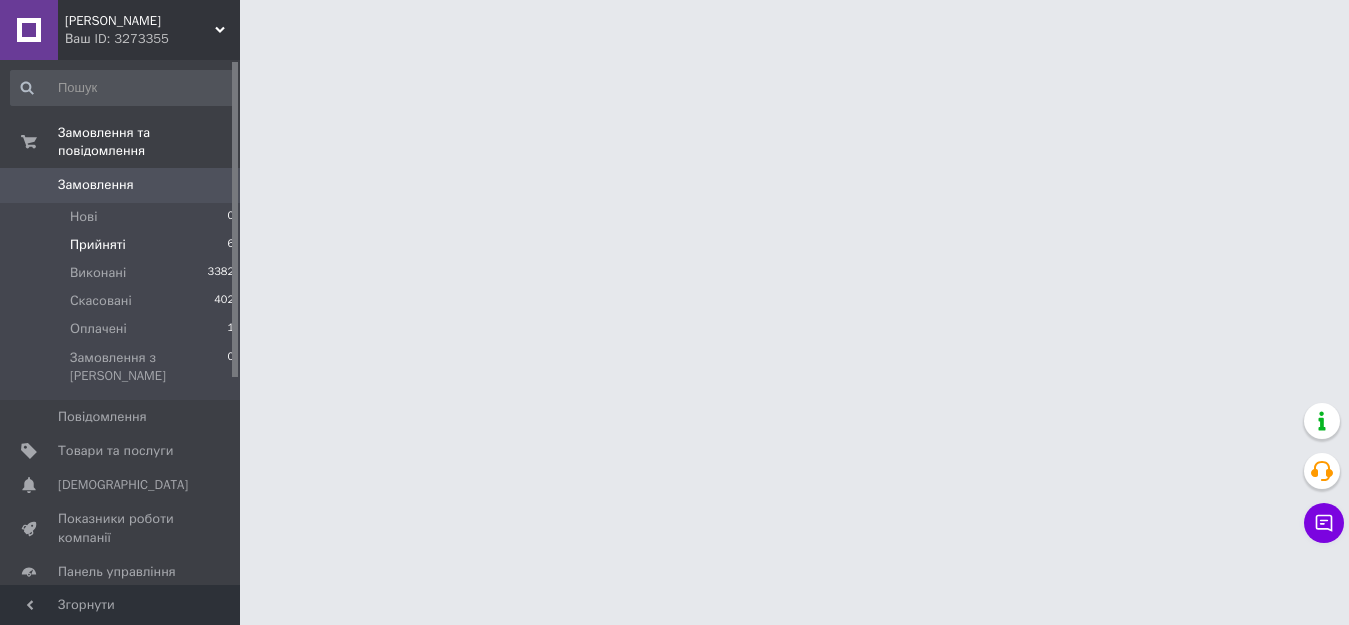 scroll, scrollTop: 0, scrollLeft: 0, axis: both 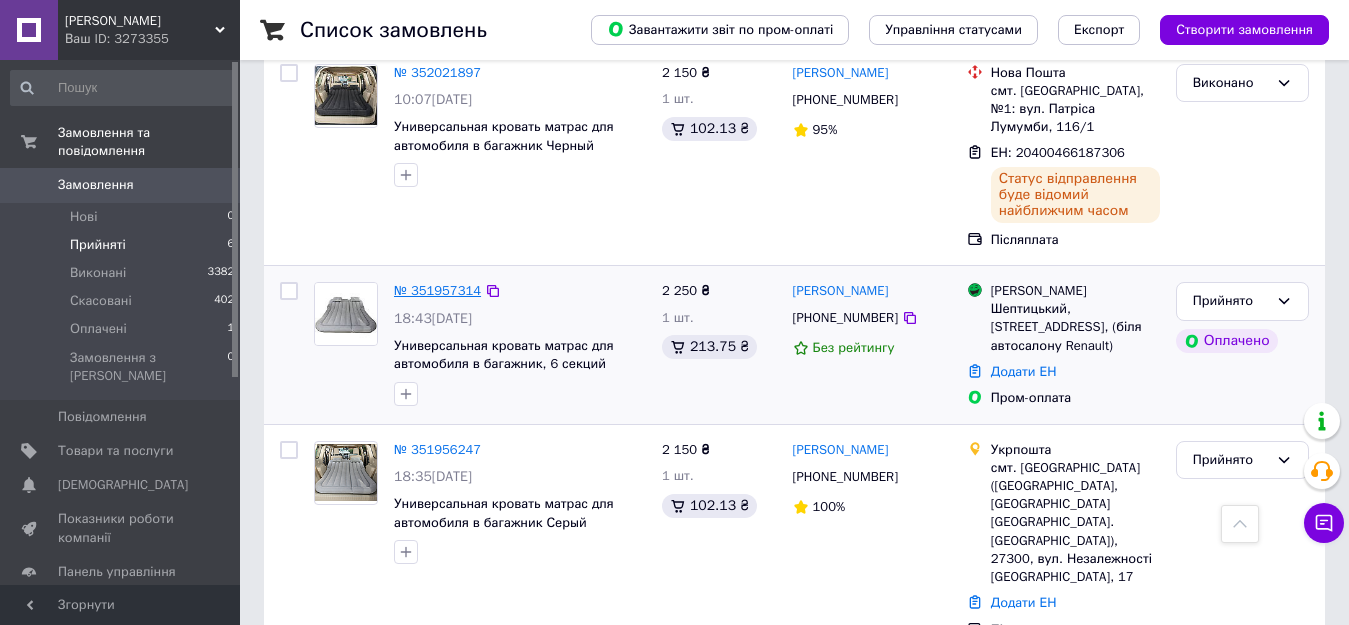 click on "№ 351957314" at bounding box center (437, 290) 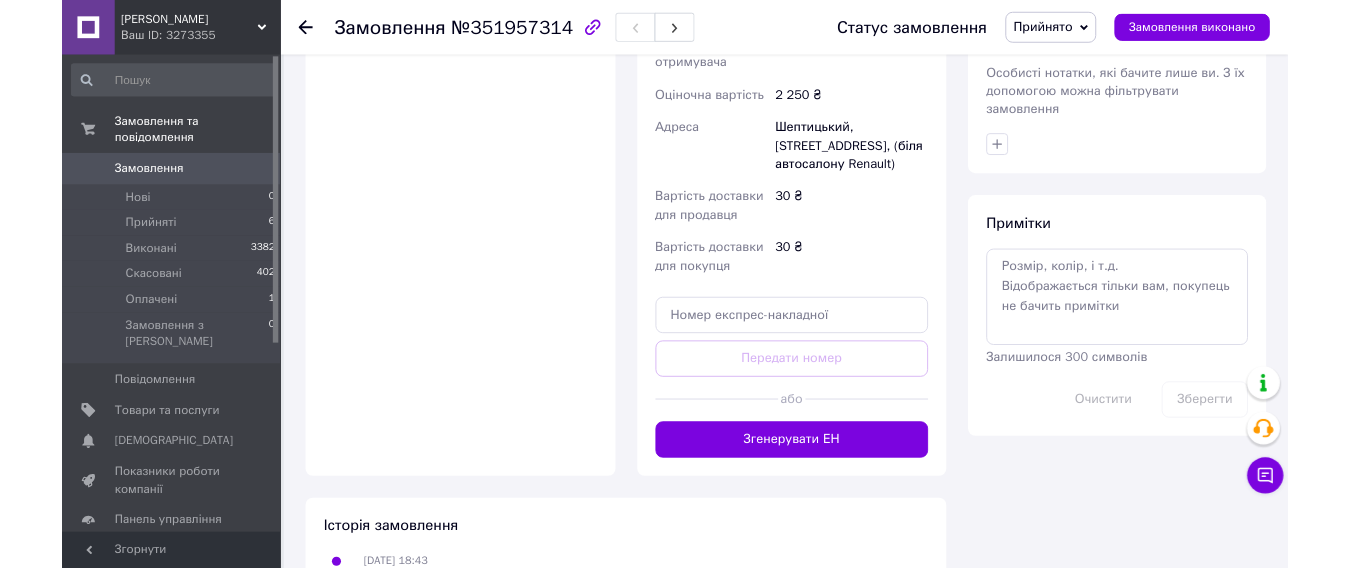 scroll, scrollTop: 1043, scrollLeft: 0, axis: vertical 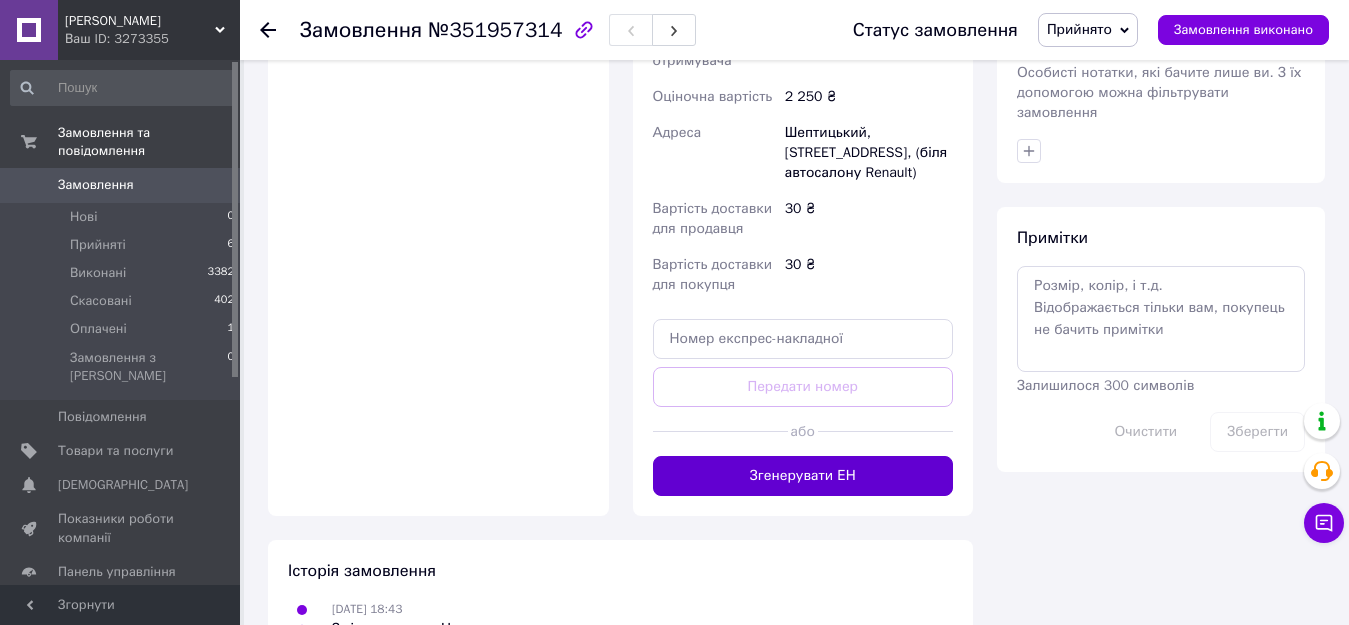 click on "Згенерувати ЕН" at bounding box center [803, 476] 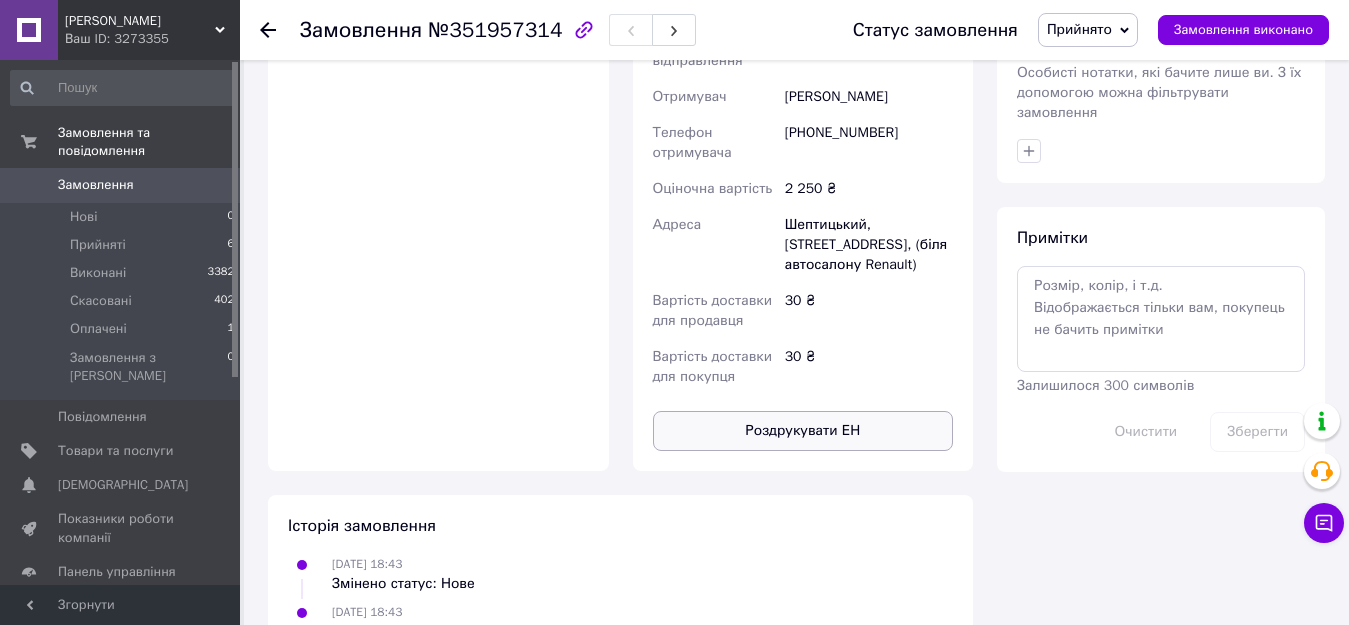click on "Роздрукувати ЕН" at bounding box center [803, 431] 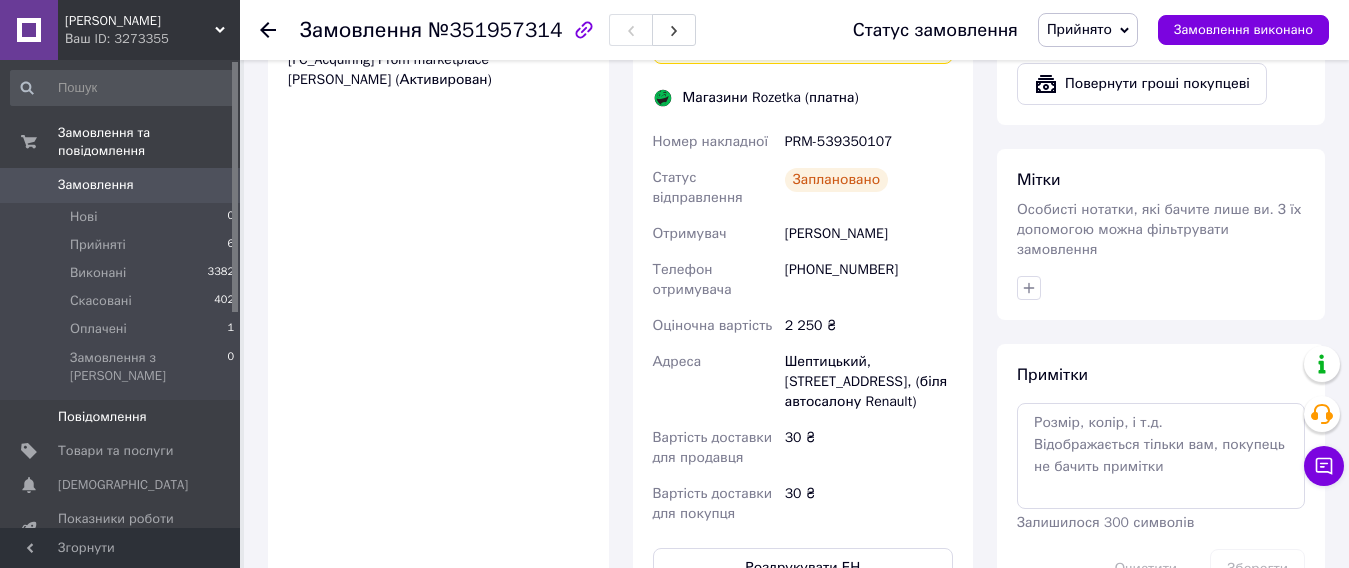 scroll, scrollTop: 743, scrollLeft: 0, axis: vertical 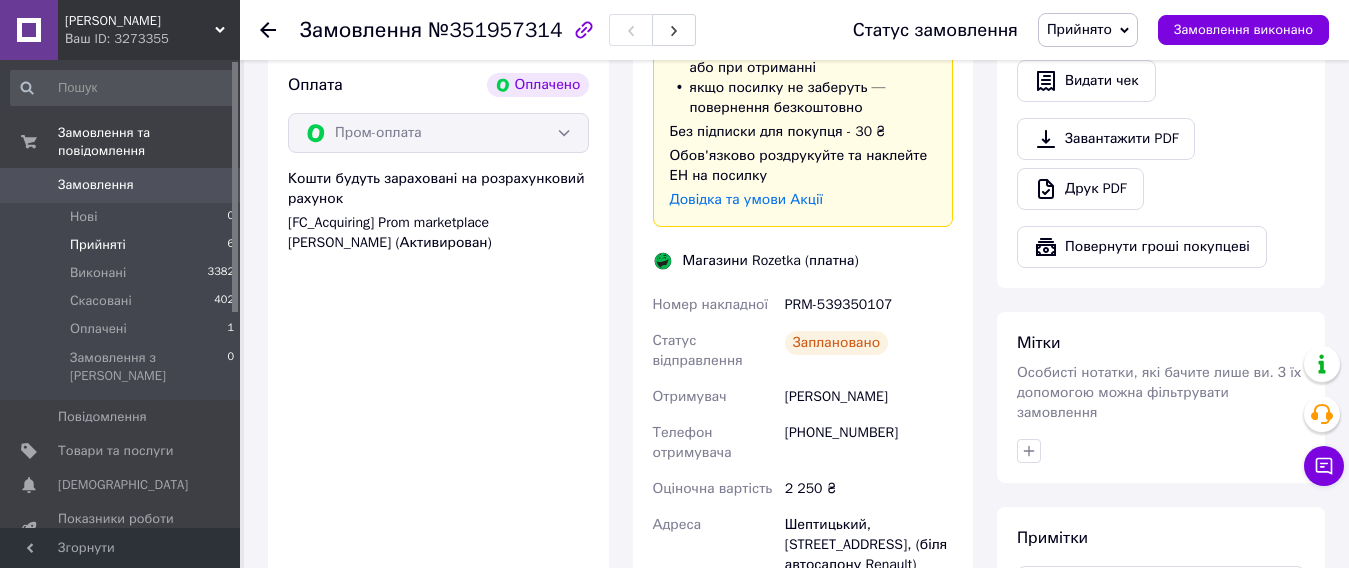 click on "Прийняті 6" at bounding box center (123, 245) 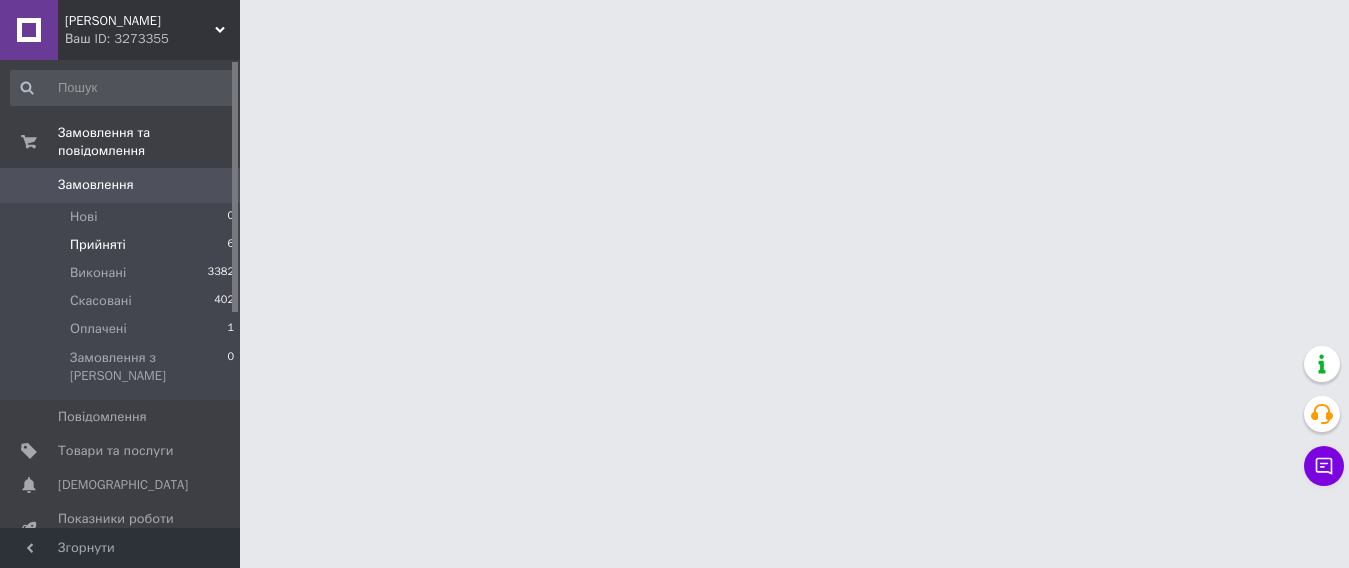 scroll, scrollTop: 0, scrollLeft: 0, axis: both 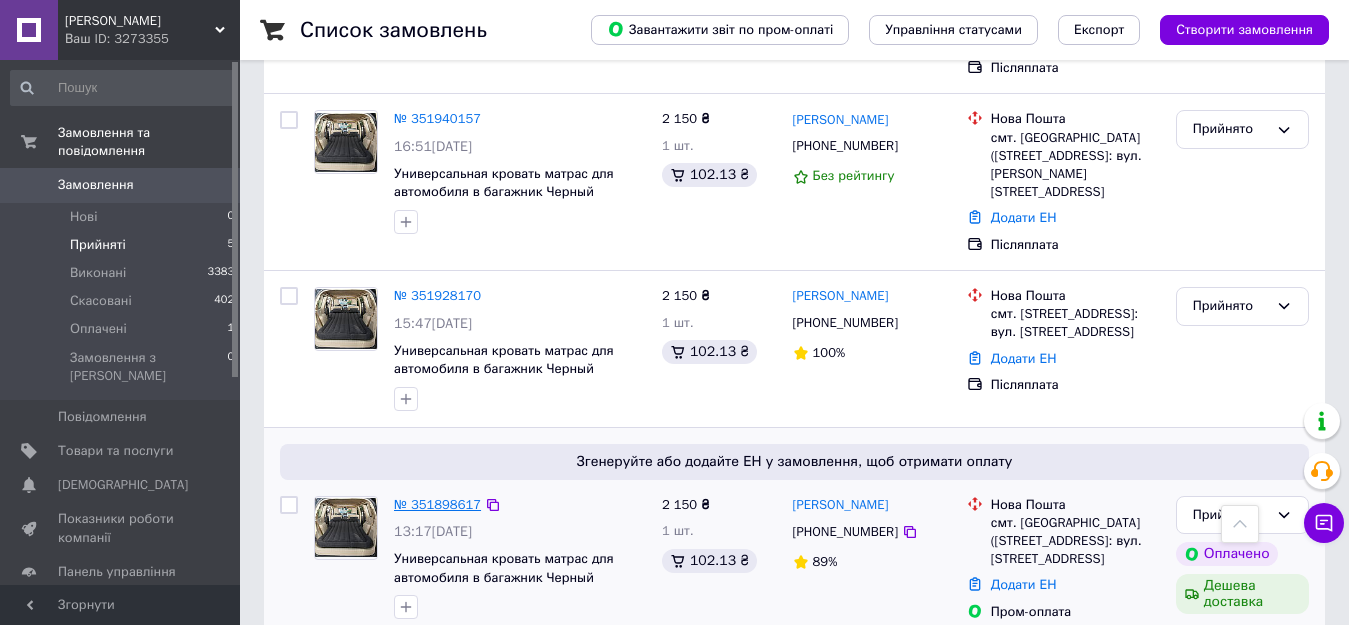 click on "№ 351898617" at bounding box center [437, 504] 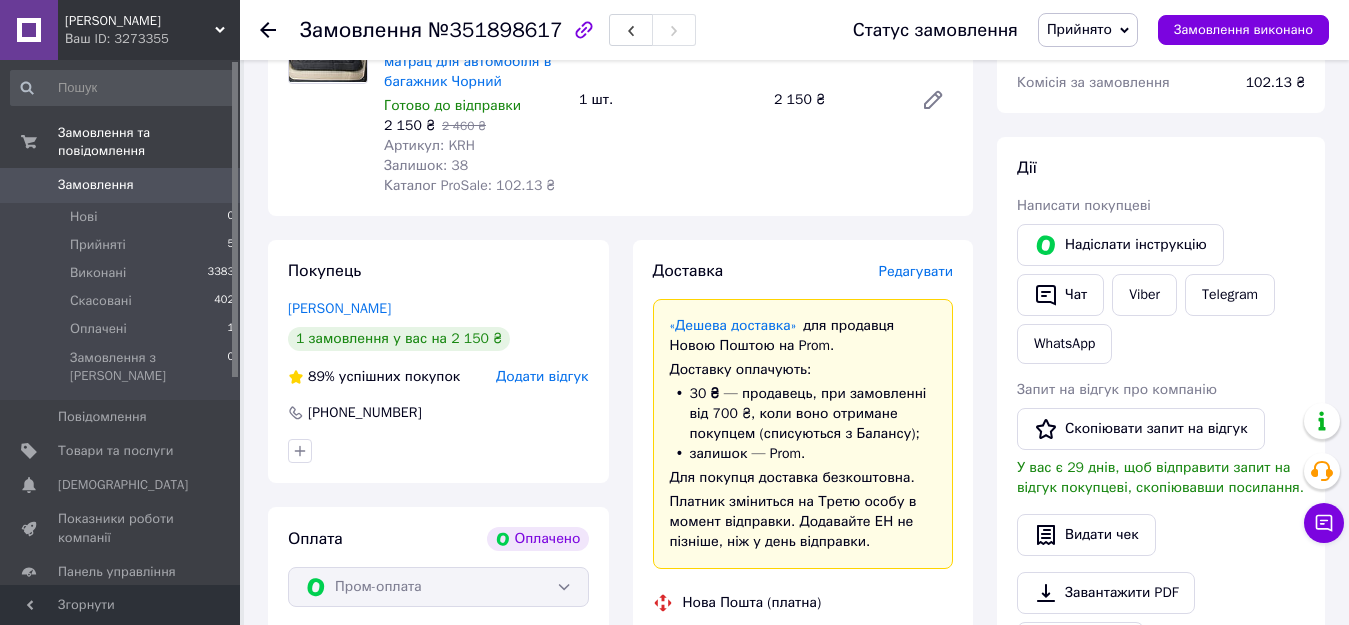 scroll, scrollTop: 771, scrollLeft: 0, axis: vertical 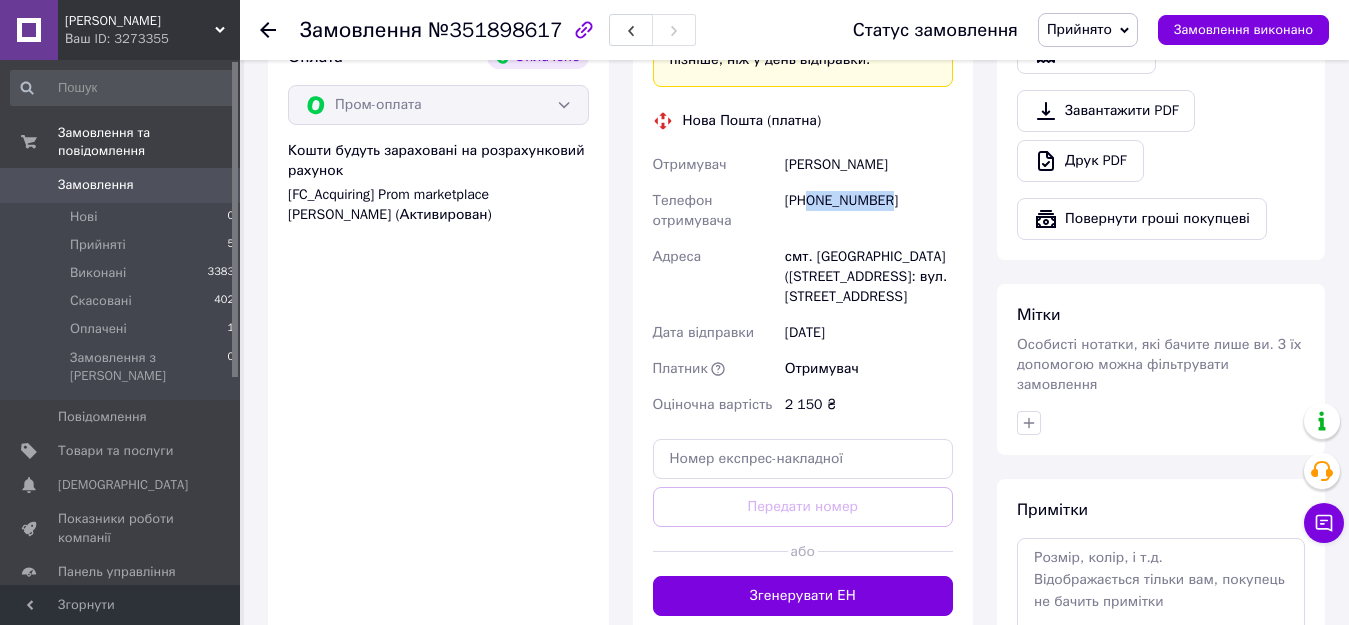 drag, startPoint x: 899, startPoint y: 196, endPoint x: 812, endPoint y: 196, distance: 87 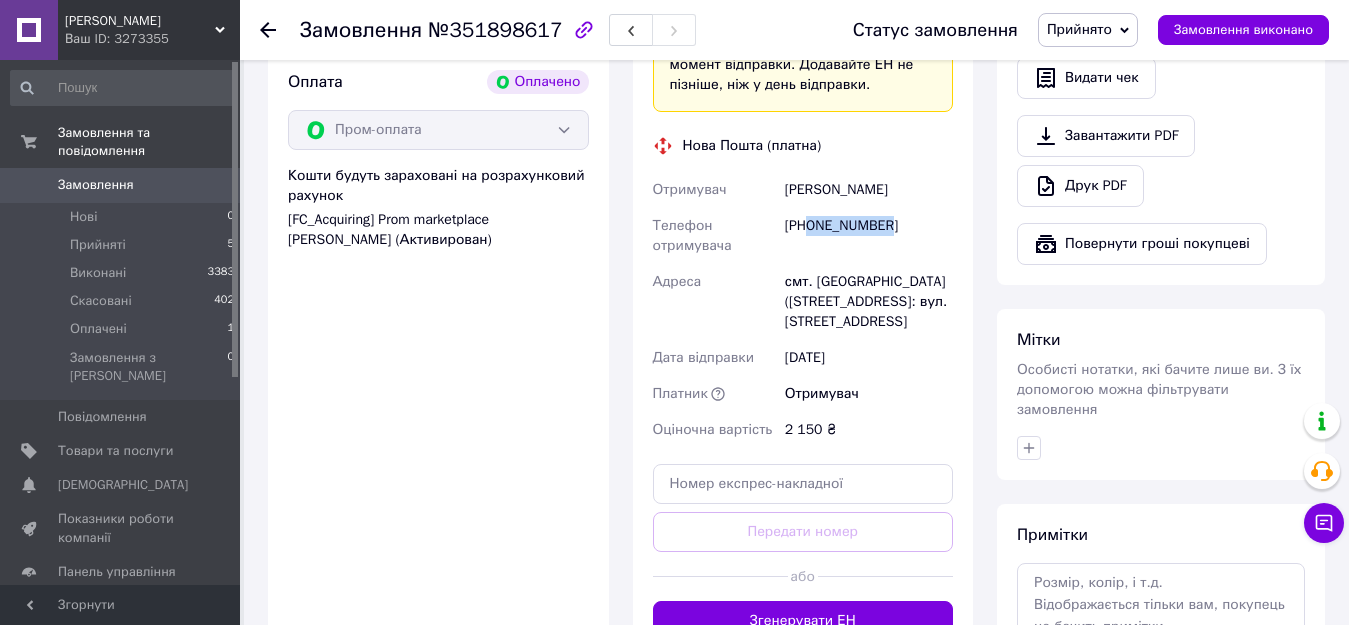 scroll, scrollTop: 800, scrollLeft: 0, axis: vertical 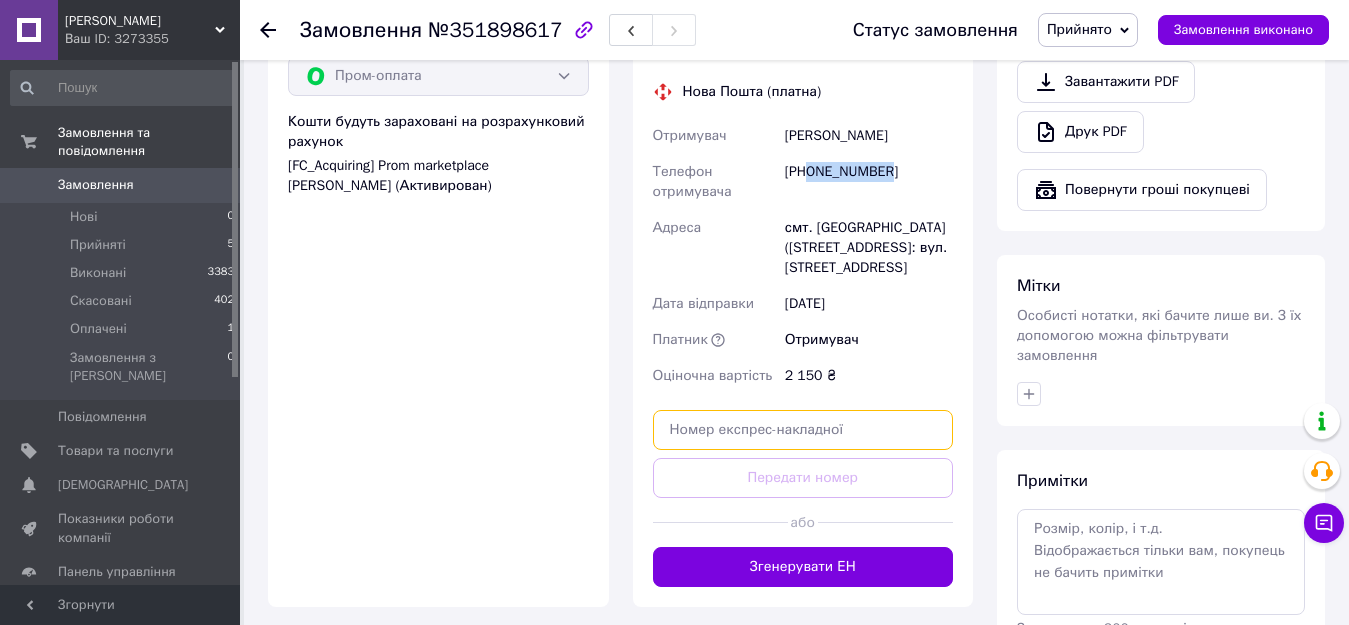 click at bounding box center [803, 430] 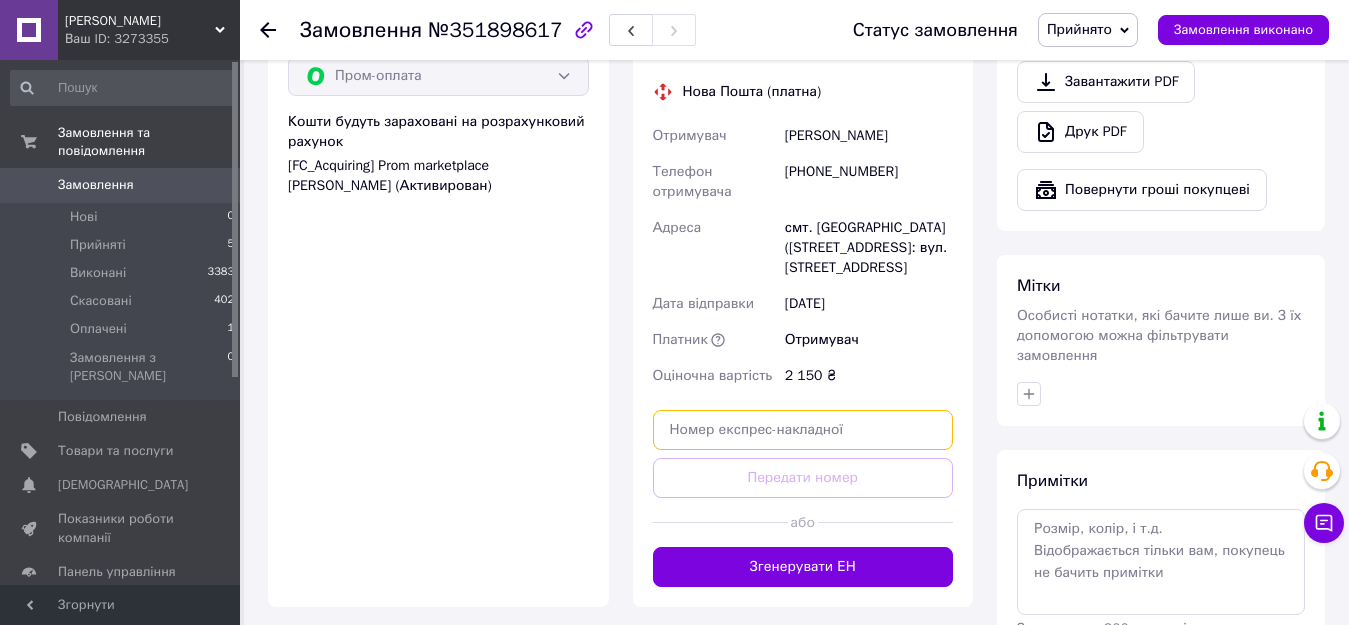 paste on "20400466188310" 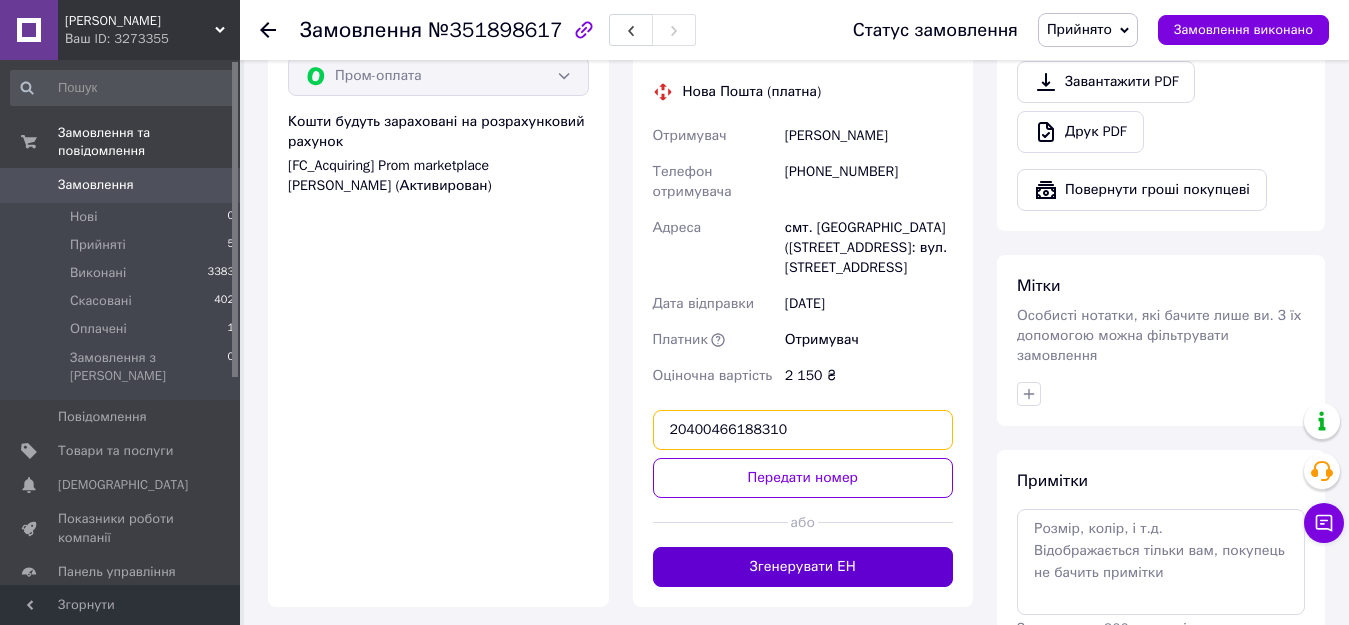 type on "20400466188310" 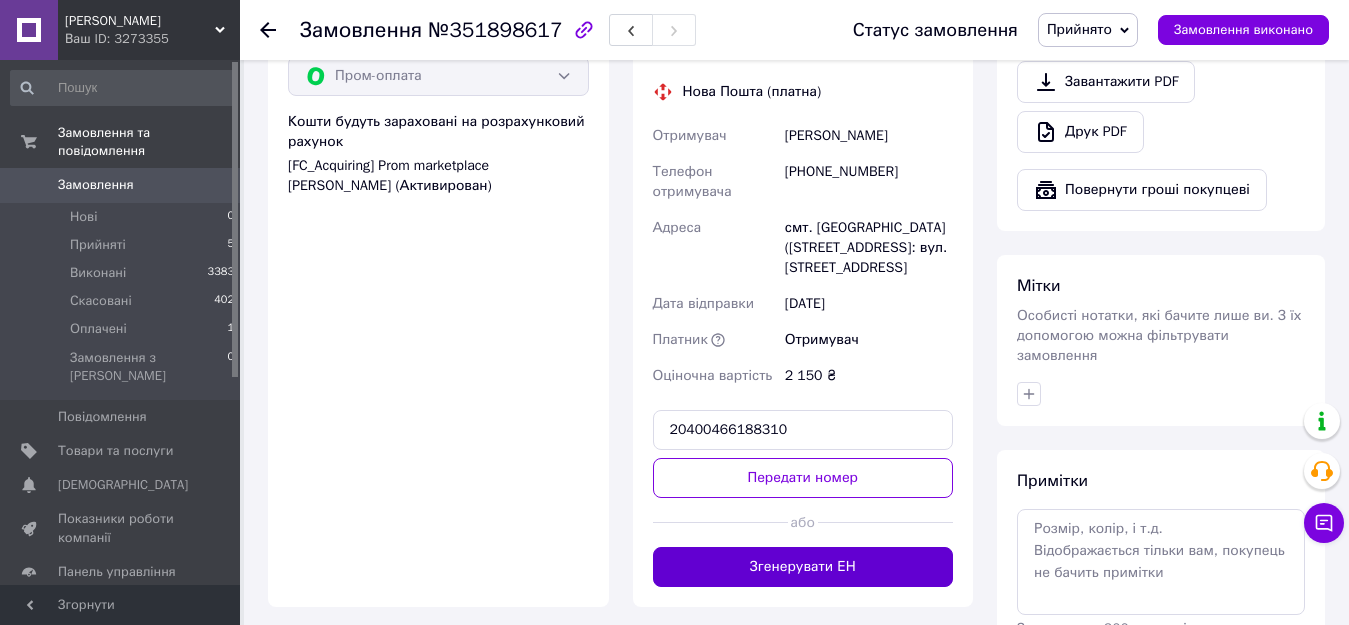 drag, startPoint x: 827, startPoint y: 572, endPoint x: 971, endPoint y: 309, distance: 299.8416 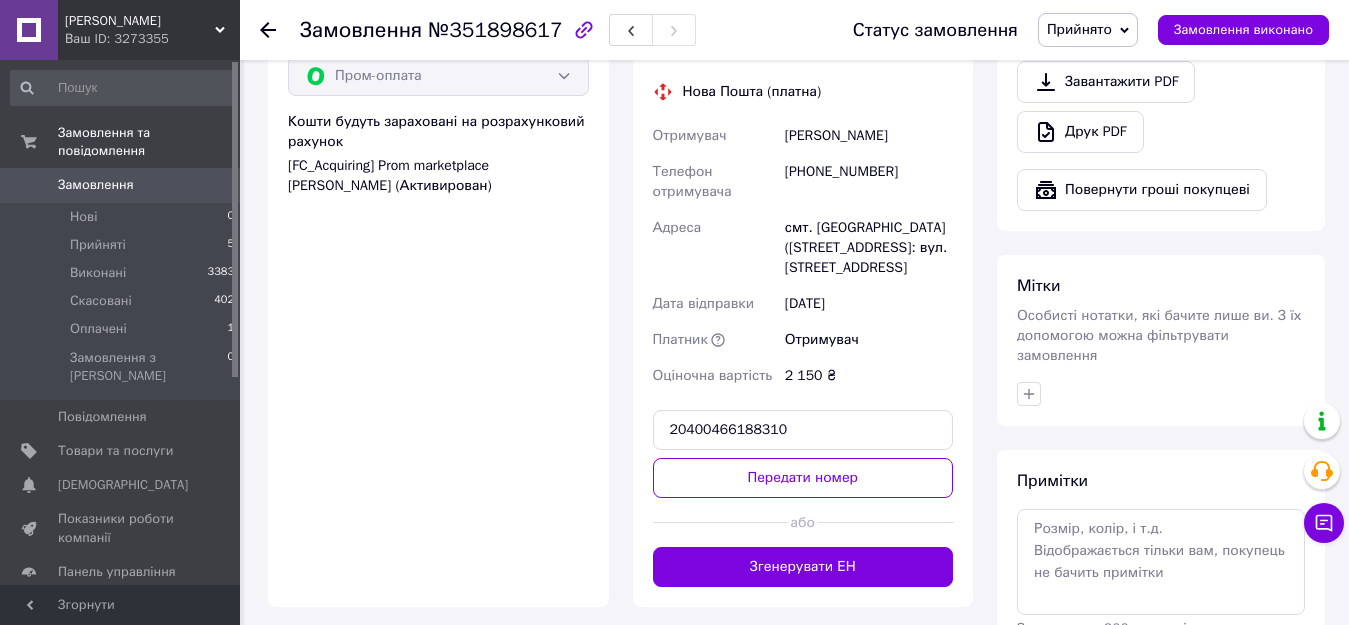 click on "Згенерувати ЕН" at bounding box center (803, 567) 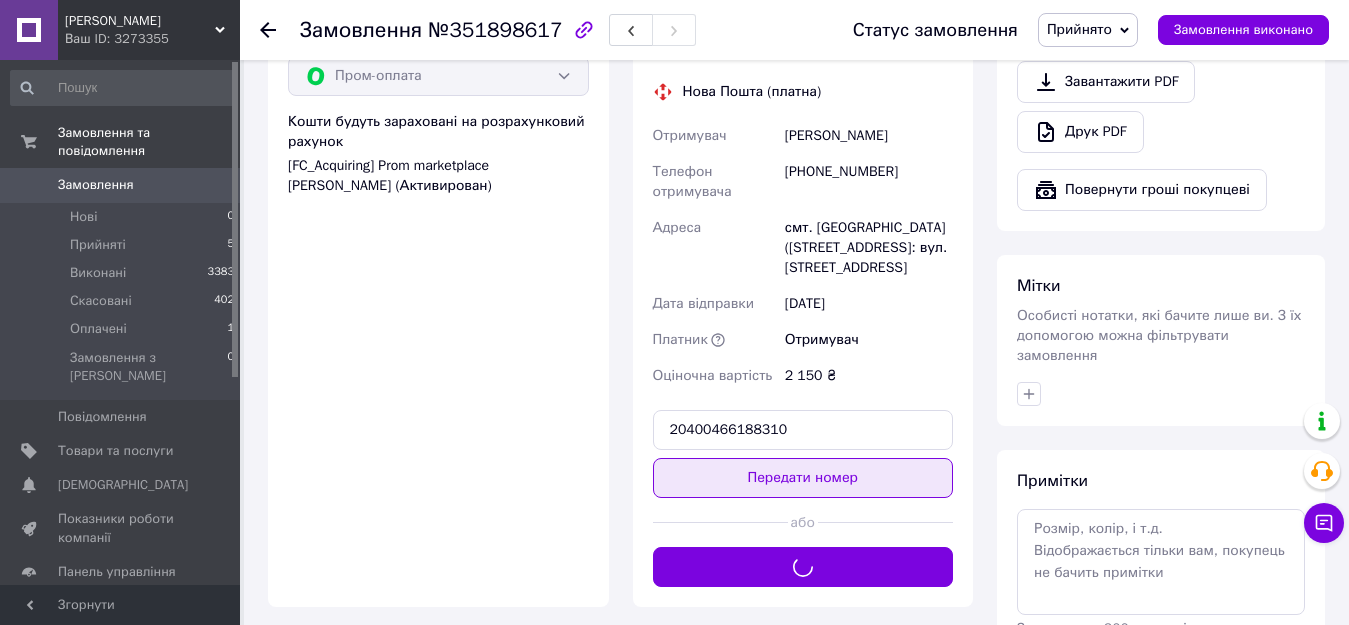 click on "Передати номер" at bounding box center [803, 478] 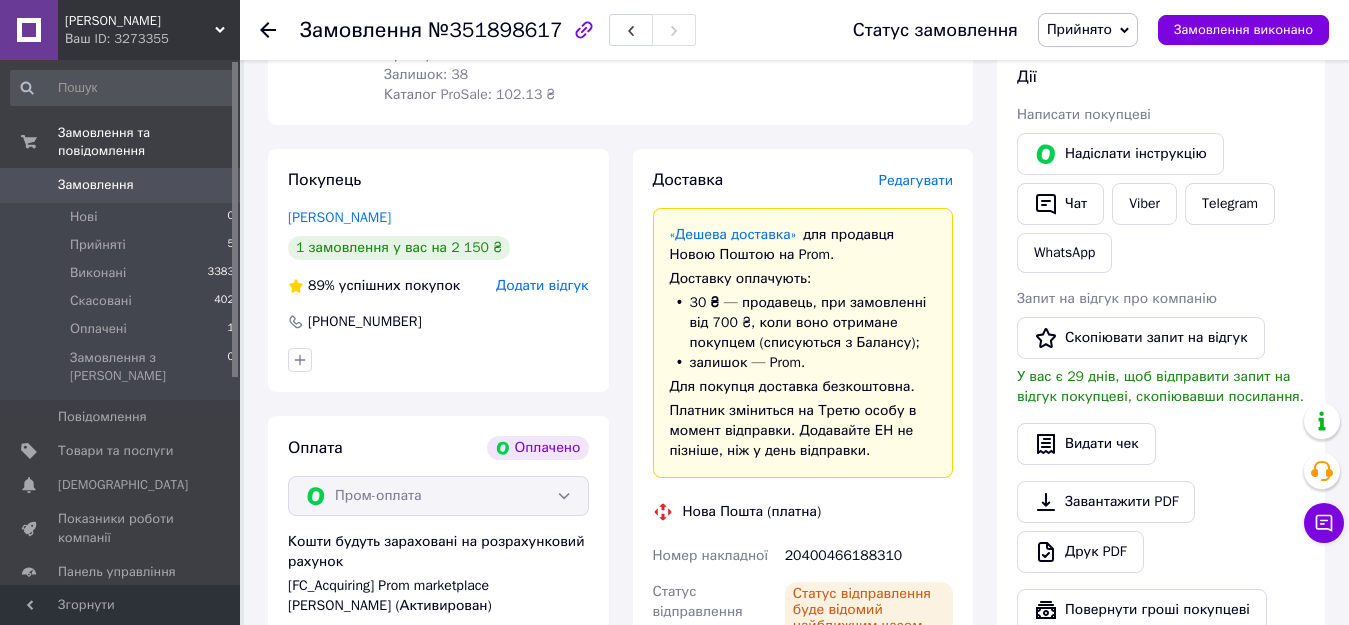 scroll, scrollTop: 500, scrollLeft: 0, axis: vertical 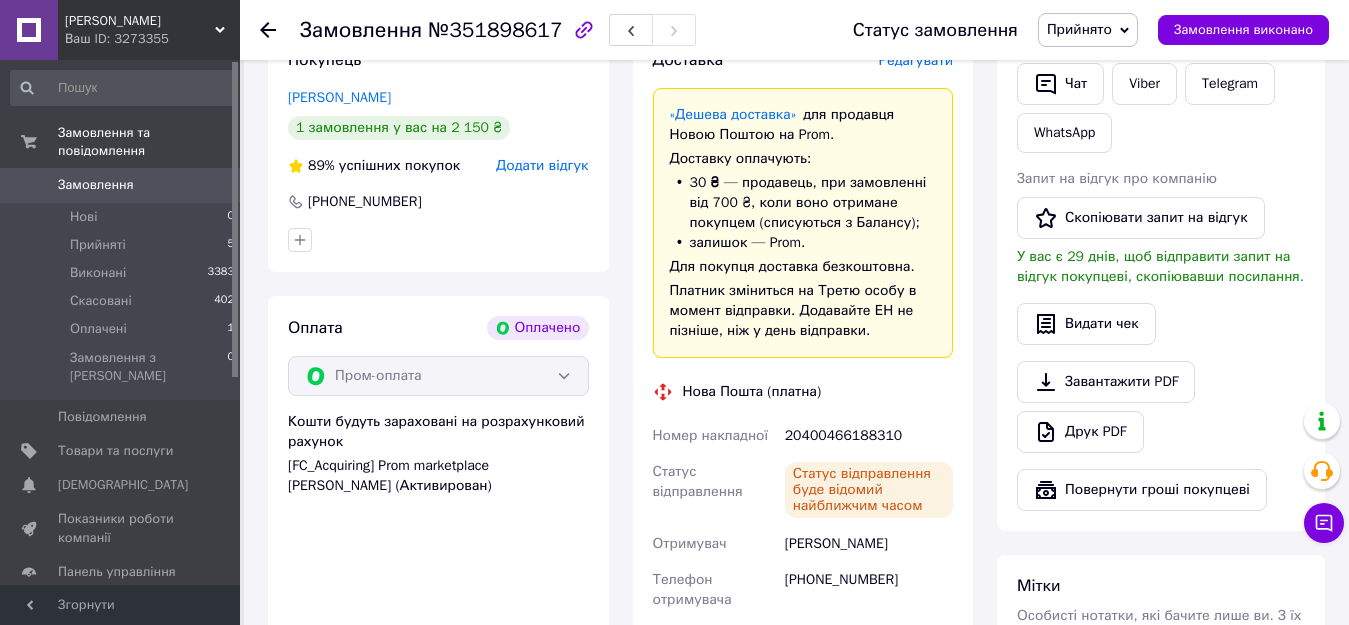 drag, startPoint x: 1226, startPoint y: 28, endPoint x: 1126, endPoint y: 5, distance: 102.610916 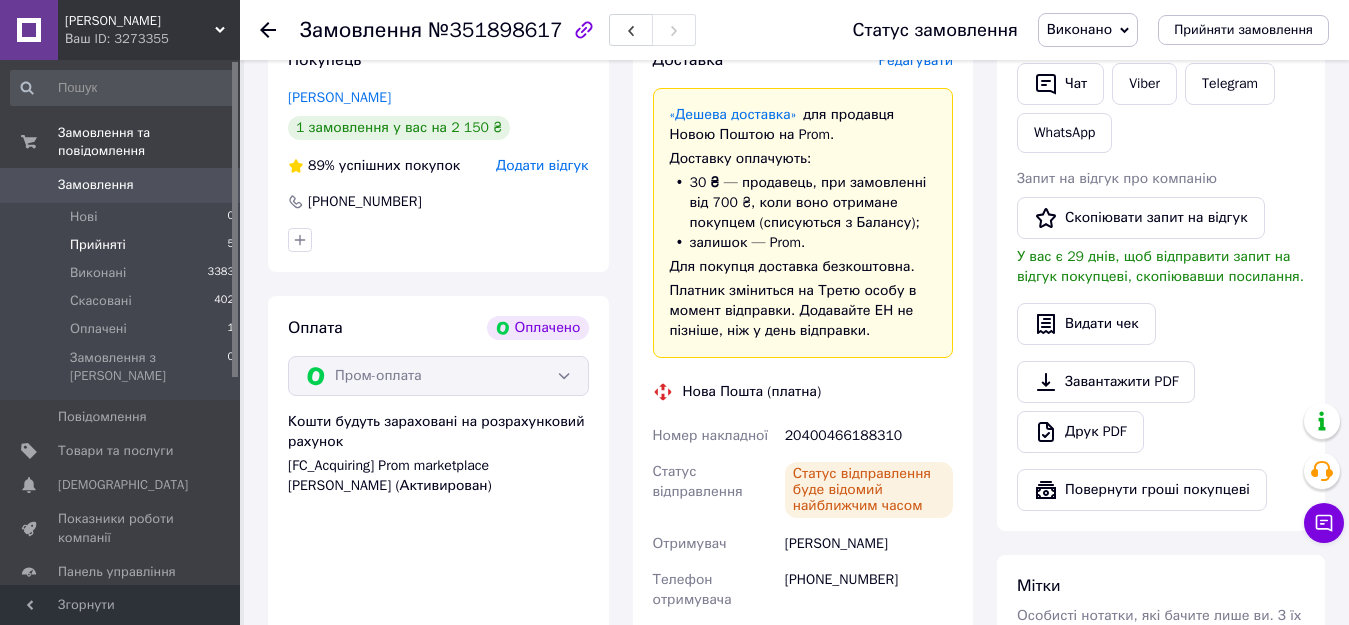 click on "Прийняті 5" at bounding box center (123, 245) 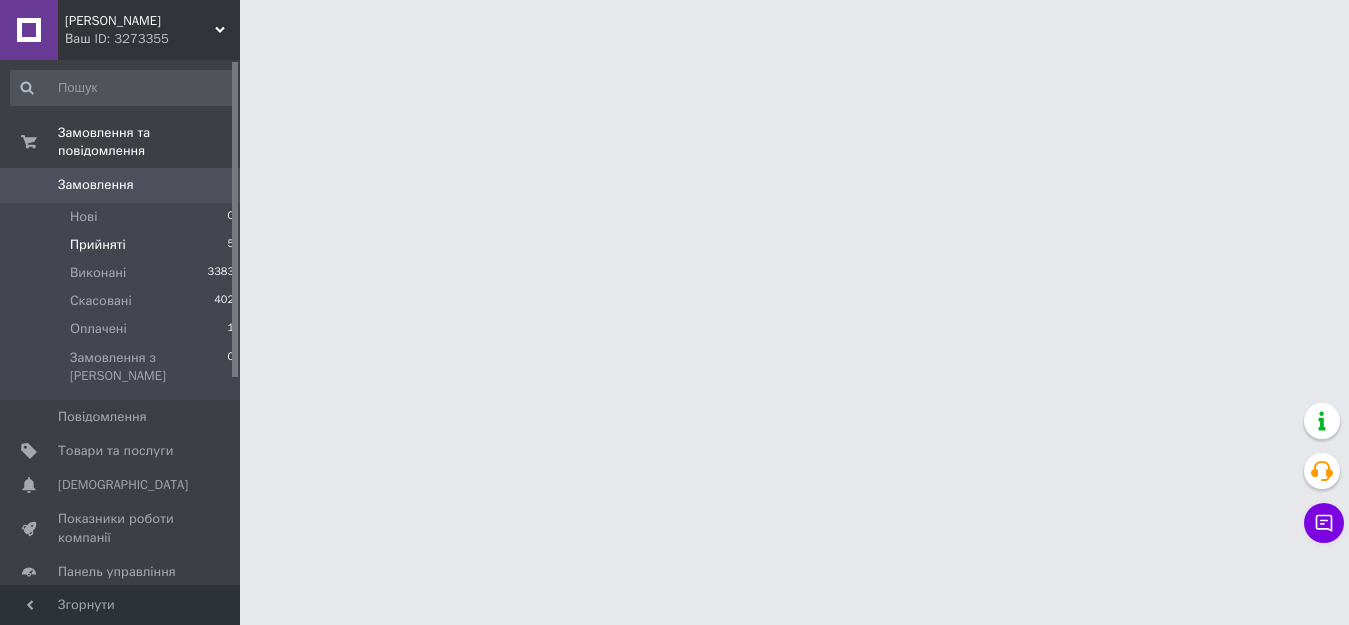 scroll, scrollTop: 0, scrollLeft: 0, axis: both 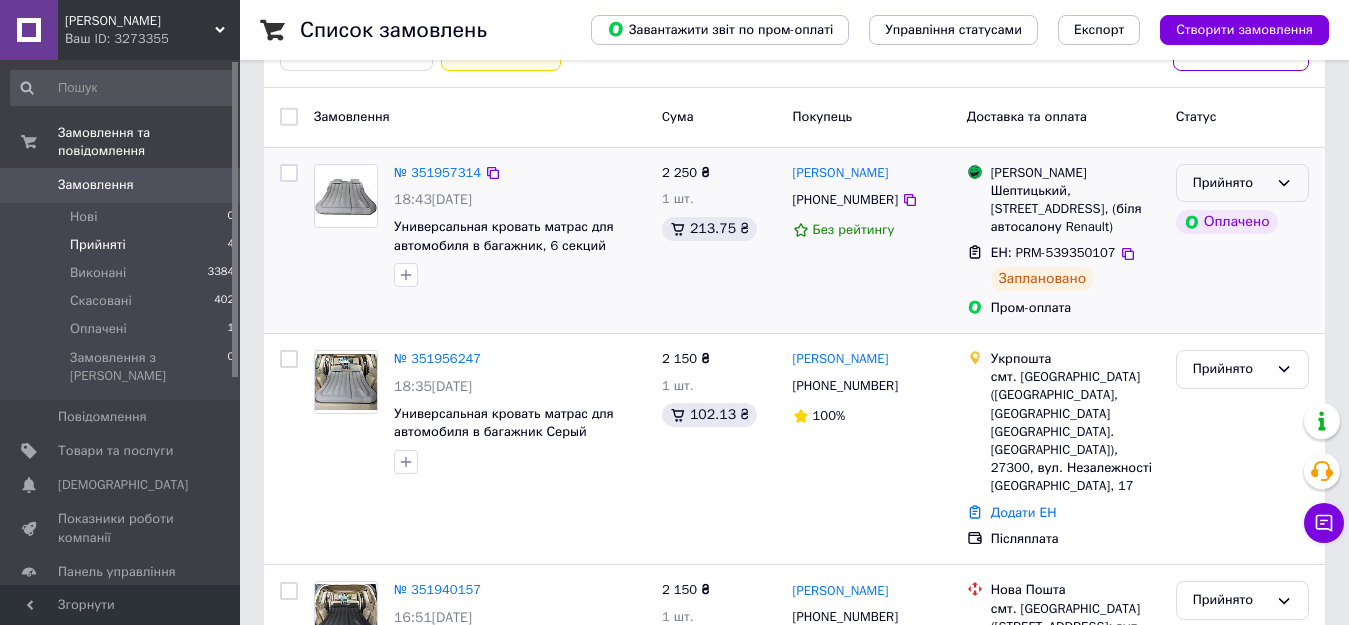 click on "Прийнято" at bounding box center [1230, 183] 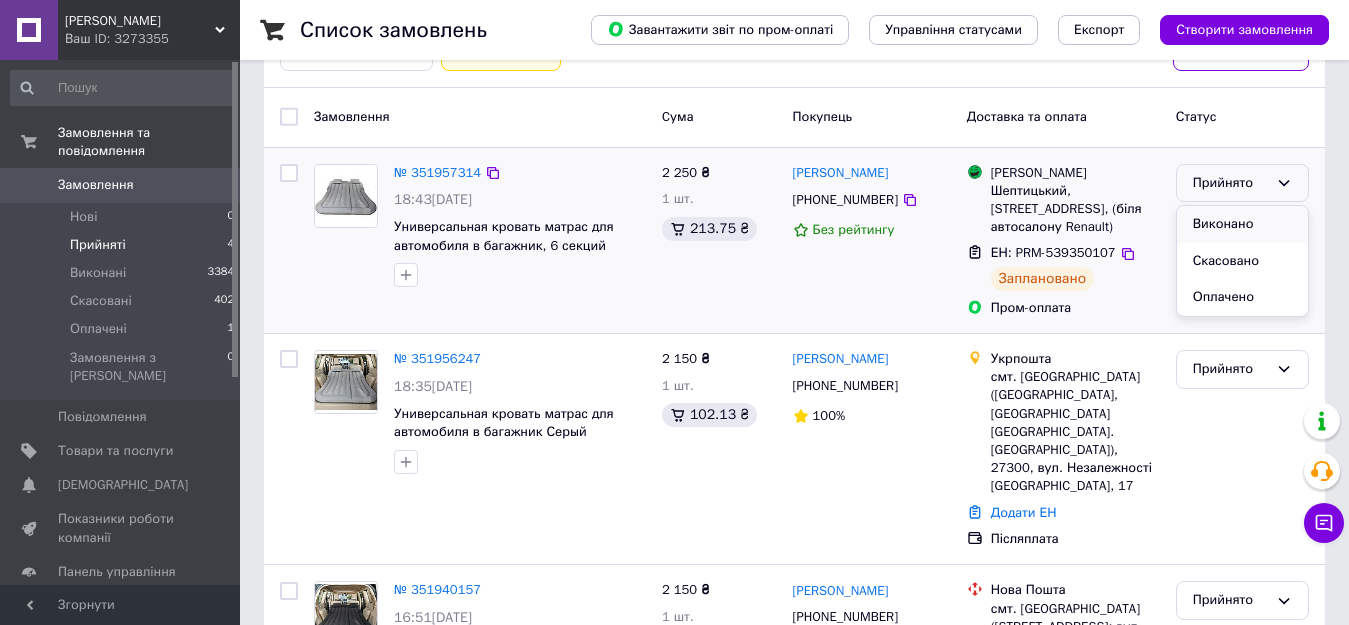 click on "Виконано" at bounding box center (1242, 224) 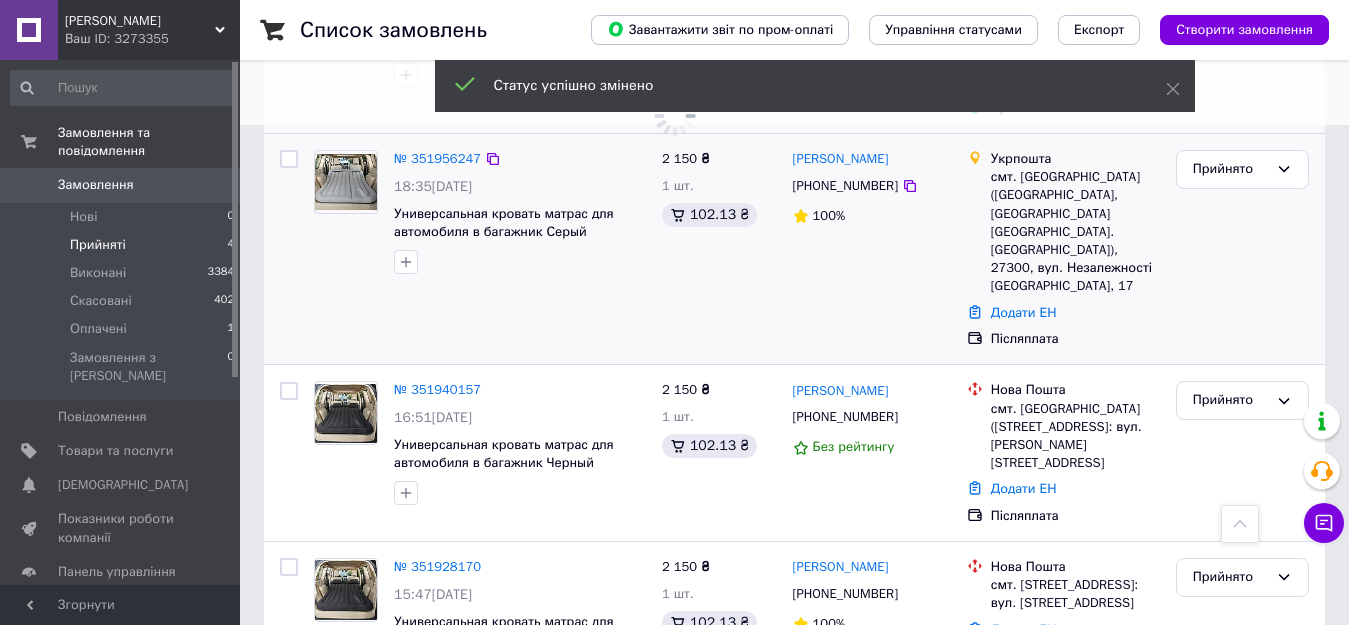 scroll, scrollTop: 560, scrollLeft: 0, axis: vertical 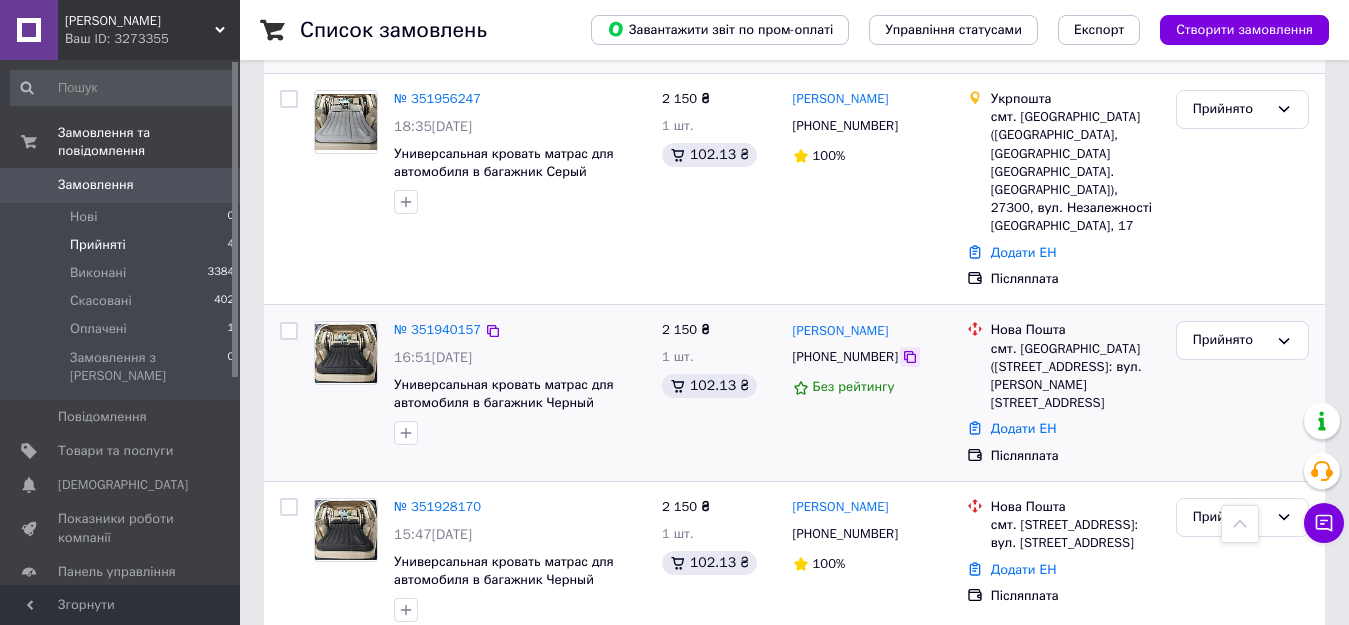 click 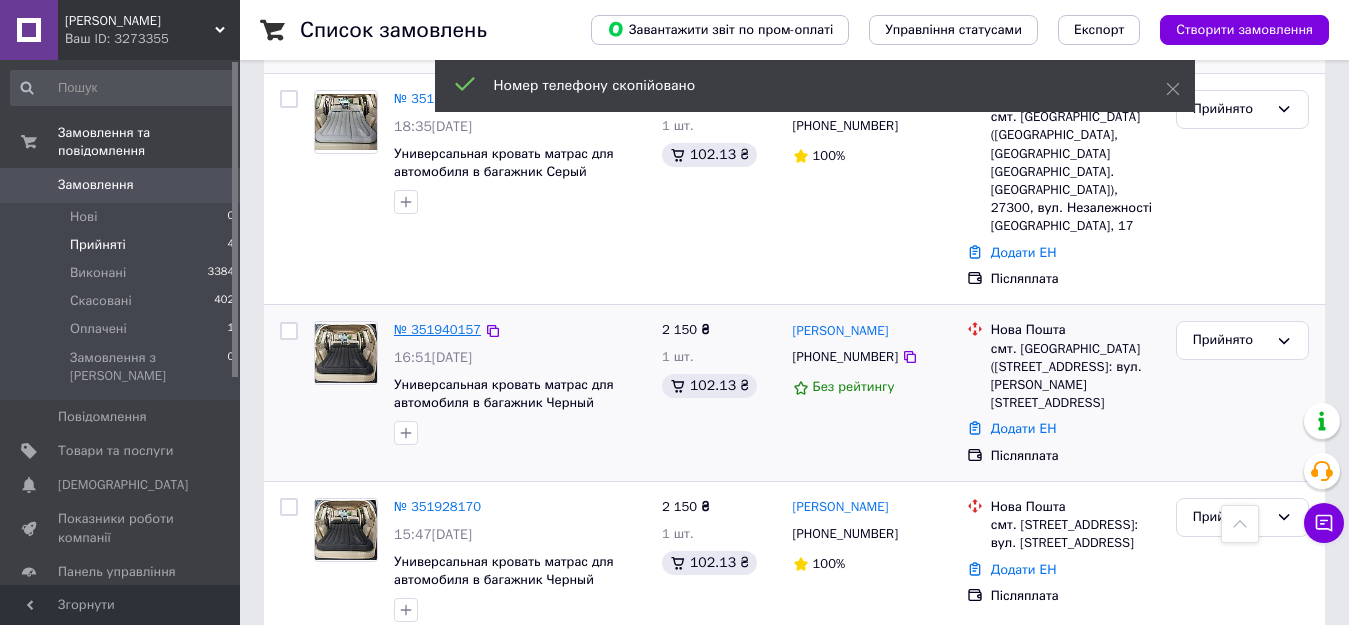 click on "№ 351940157" at bounding box center [437, 329] 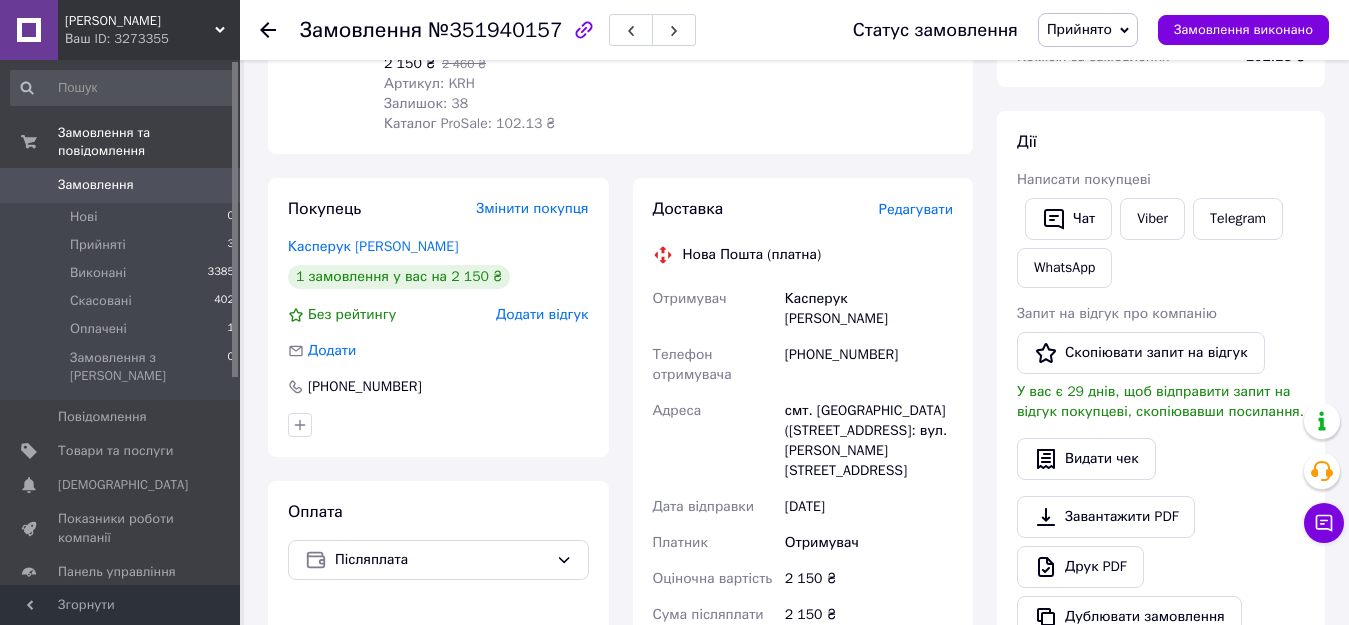 scroll, scrollTop: 560, scrollLeft: 0, axis: vertical 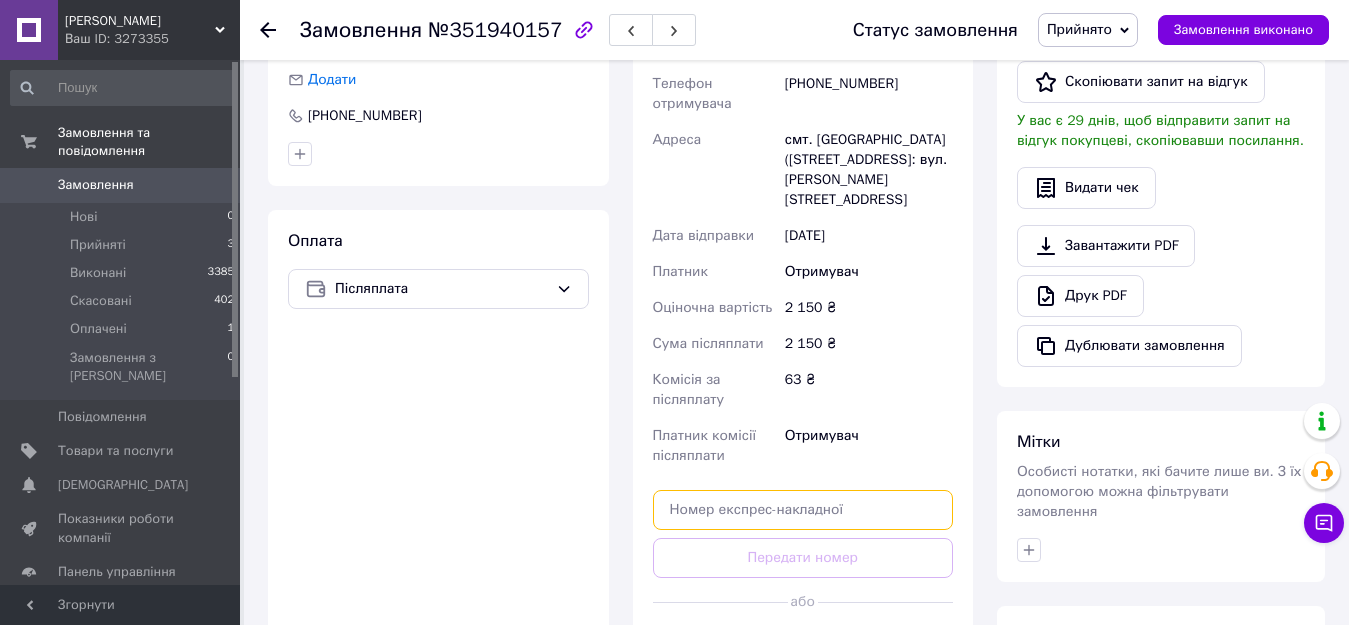 click at bounding box center [803, 510] 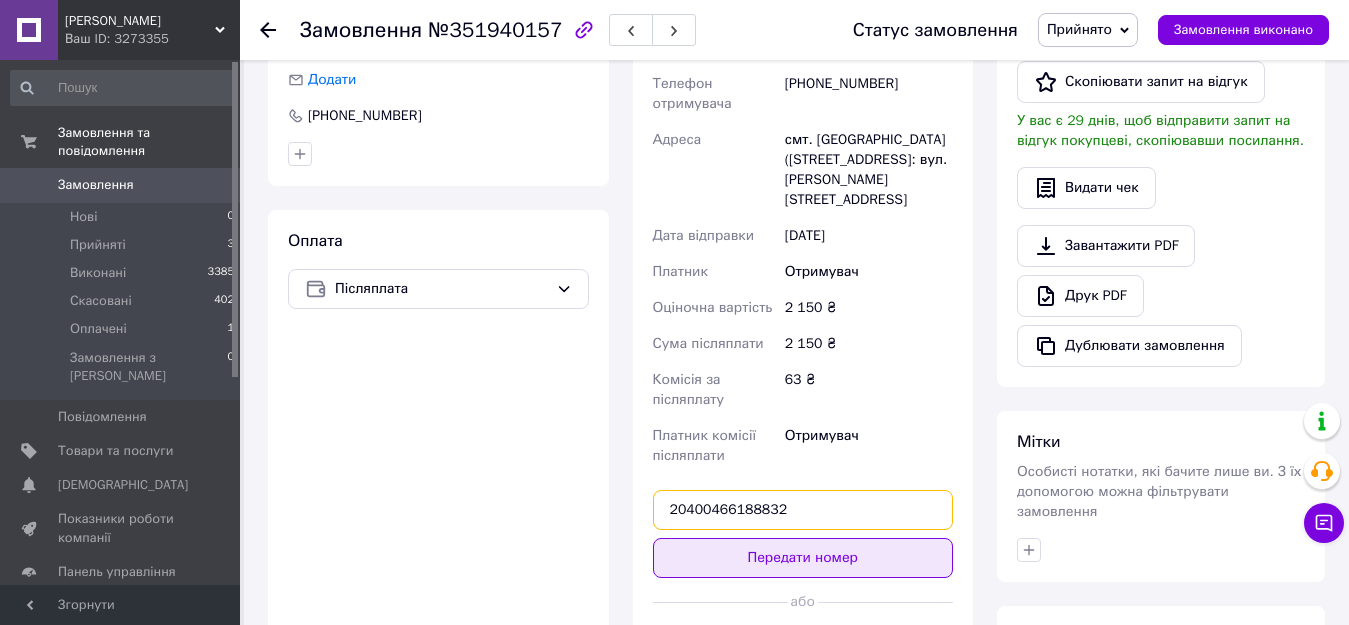 type on "20400466188832" 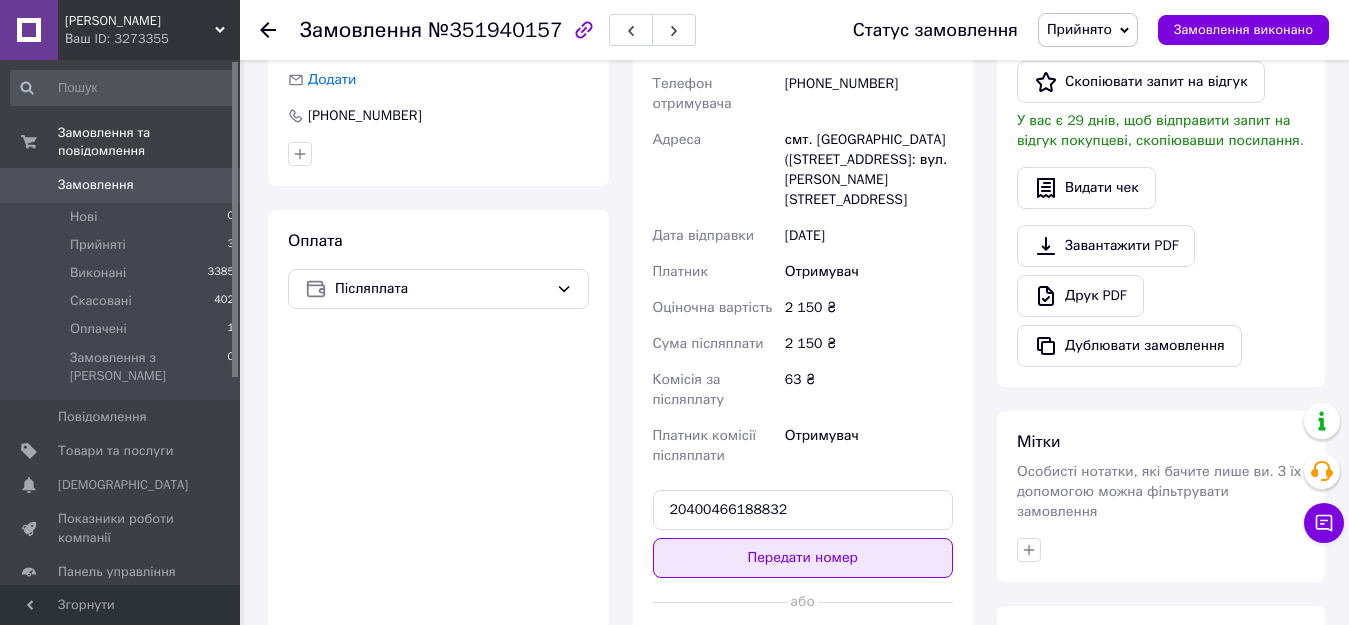 click on "Передати номер" at bounding box center [803, 558] 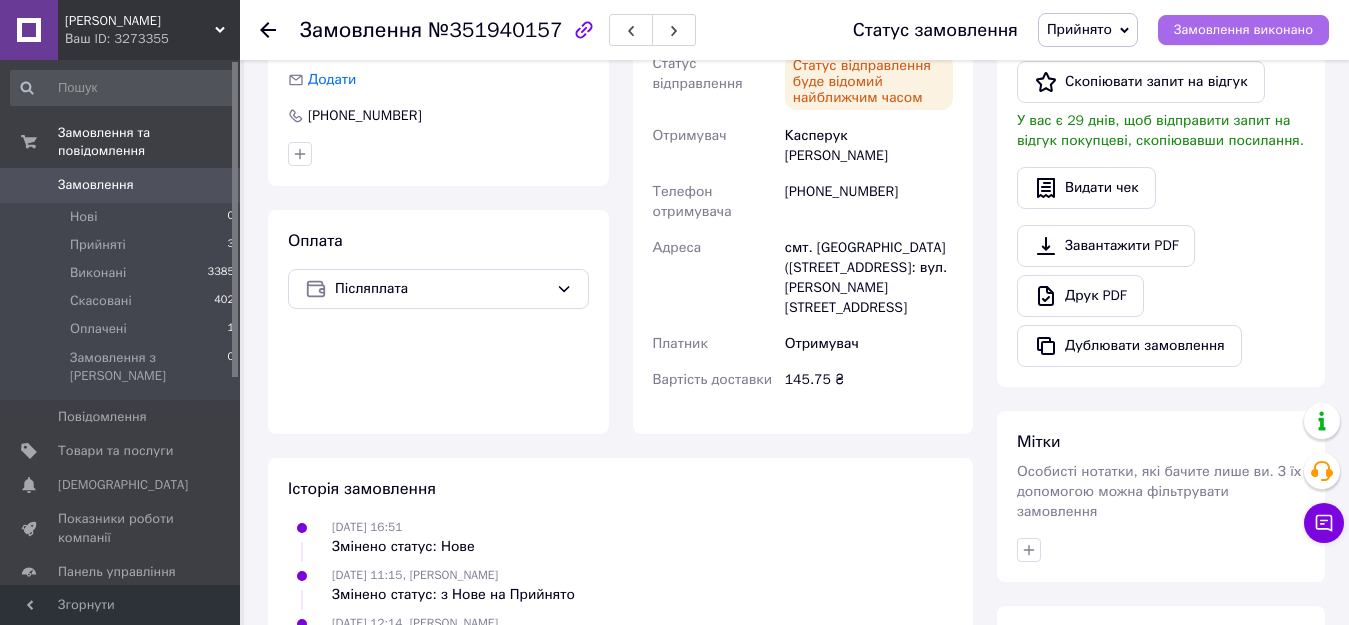 click on "Замовлення виконано" at bounding box center (1243, 30) 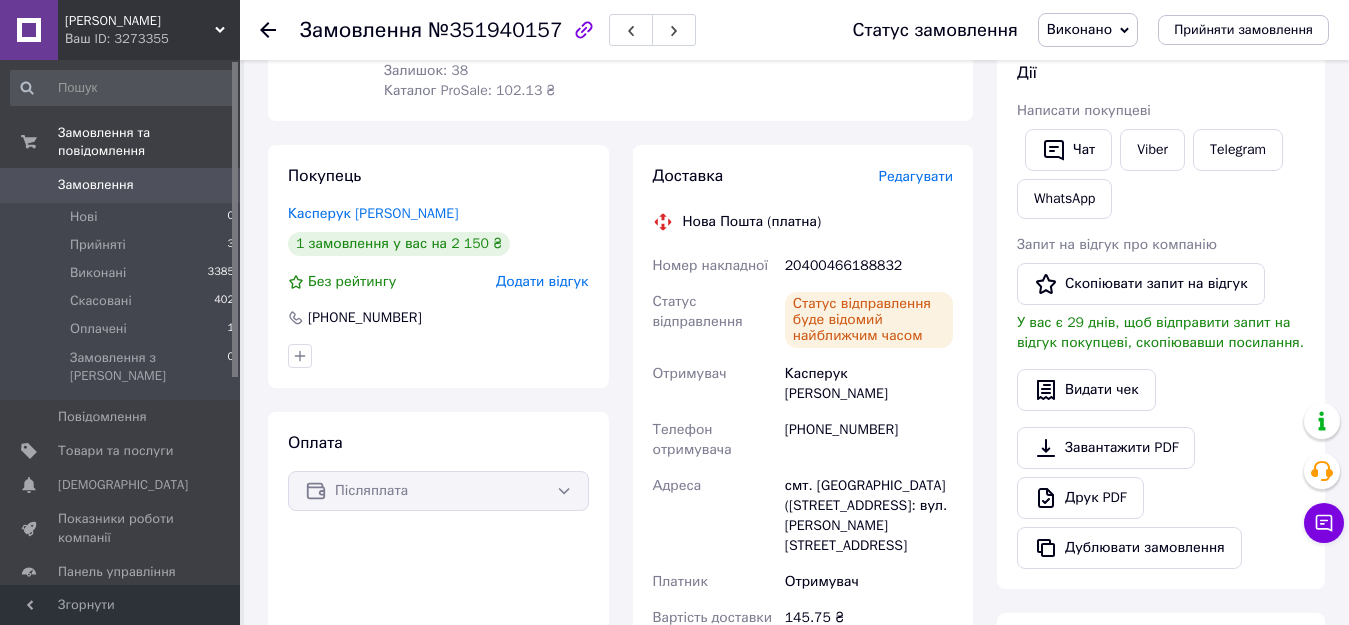 scroll, scrollTop: 260, scrollLeft: 0, axis: vertical 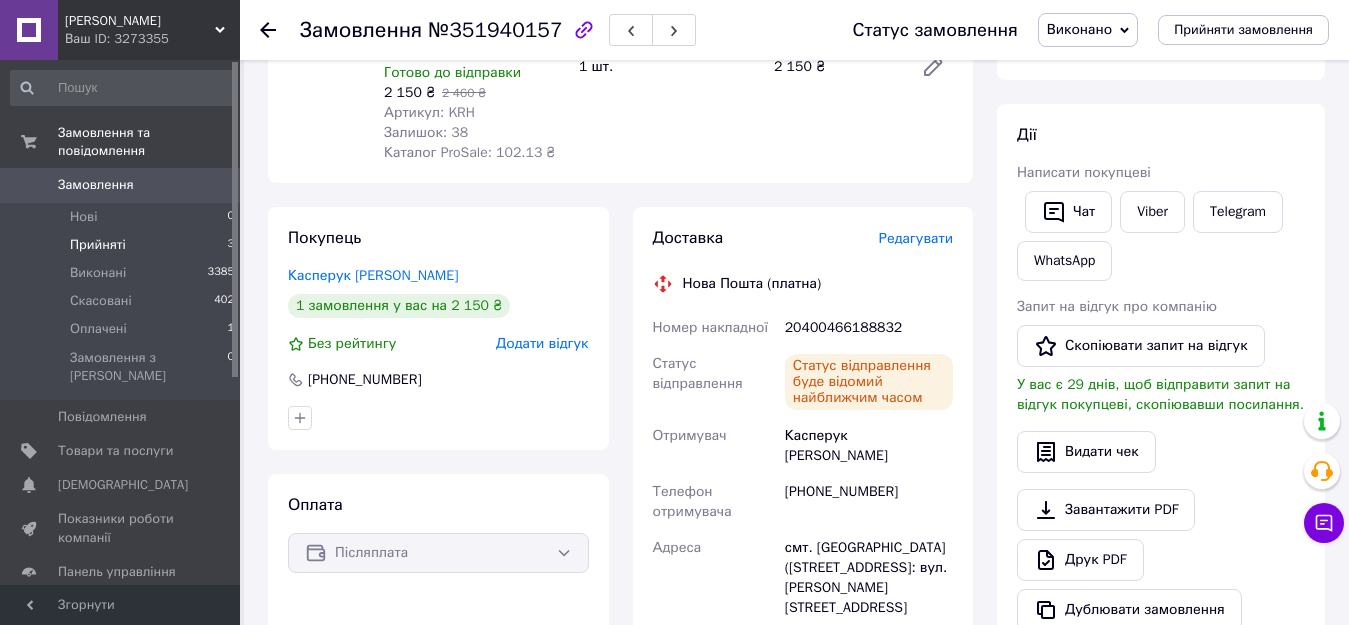 click on "Прийняті" at bounding box center (98, 245) 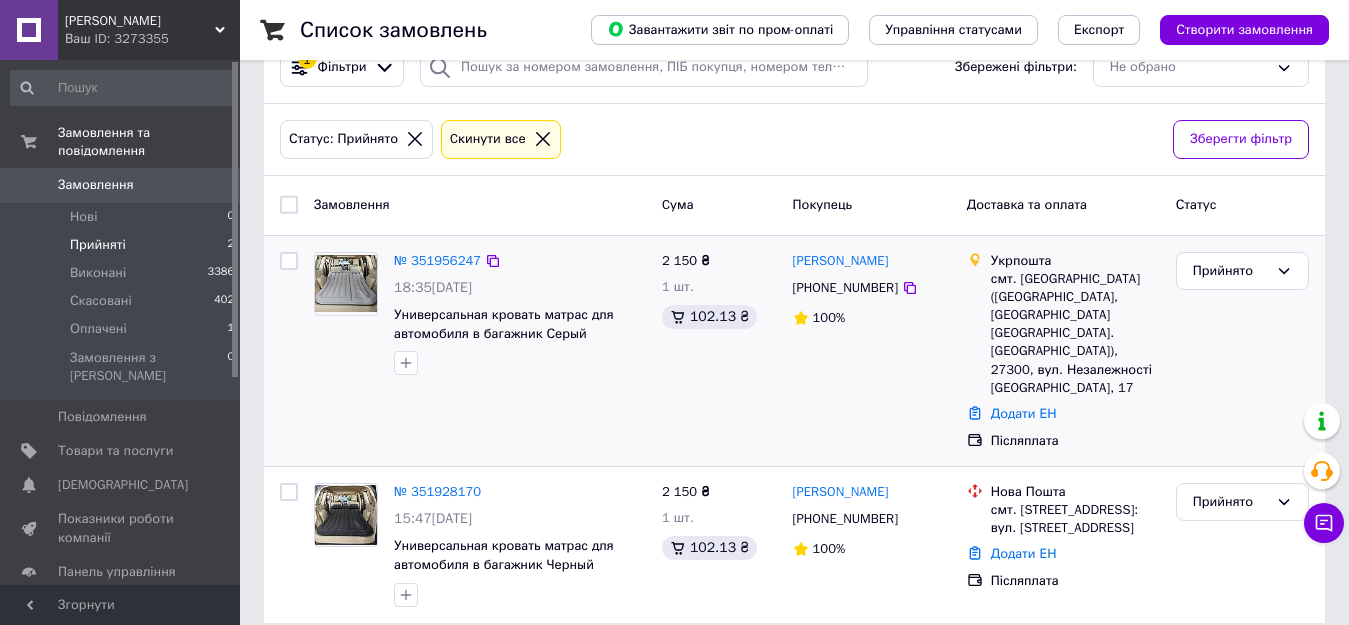 scroll, scrollTop: 215, scrollLeft: 0, axis: vertical 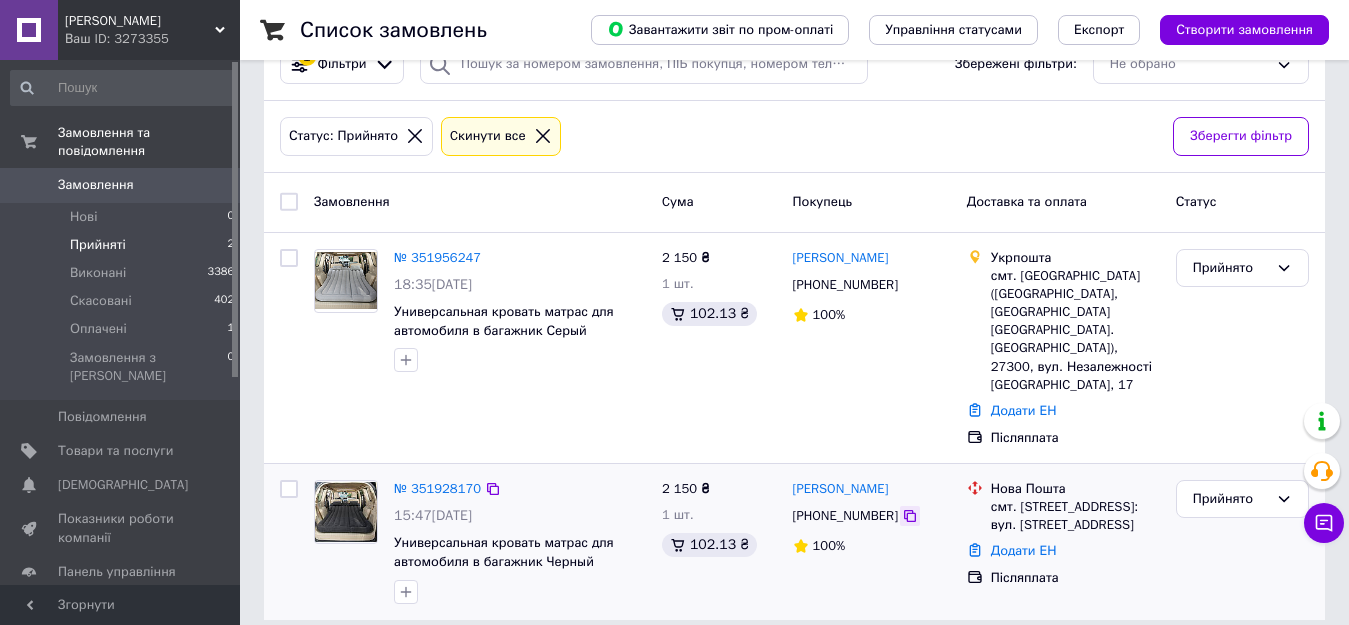 click 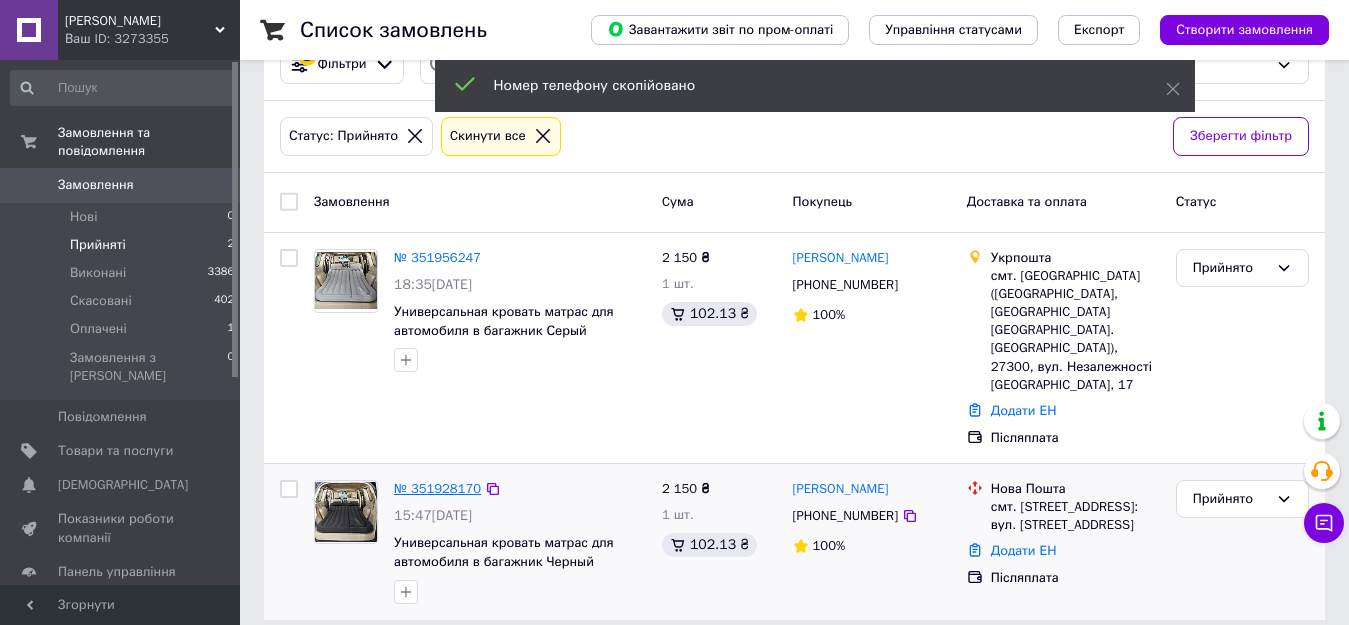 click on "№ 351928170" at bounding box center (437, 488) 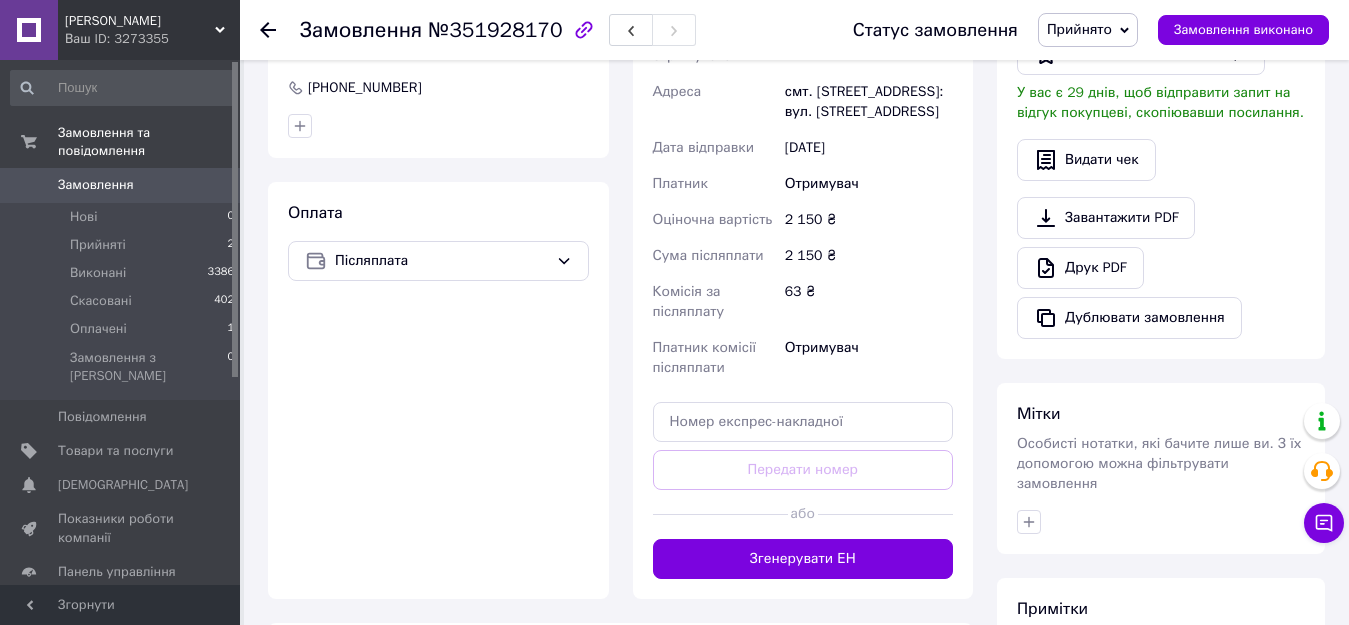 scroll, scrollTop: 600, scrollLeft: 0, axis: vertical 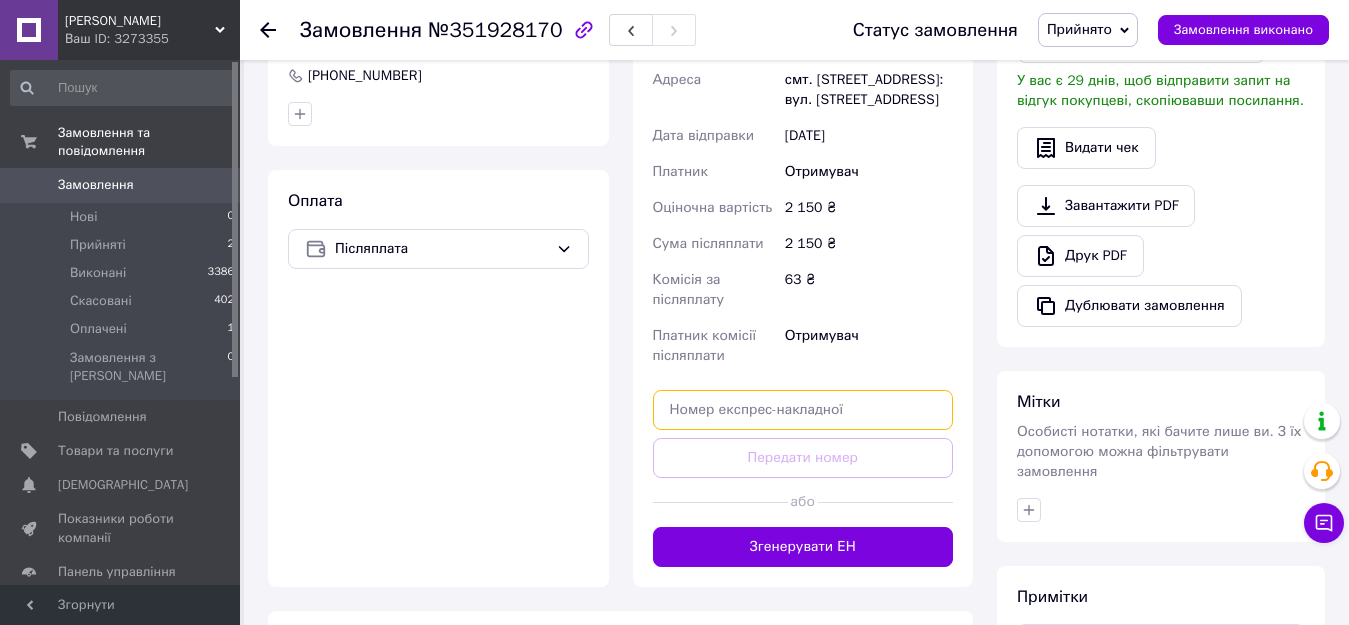 click at bounding box center (803, 410) 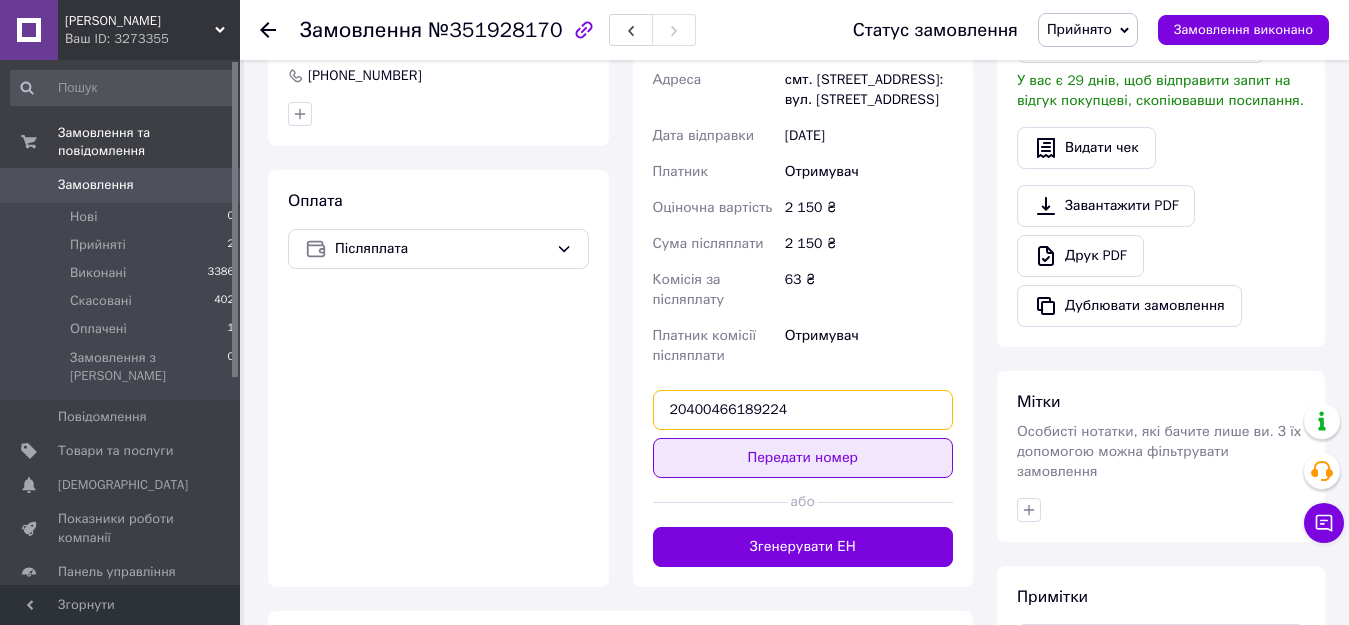 type on "20400466189224" 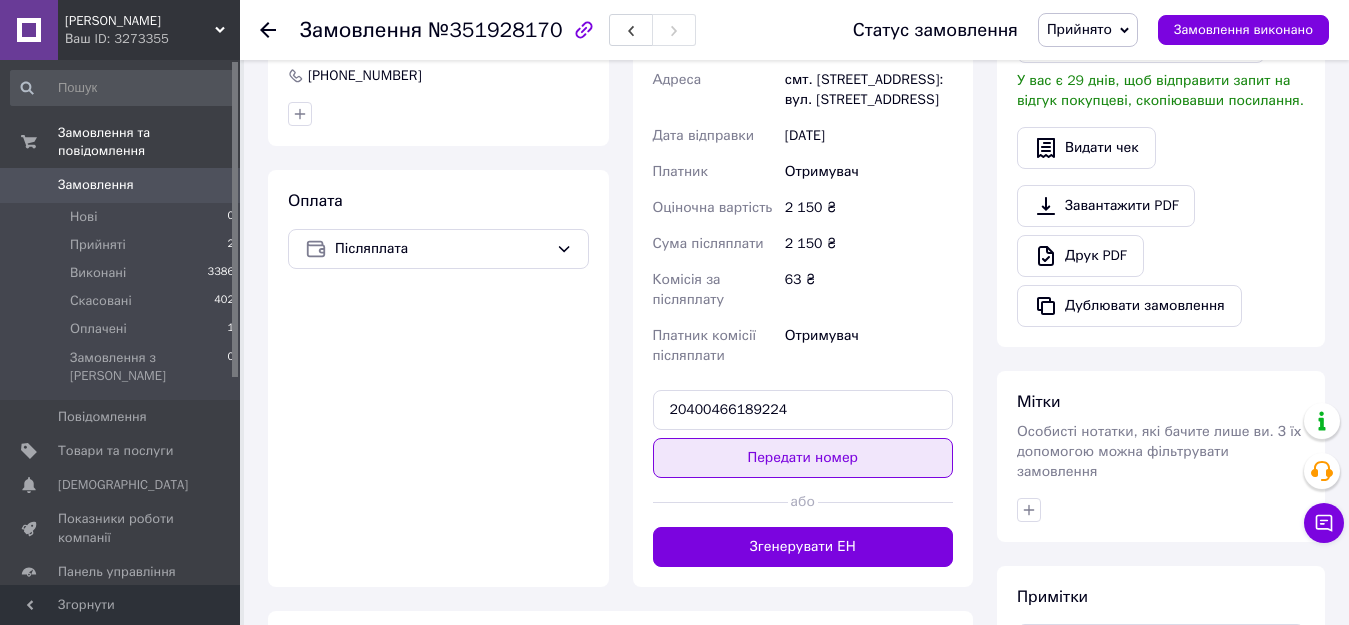 click on "Передати номер" at bounding box center (803, 458) 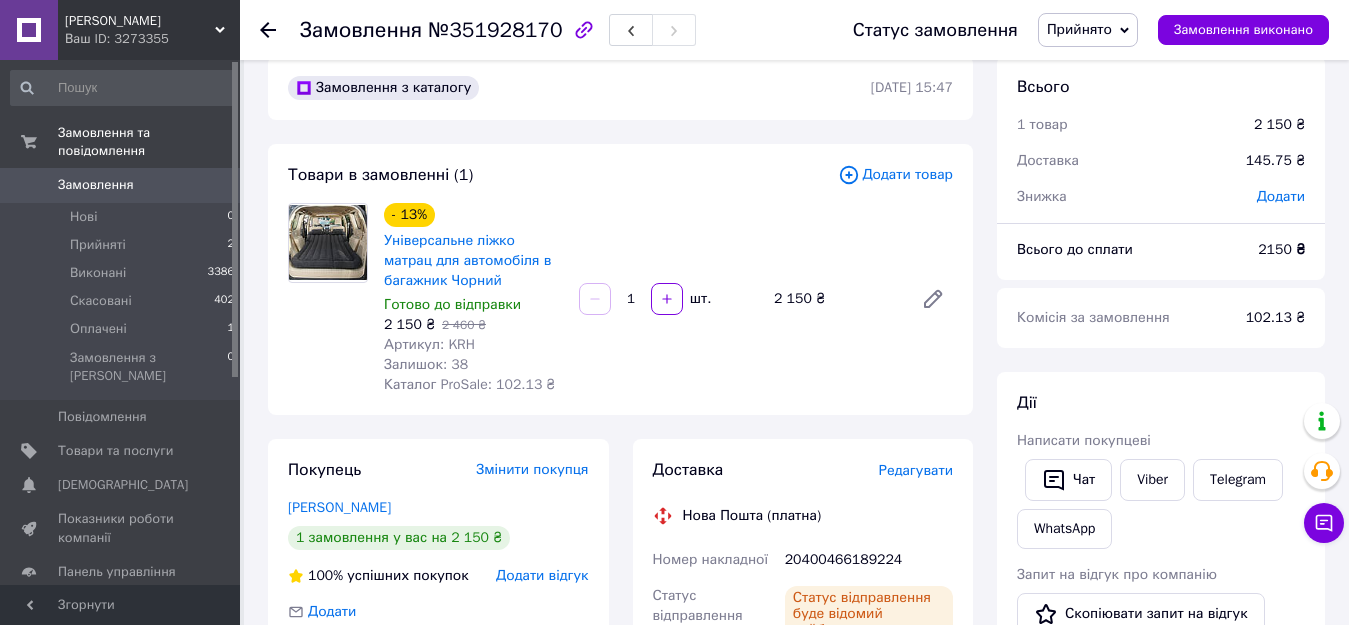 scroll, scrollTop: 0, scrollLeft: 0, axis: both 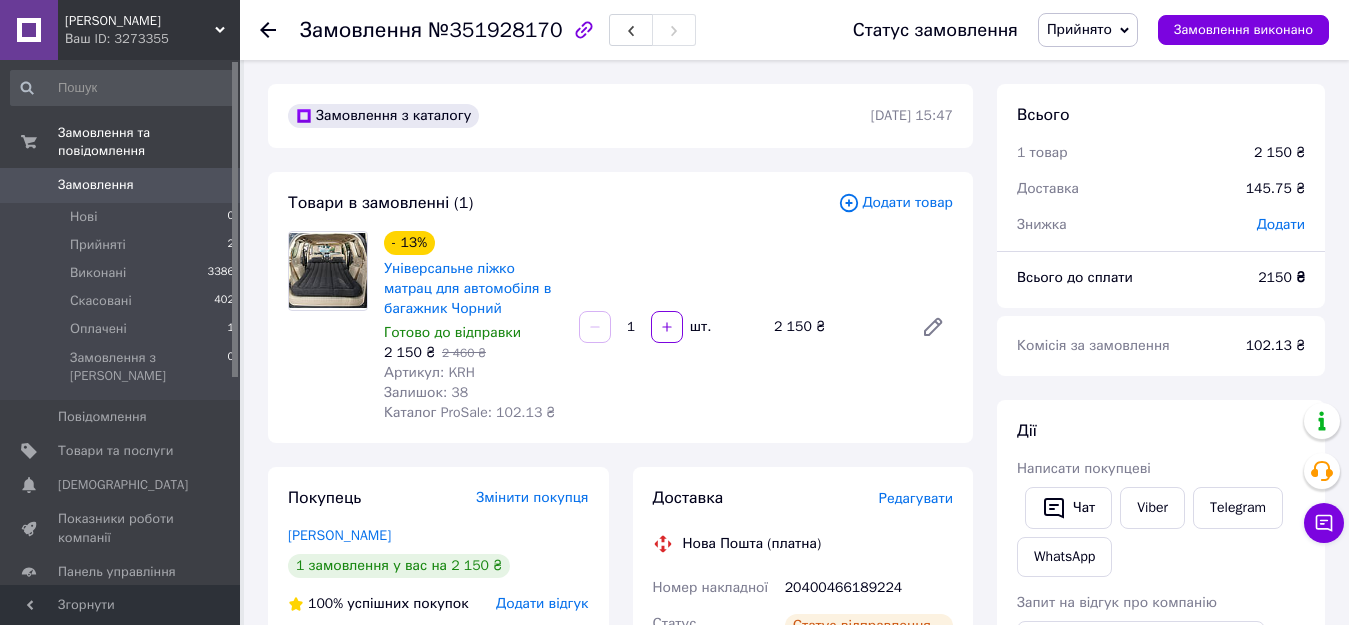 click on "Замовлення" at bounding box center (121, 185) 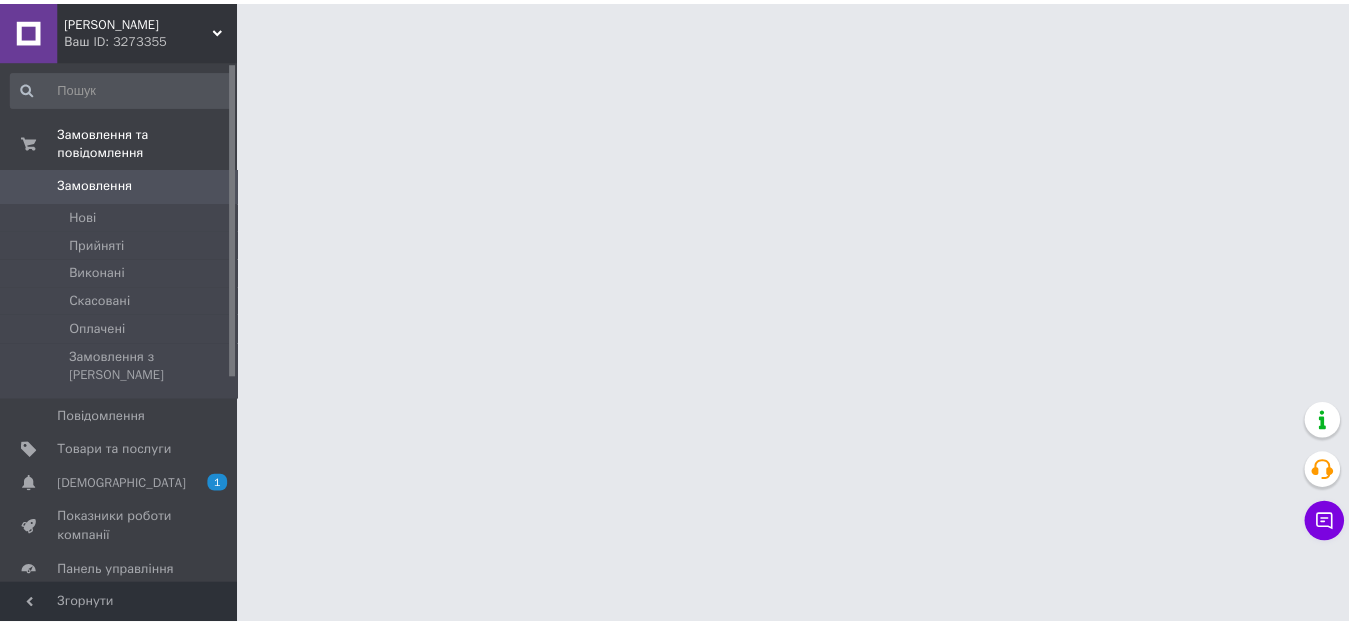 scroll, scrollTop: 0, scrollLeft: 0, axis: both 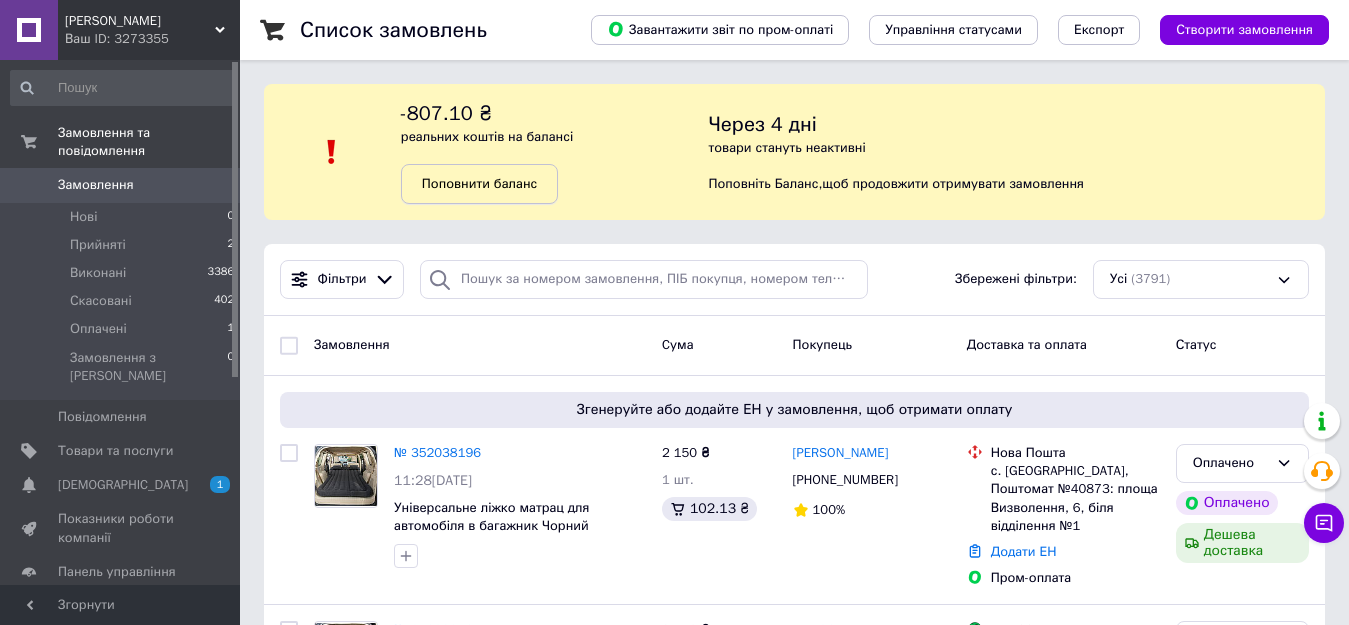 click on "Поповнити баланс" at bounding box center (479, 183) 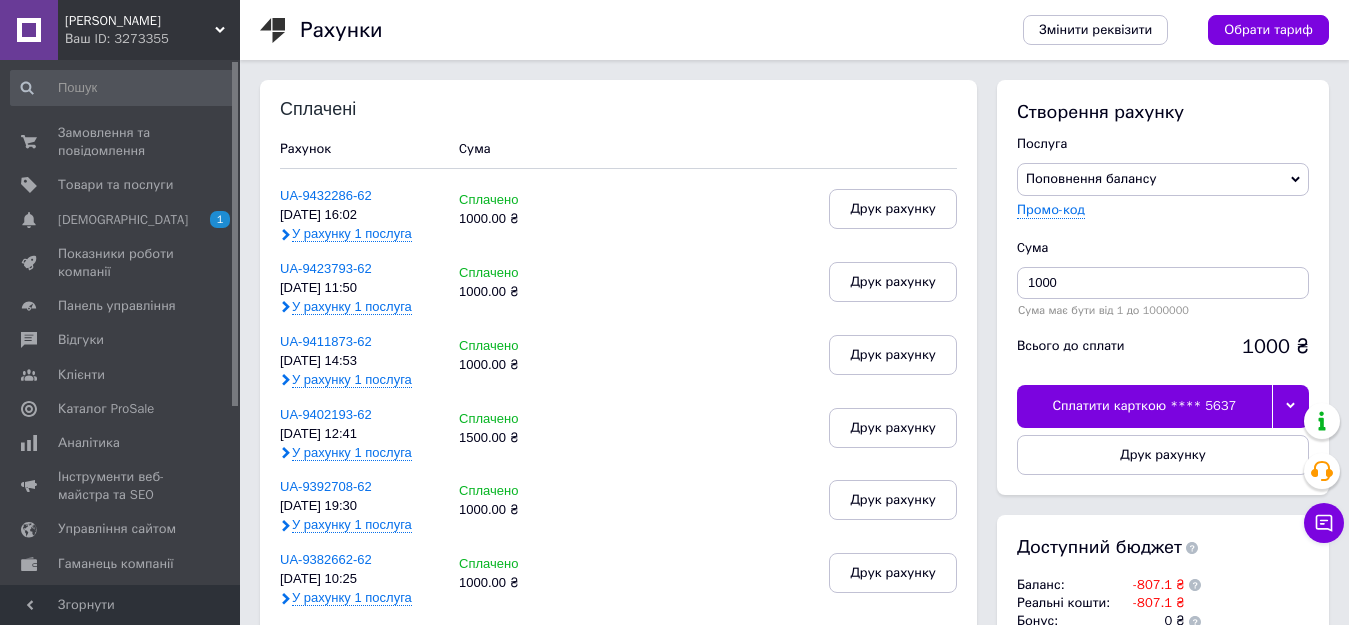 click on "Сплатити карткою  **** 5637" at bounding box center (1144, 406) 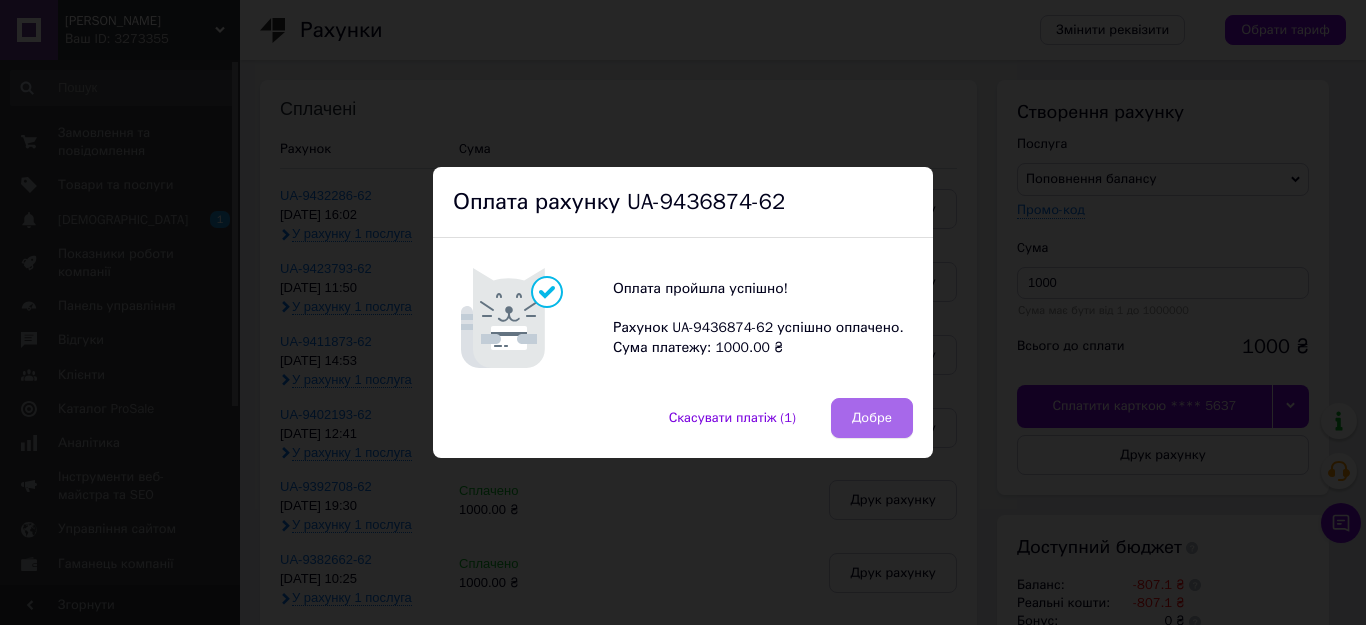 click on "Добре" at bounding box center [872, 418] 